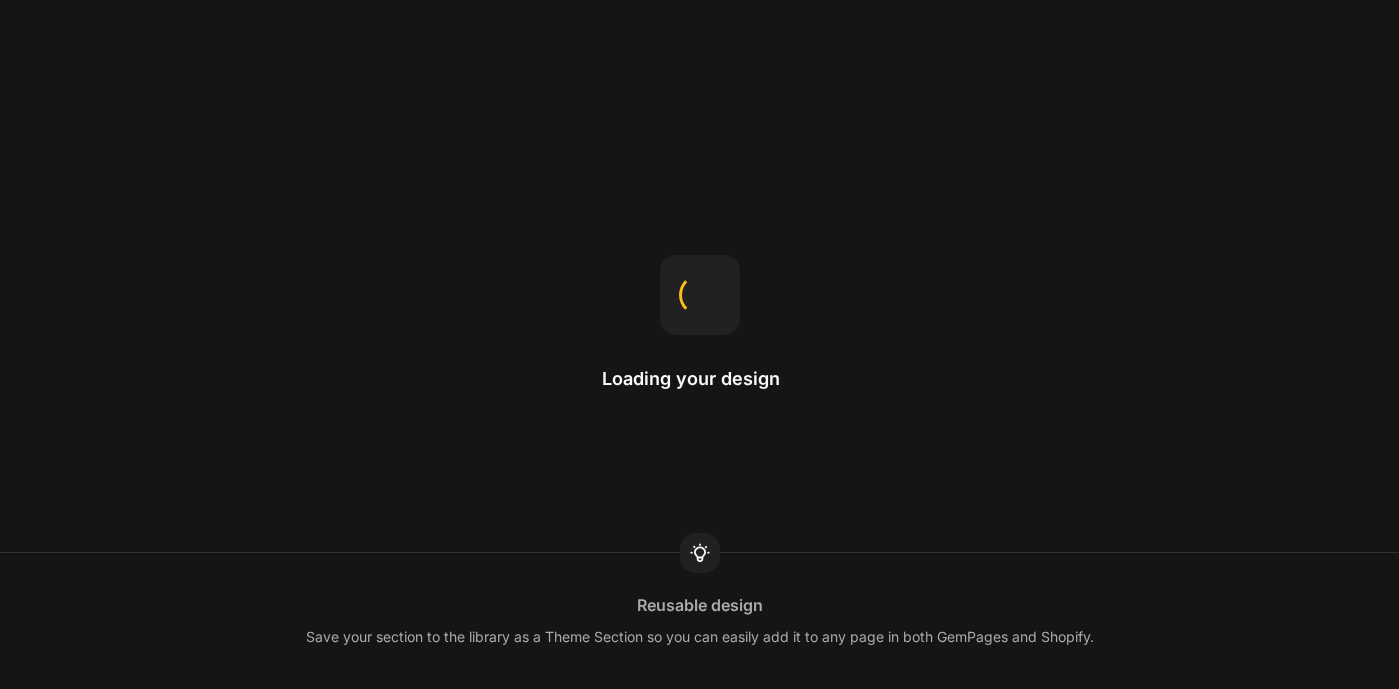 scroll, scrollTop: 0, scrollLeft: 0, axis: both 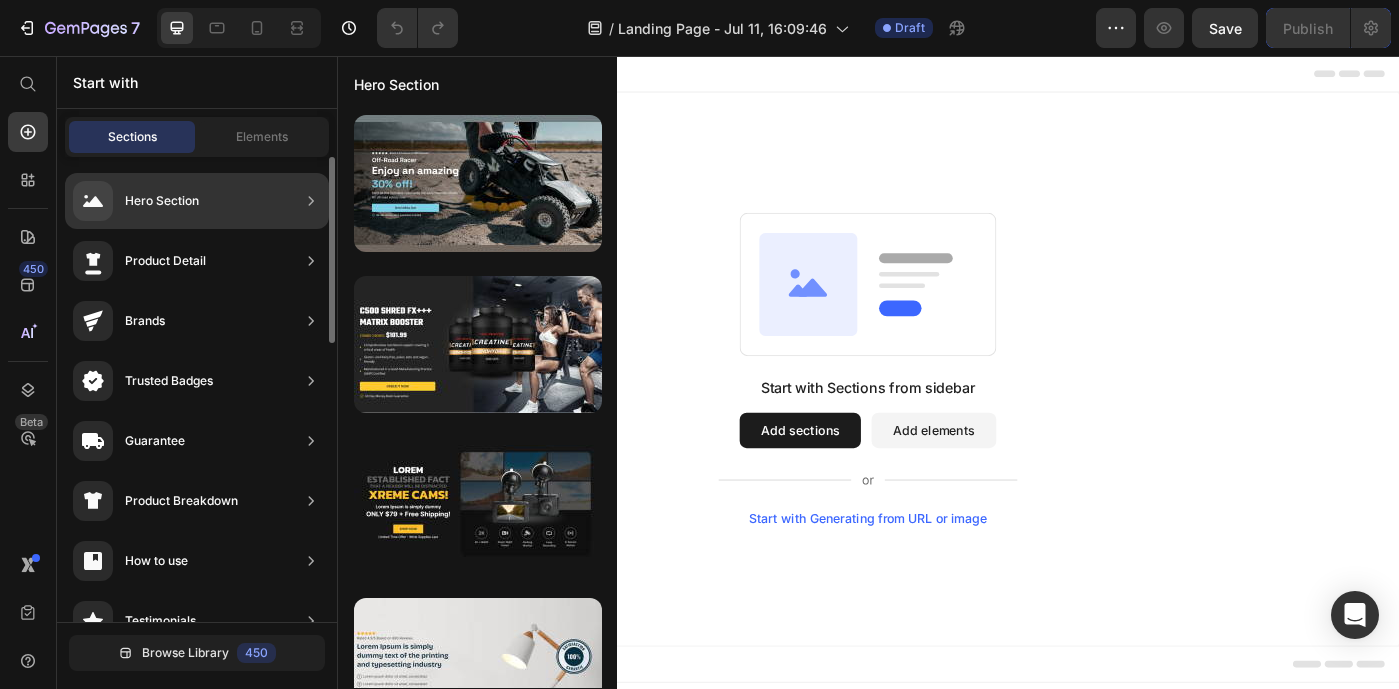 click on "Hero Section" at bounding box center (162, 201) 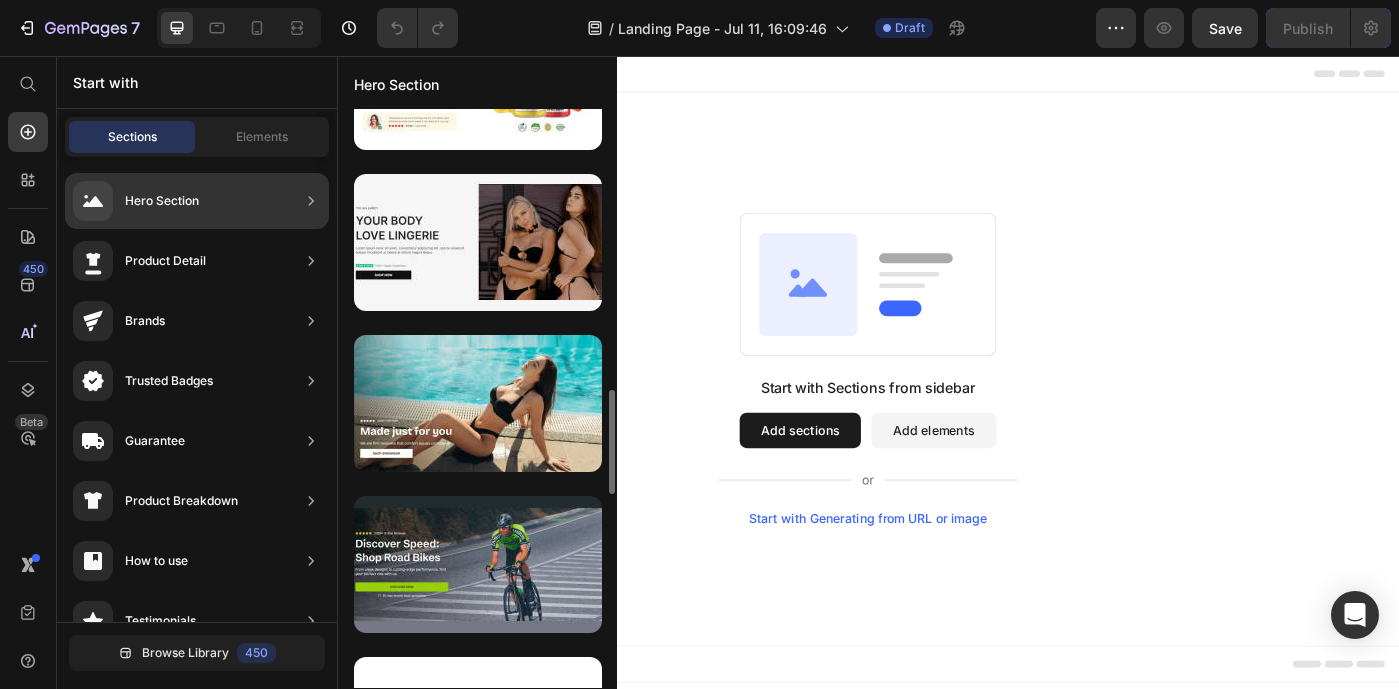 scroll, scrollTop: 1552, scrollLeft: 0, axis: vertical 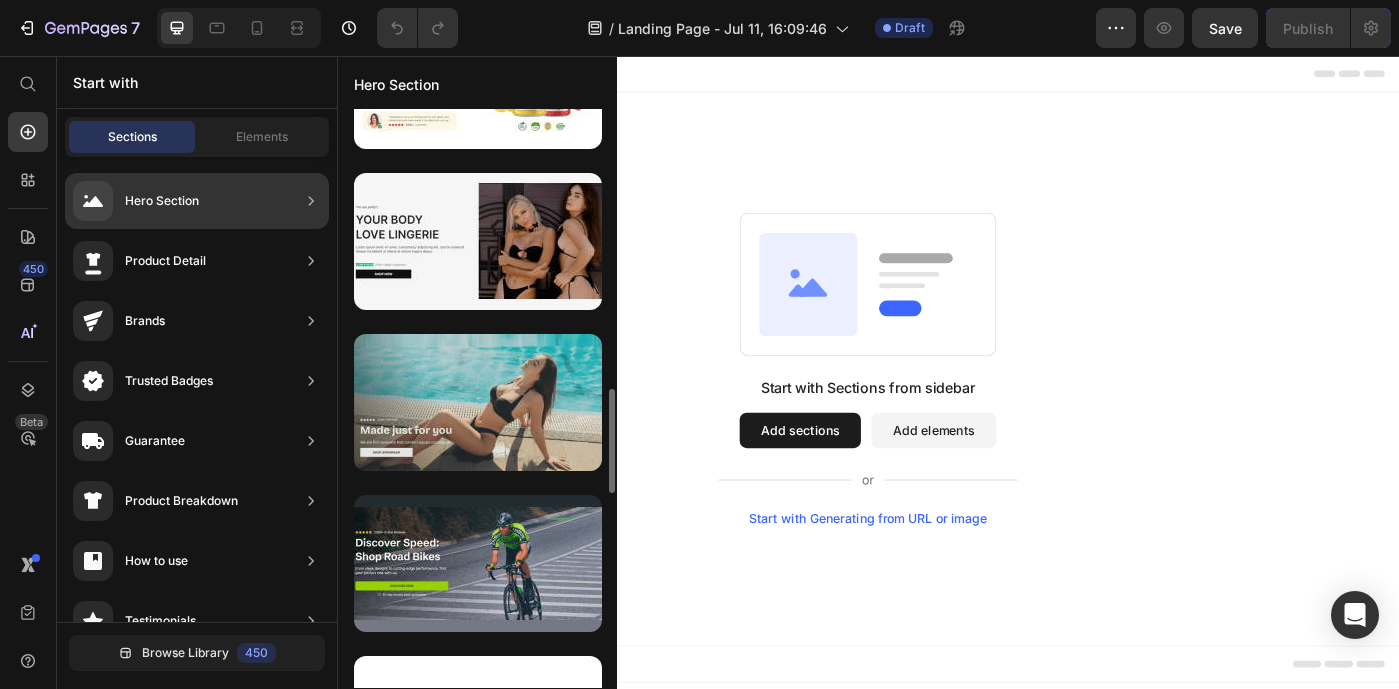 click at bounding box center [478, 402] 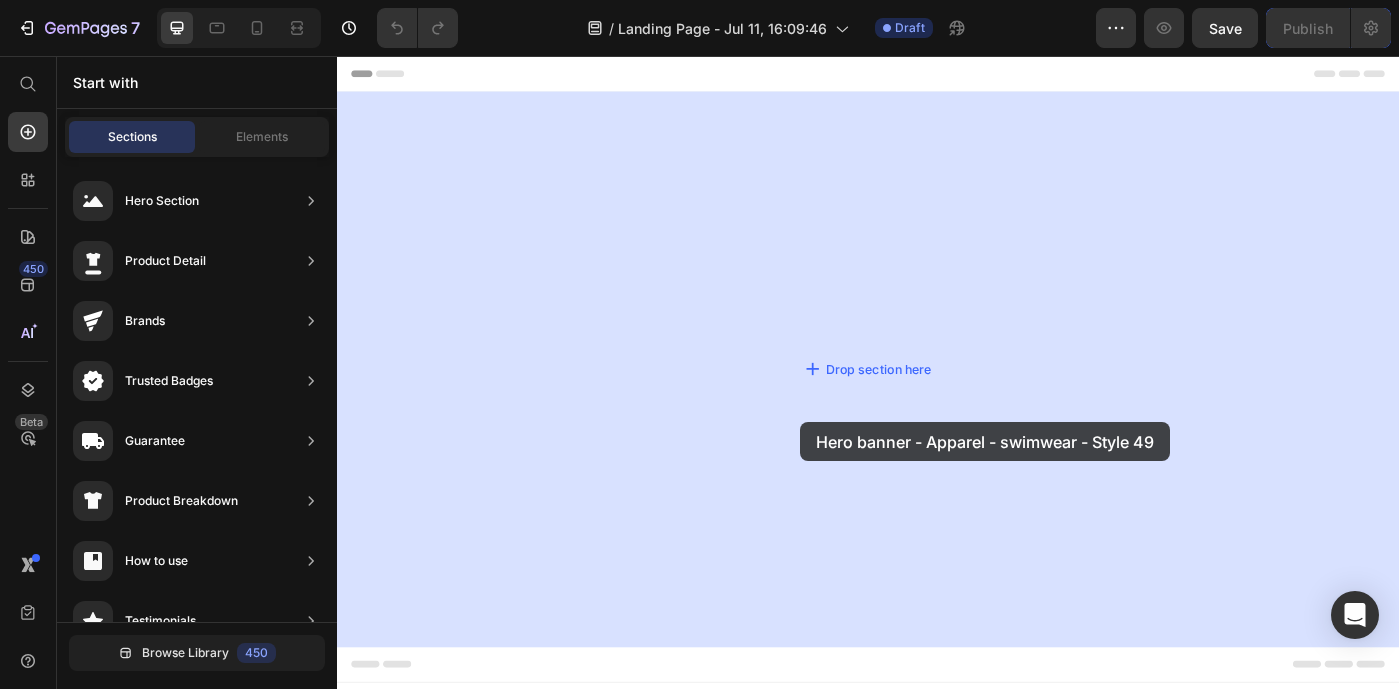 drag, startPoint x: 746, startPoint y: 487, endPoint x: 860, endPoint y: 470, distance: 115.260574 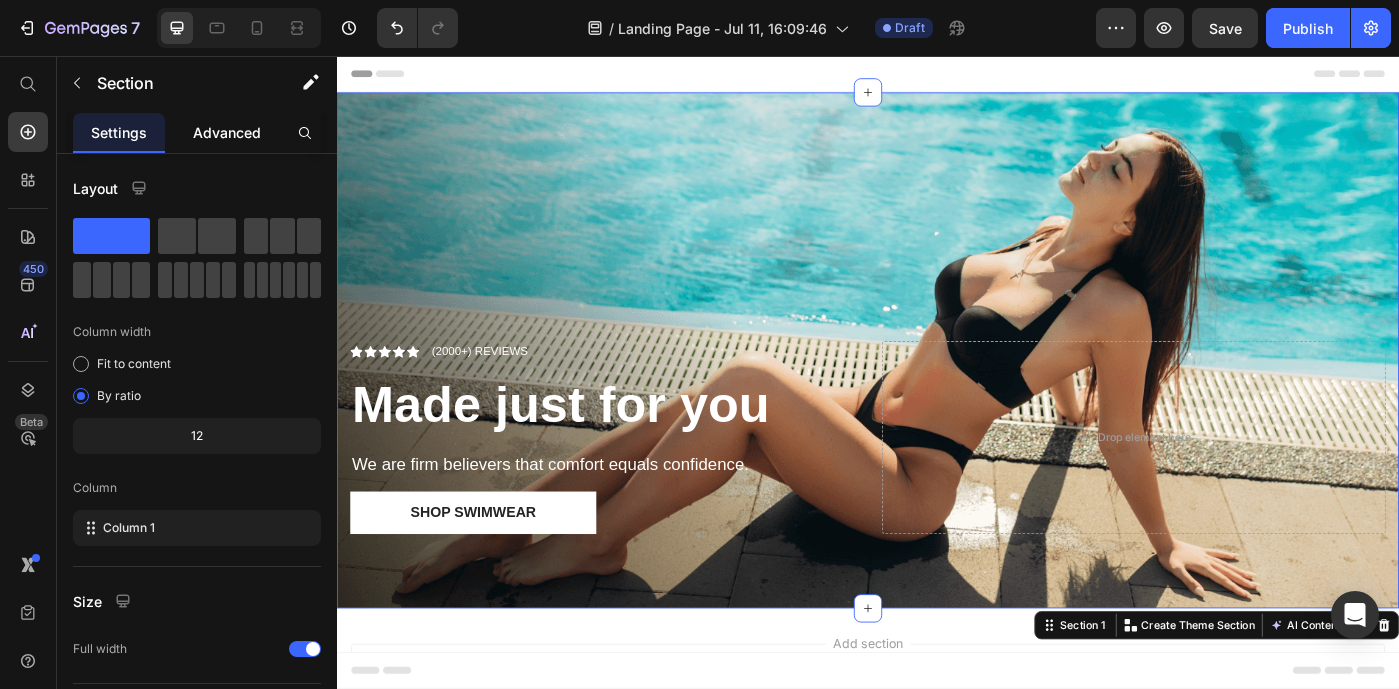 click on "Advanced" at bounding box center [227, 132] 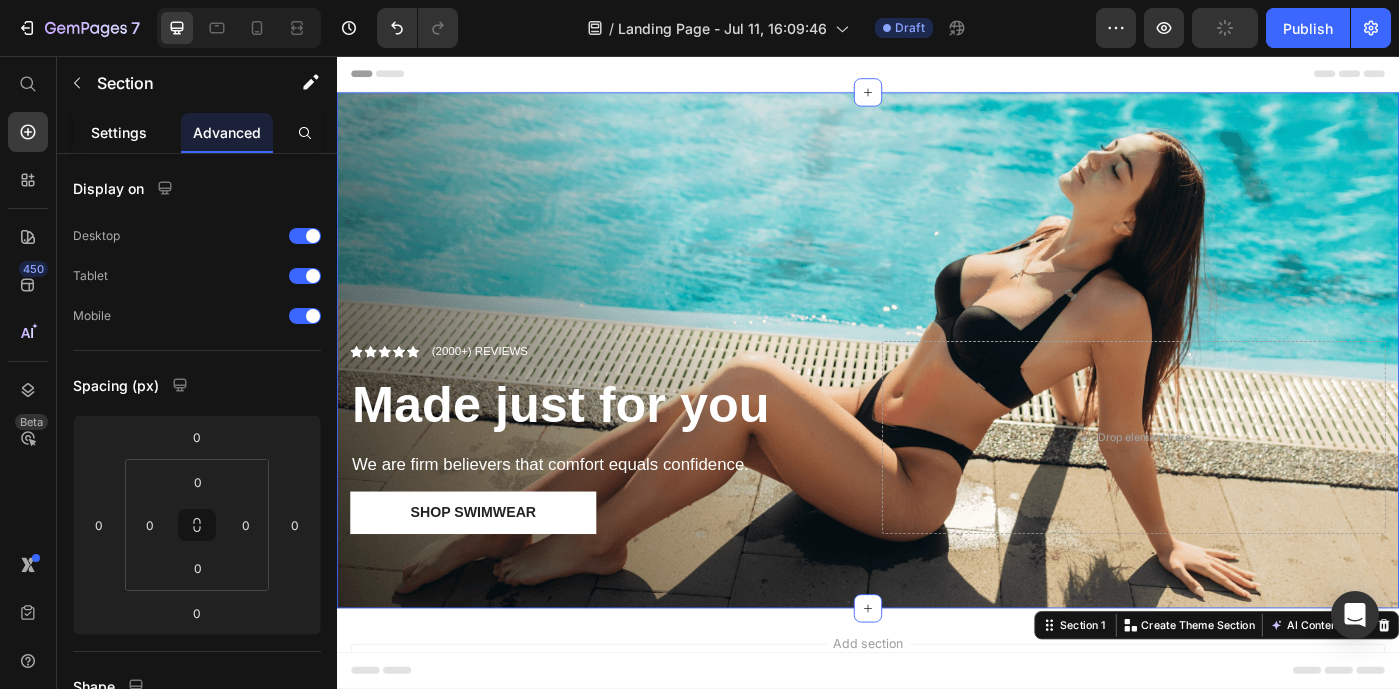 click on "Settings" 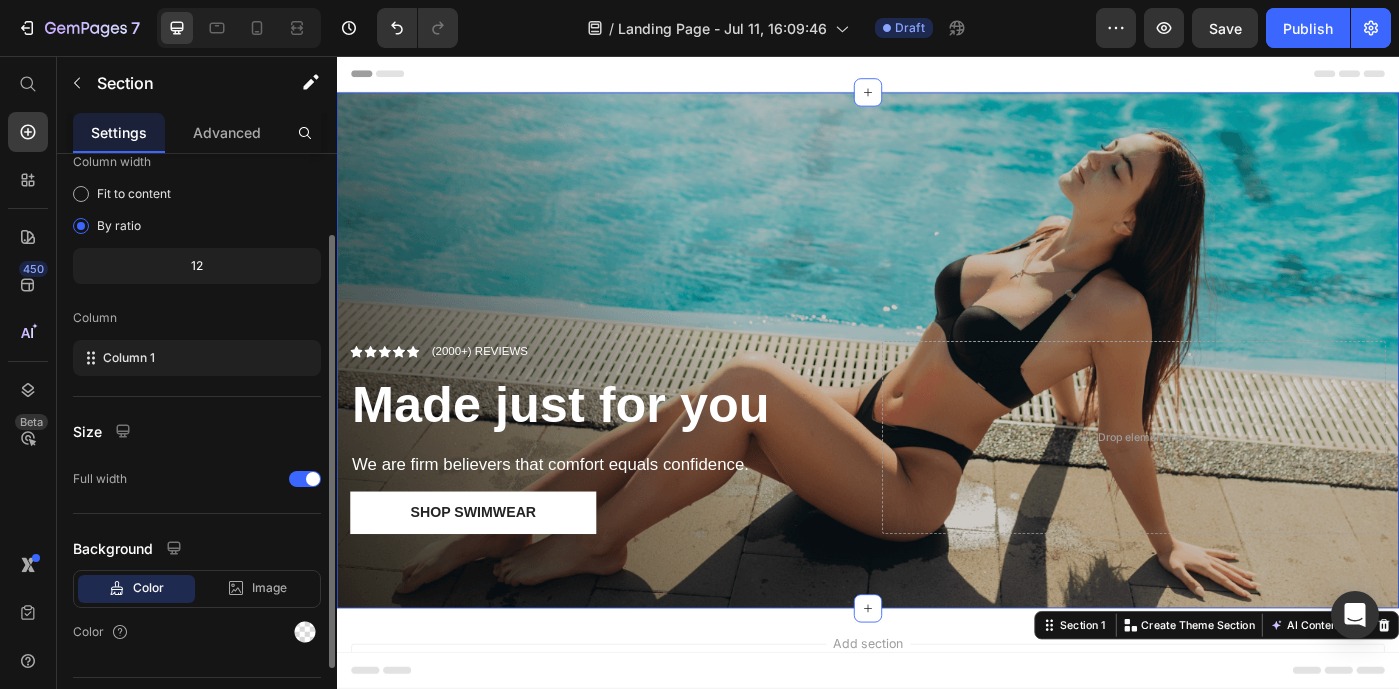 scroll, scrollTop: 145, scrollLeft: 0, axis: vertical 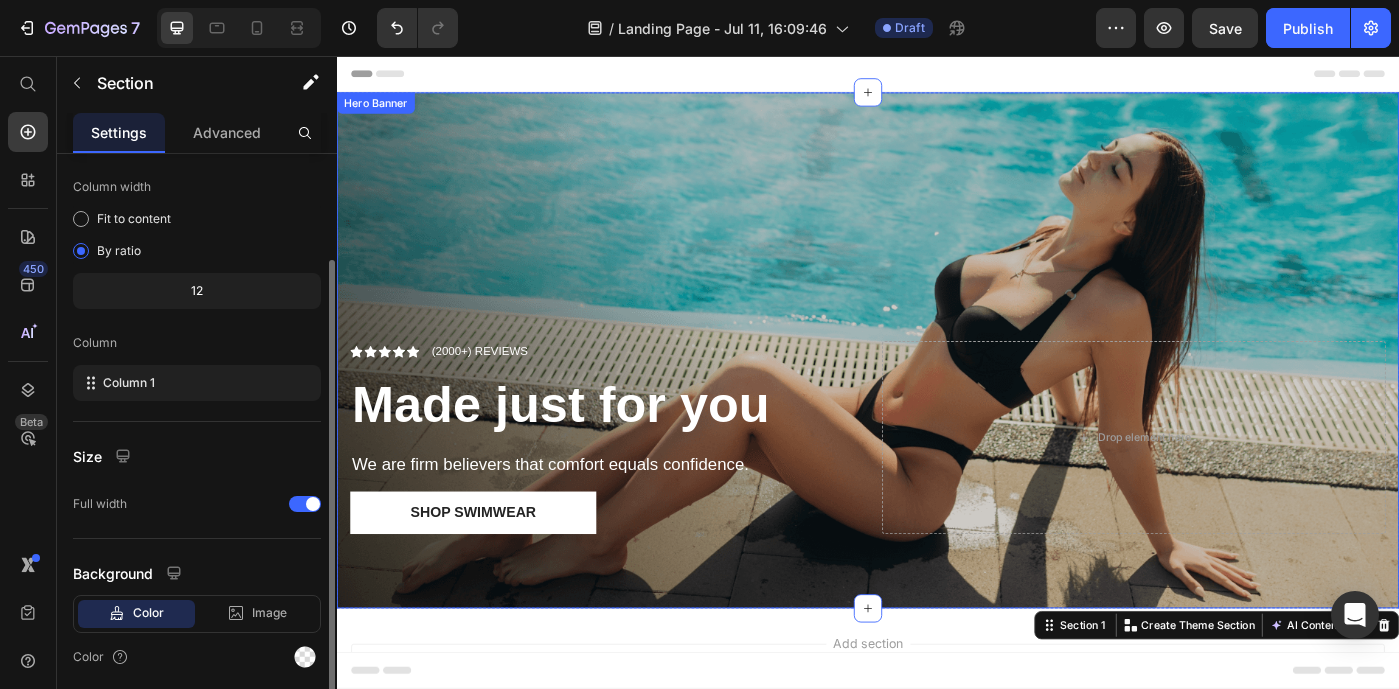 click at bounding box center (937, 388) 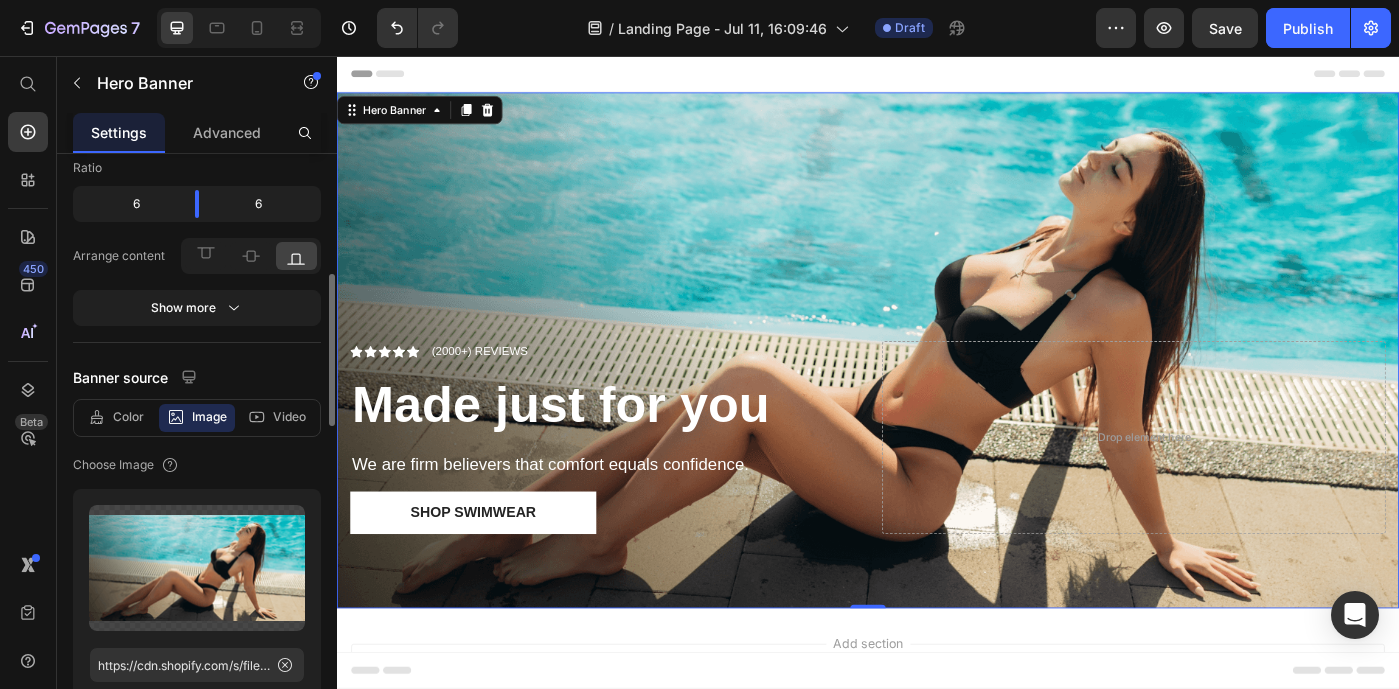 scroll, scrollTop: 260, scrollLeft: 0, axis: vertical 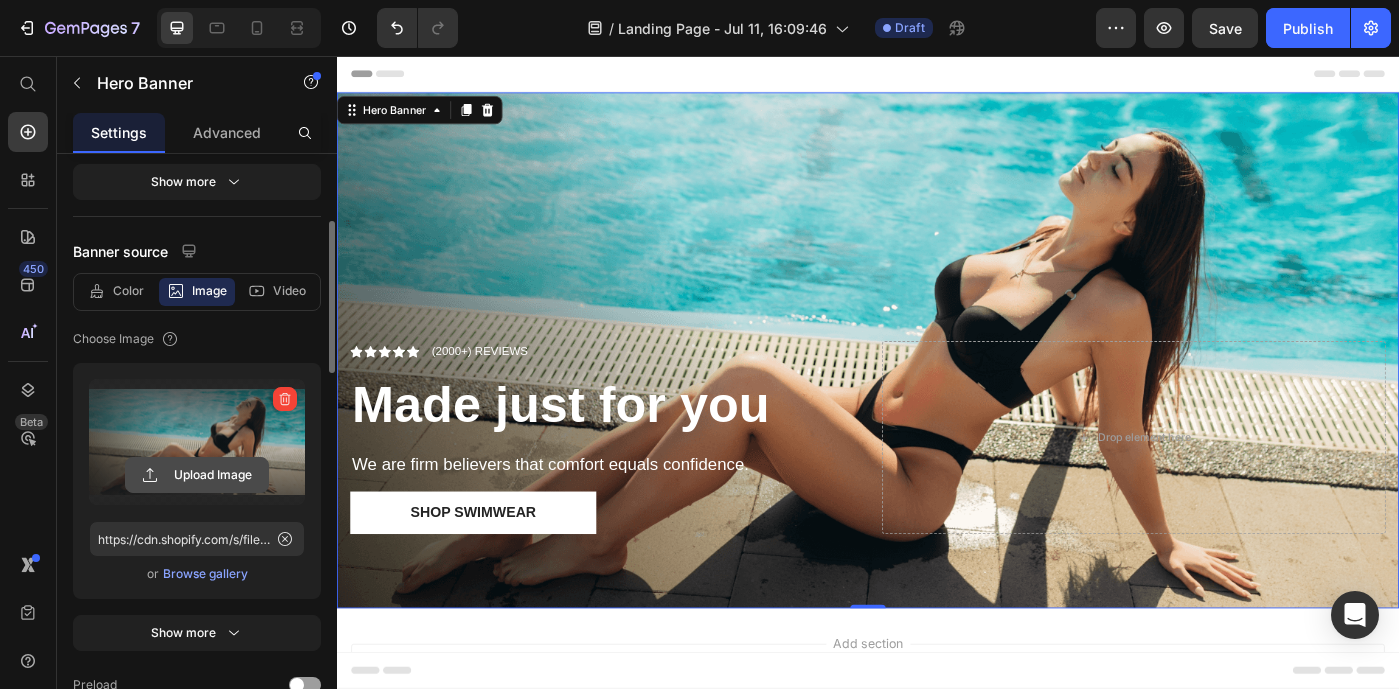 click 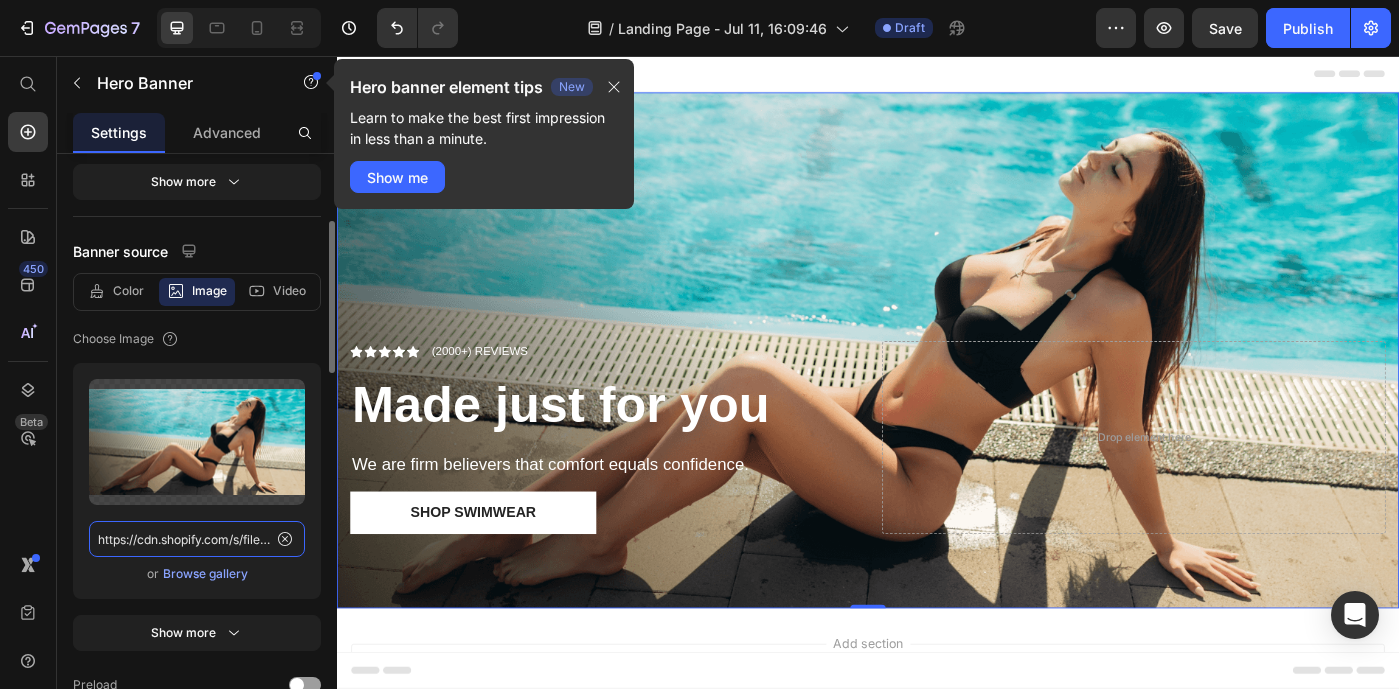 click on "https://cdn.shopify.com/s/files/1/0597/5120/2955/files/gempages_575019876574299248-0463ed49-9eb2-4045-9b94-0f80e019c06c.png" 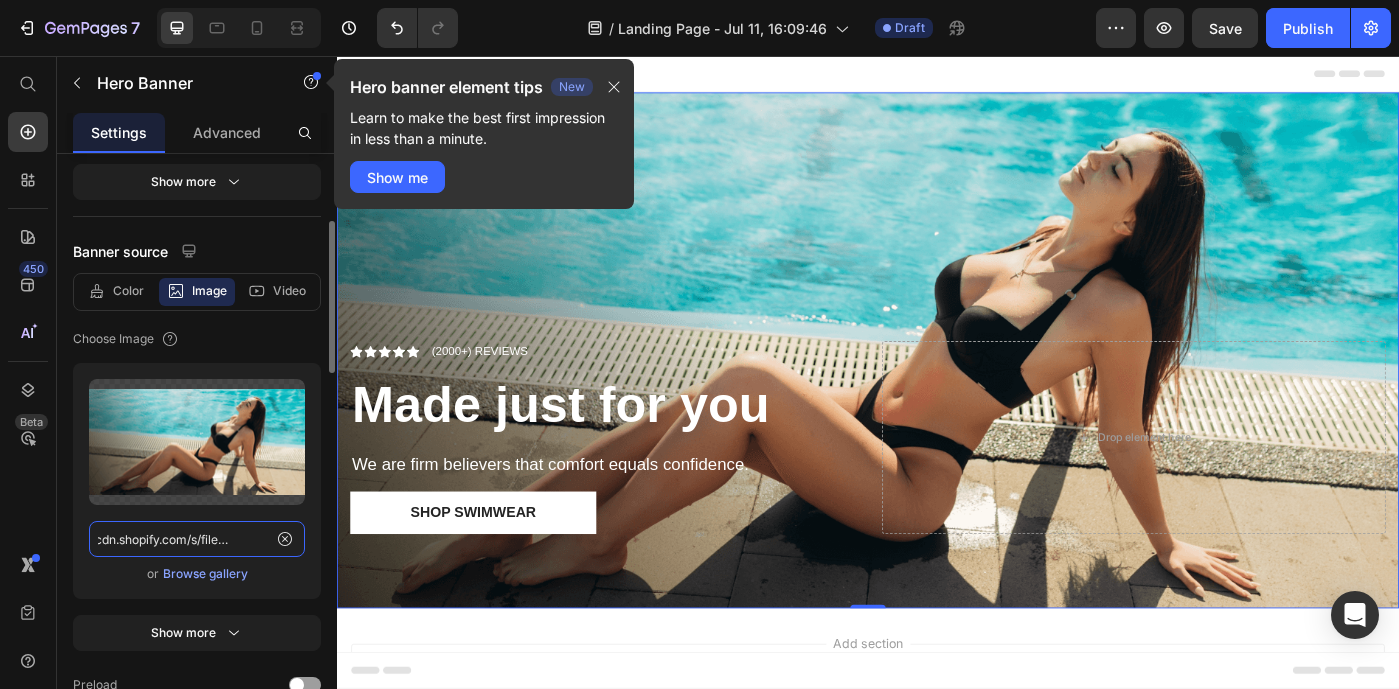 scroll, scrollTop: 269, scrollLeft: 0, axis: vertical 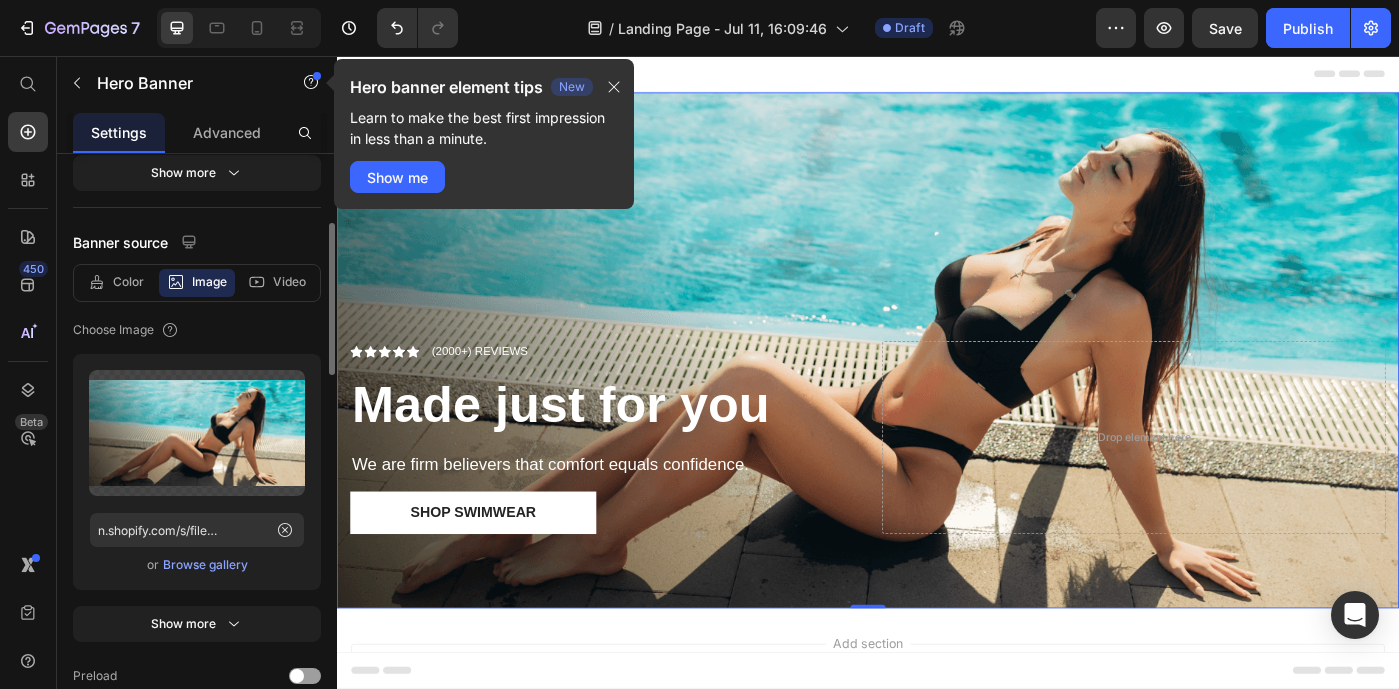 click on "Browse gallery" at bounding box center [205, 565] 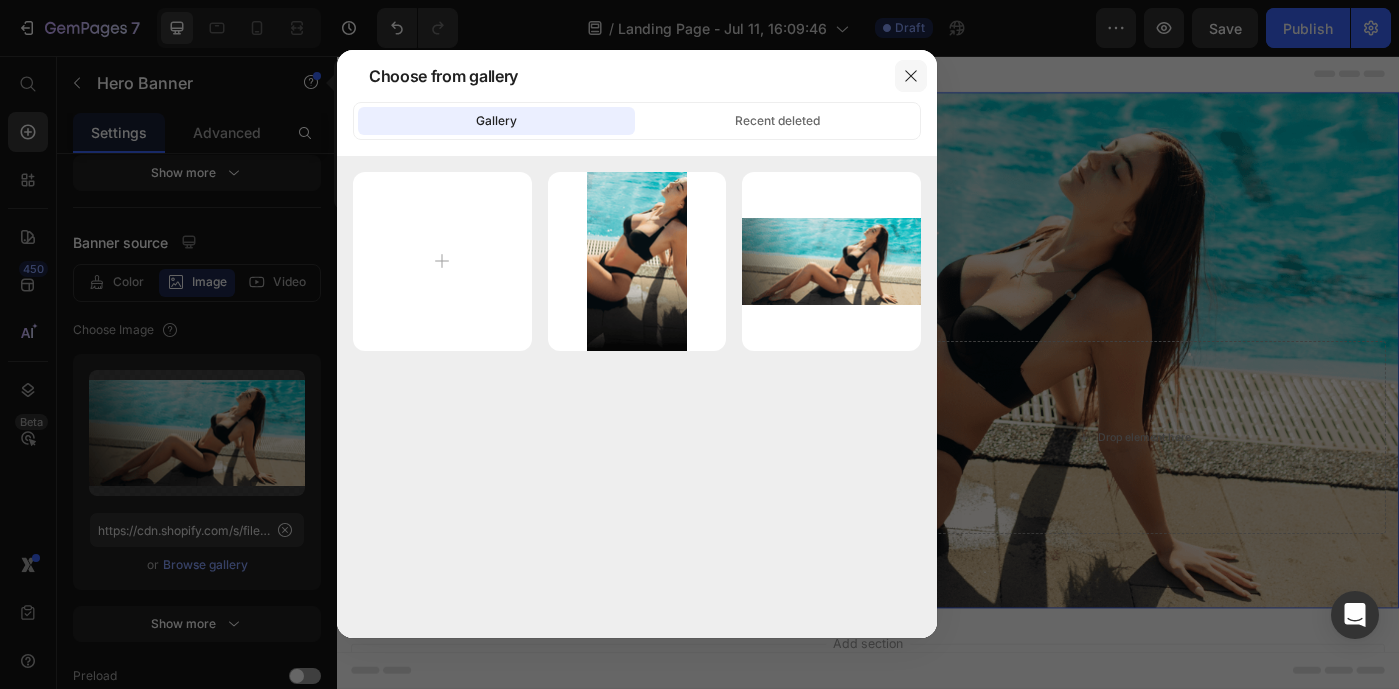 click 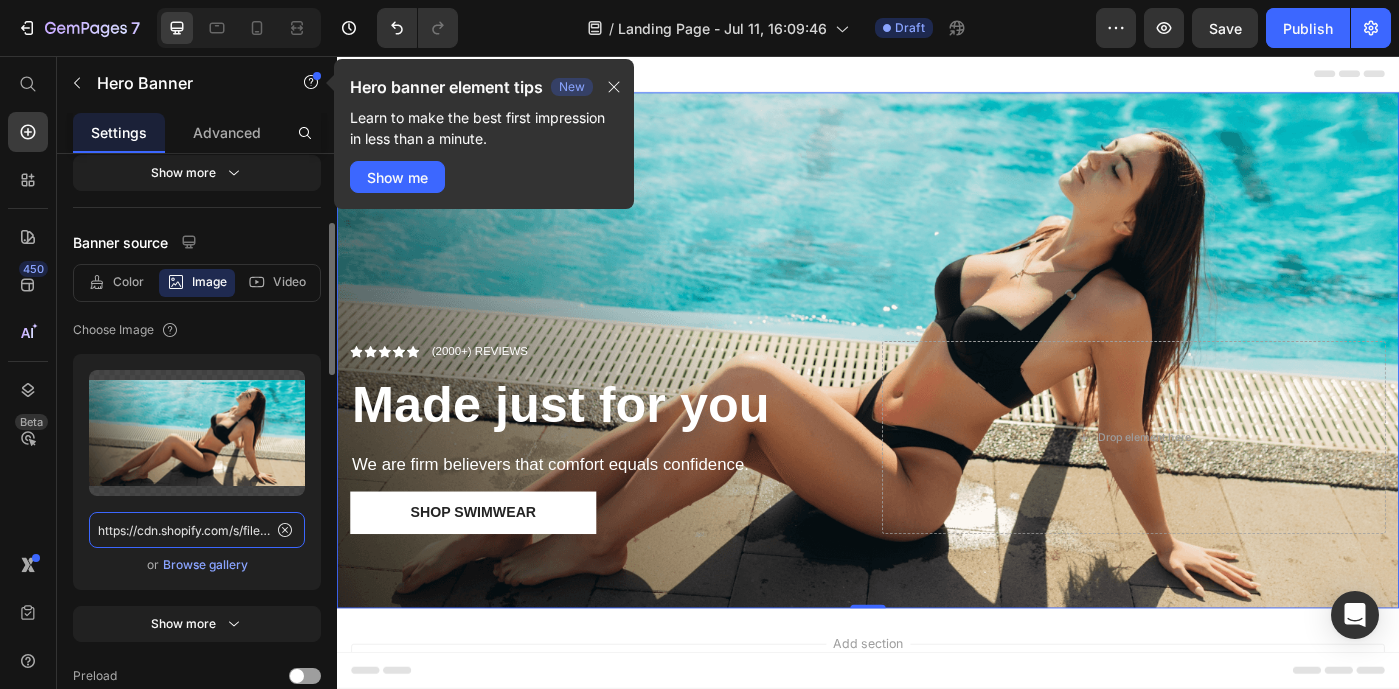 click on "https://cdn.shopify.com/s/files/1/0597/5120/2955/files/gempages_575019876574299248-0463ed49-9eb2-4045-9b94-0f80e019c06c.png" 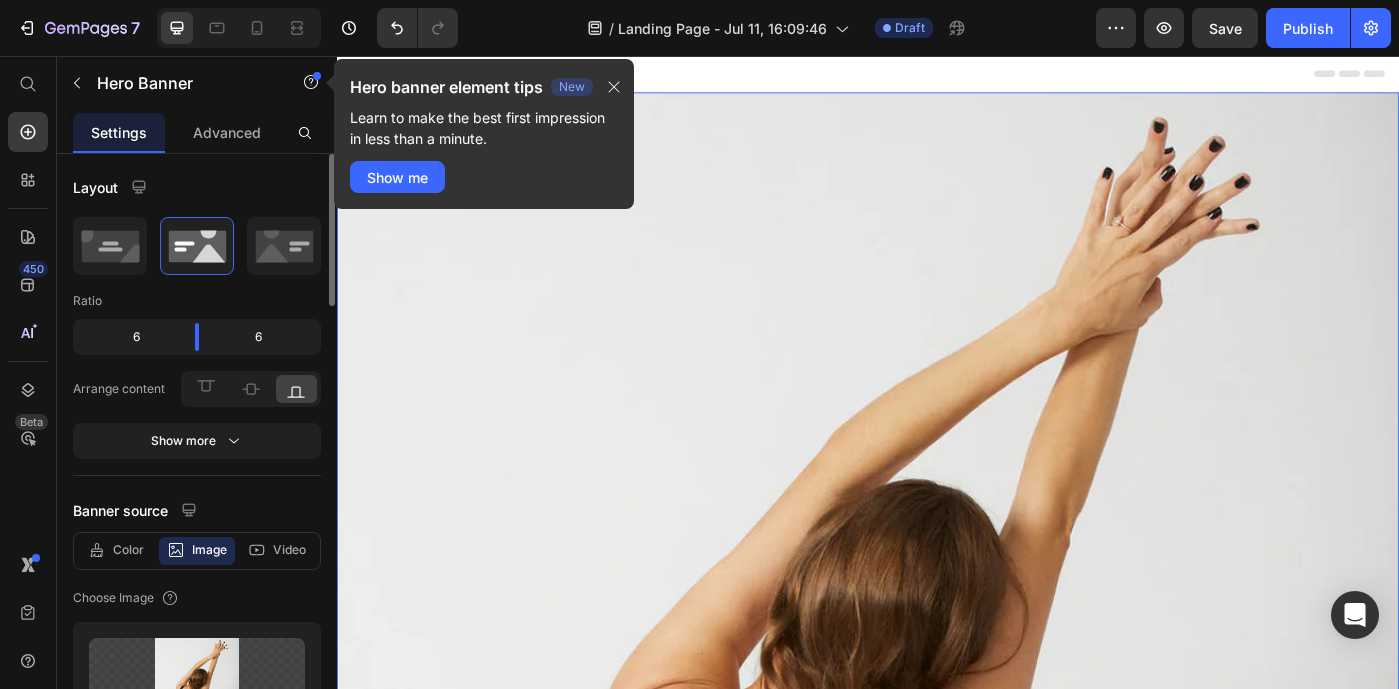 scroll, scrollTop: 0, scrollLeft: 0, axis: both 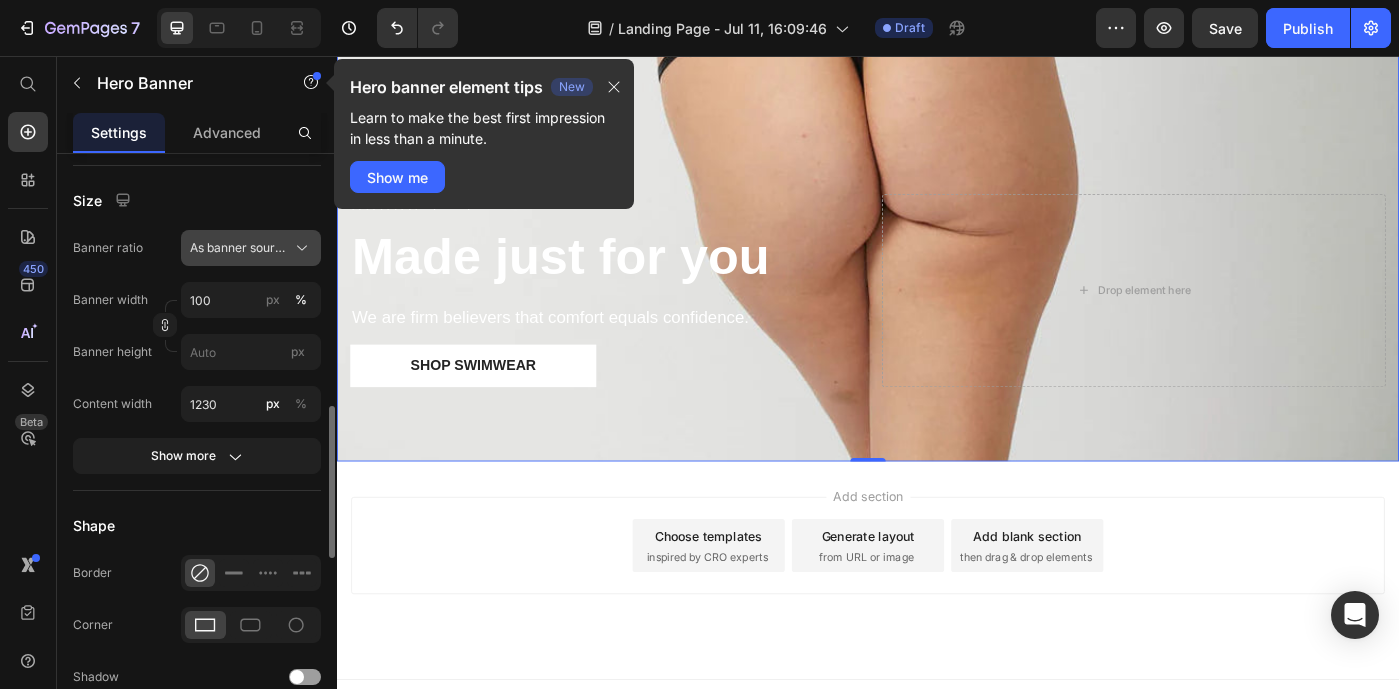 type on "https://cdn.shopify.com/s/files/1/0597/5120/2955/files/hanged-man-back.webp?v=1751920229" 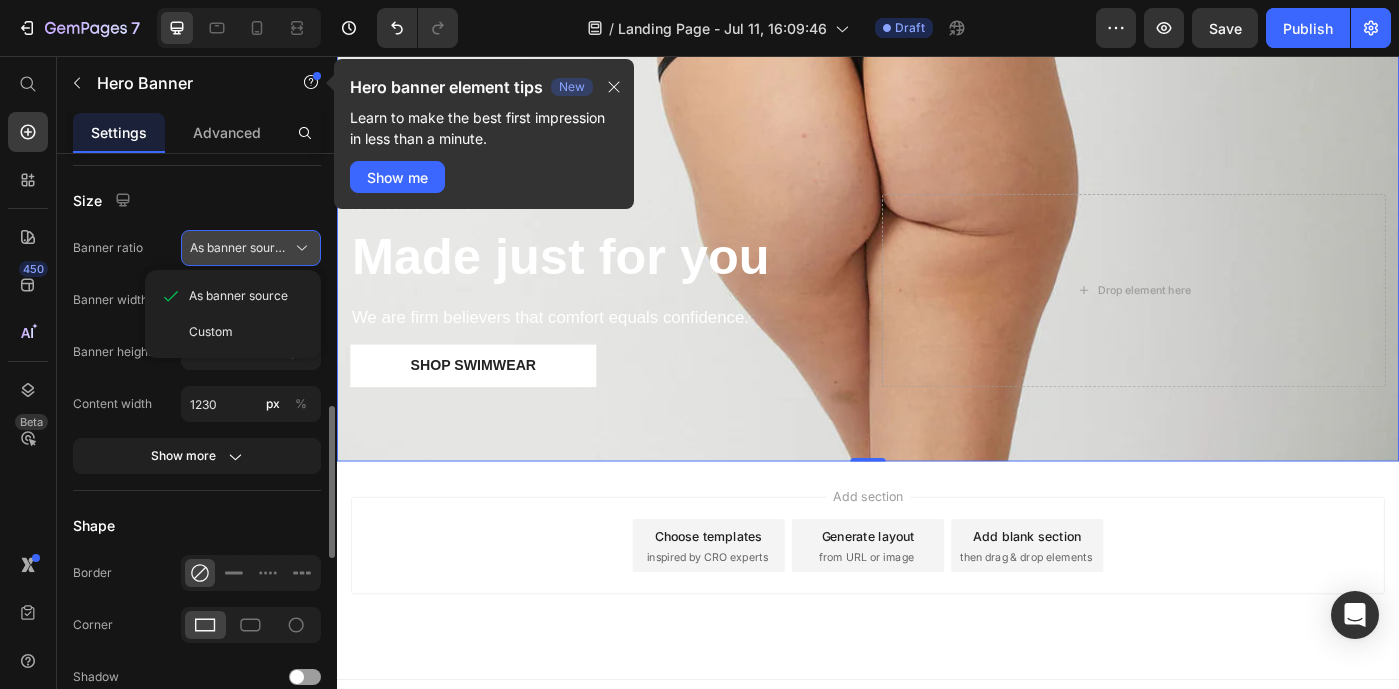 click on "As banner source" at bounding box center [239, 248] 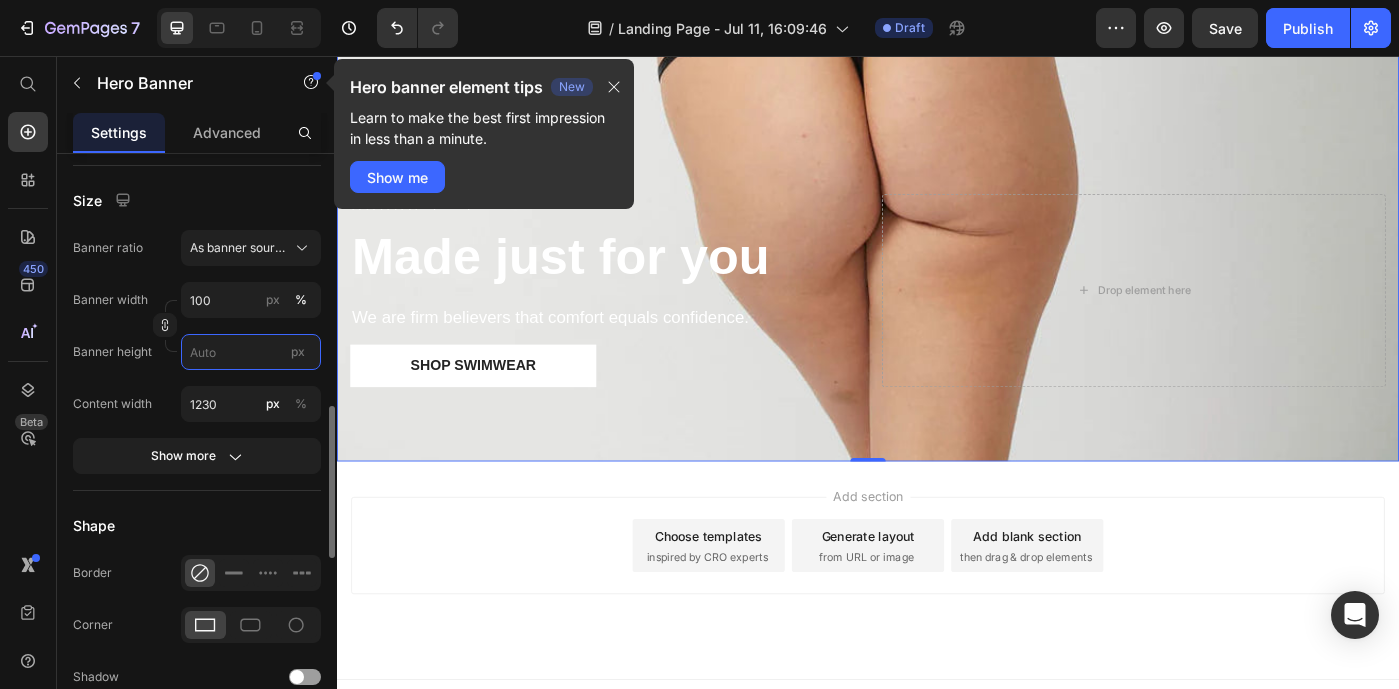 click on "px" at bounding box center (251, 352) 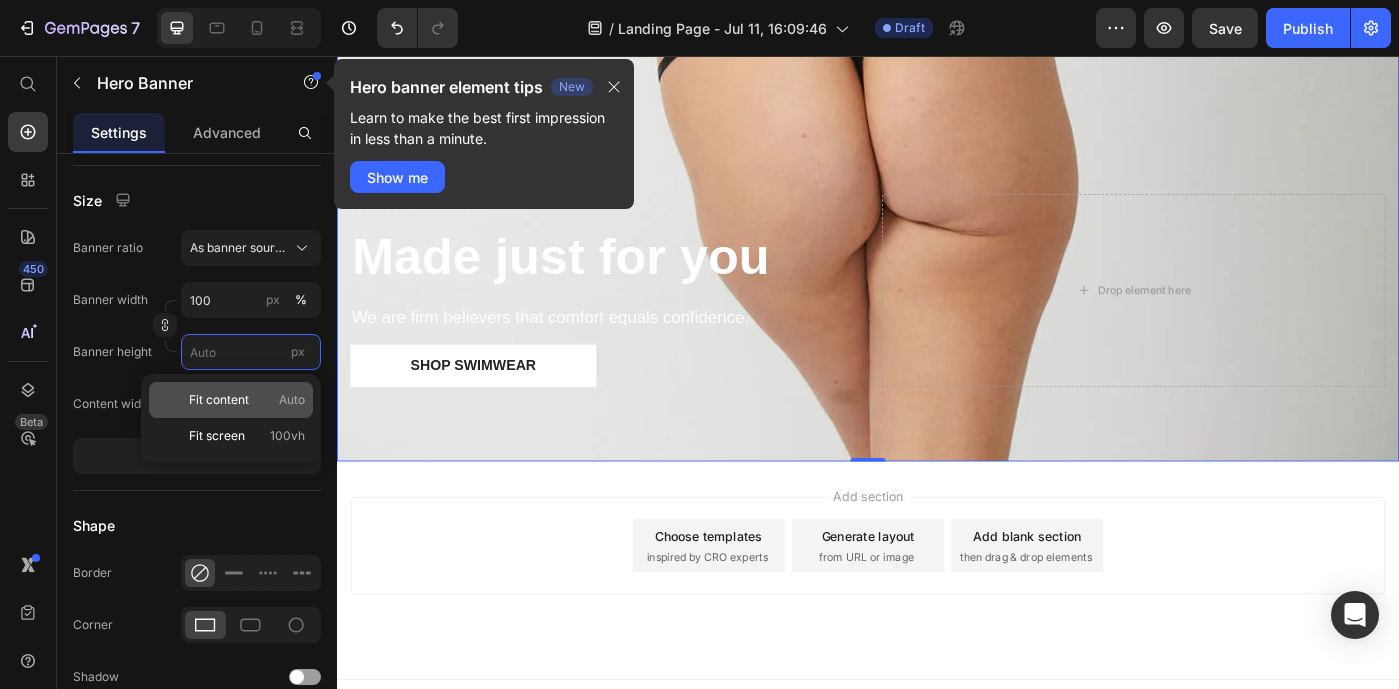 type 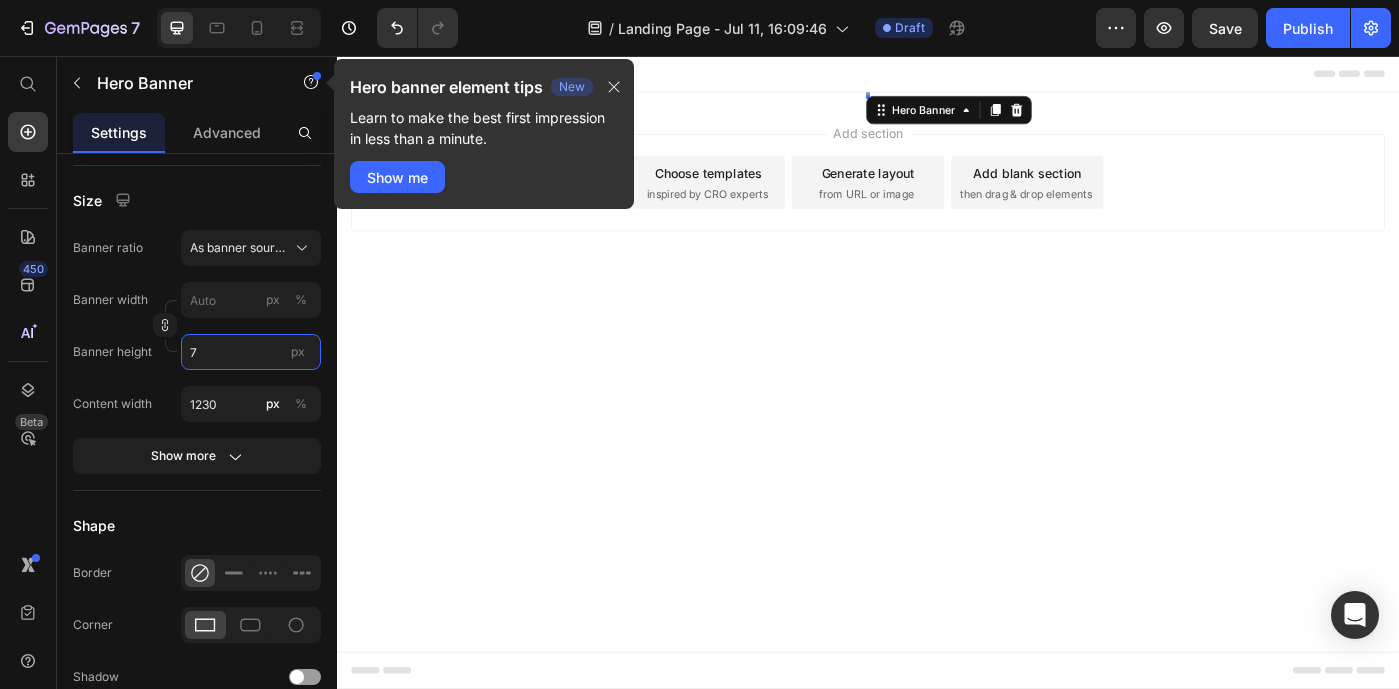 scroll, scrollTop: 0, scrollLeft: 0, axis: both 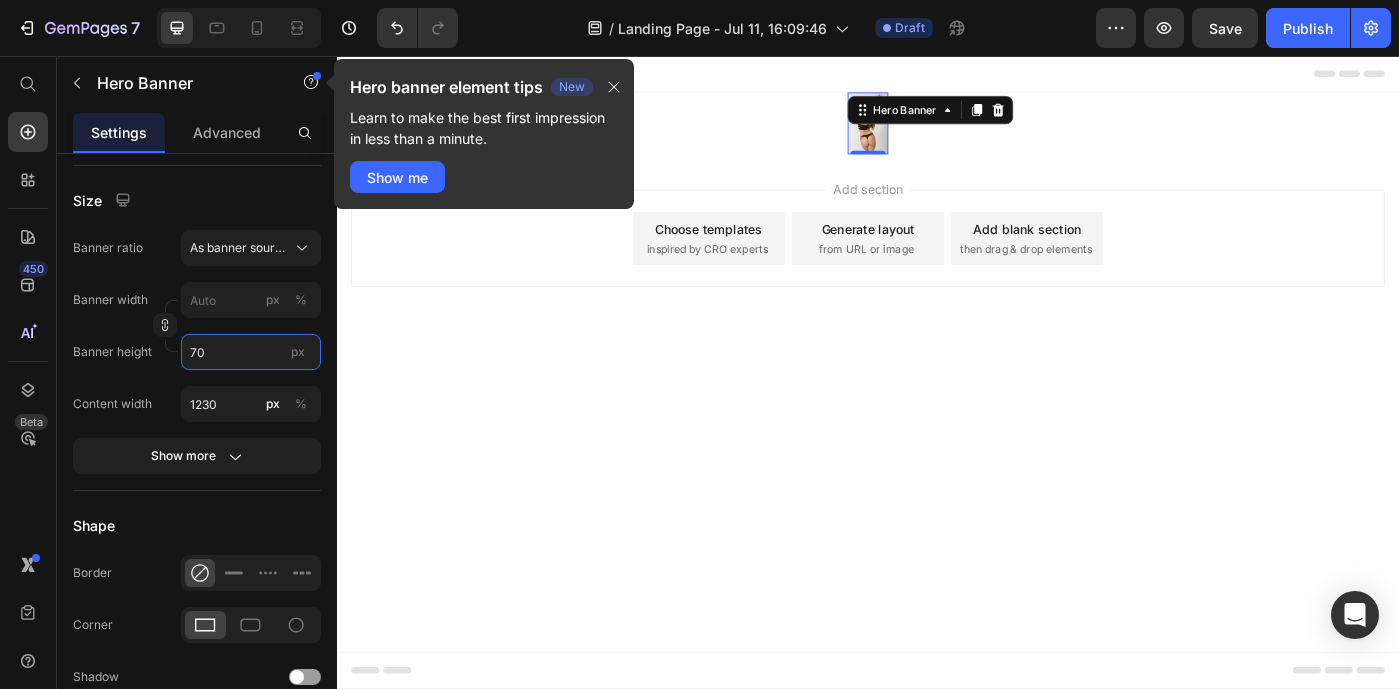 type on "700" 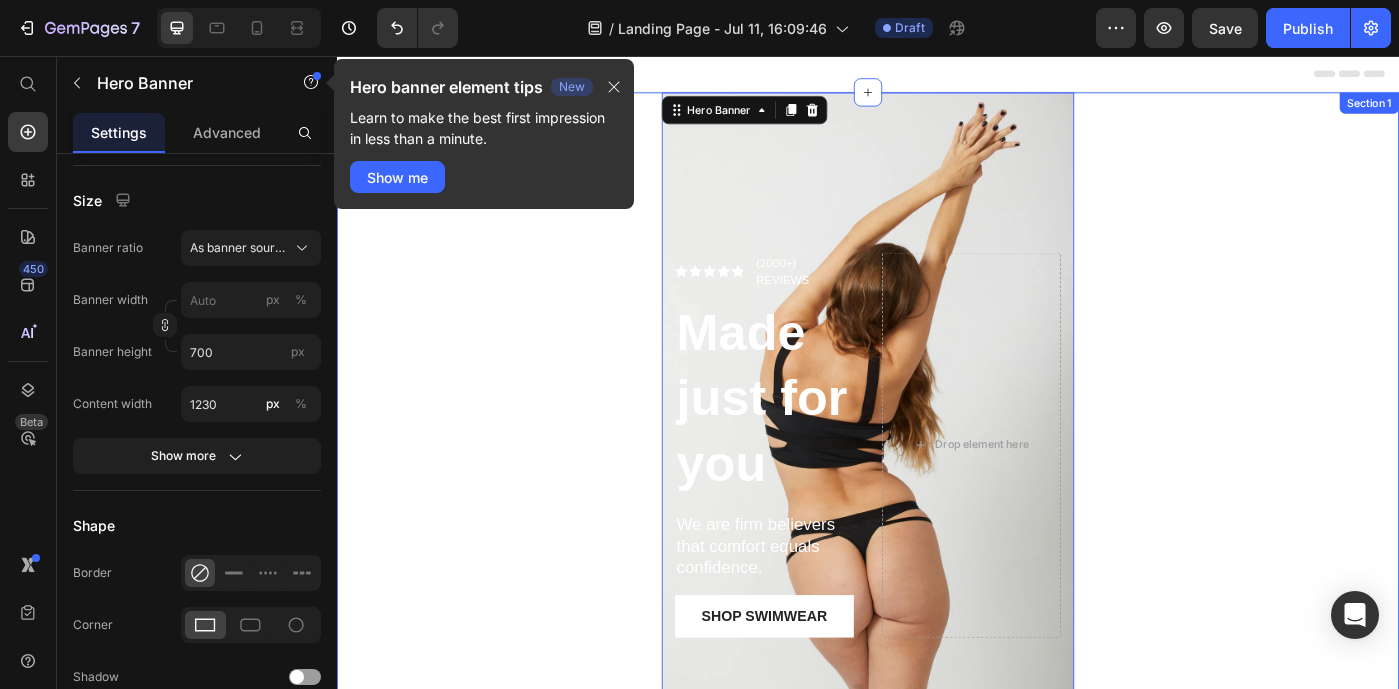 click on "Icon Icon Icon Icon Icon Icon List (2000+) REVIEWS Text Block Row Made just for you Heading We are firm believers that comfort equals confidence. Text Block Shop Swimwear Button
Drop element here Hero Banner   0" at bounding box center [937, 447] 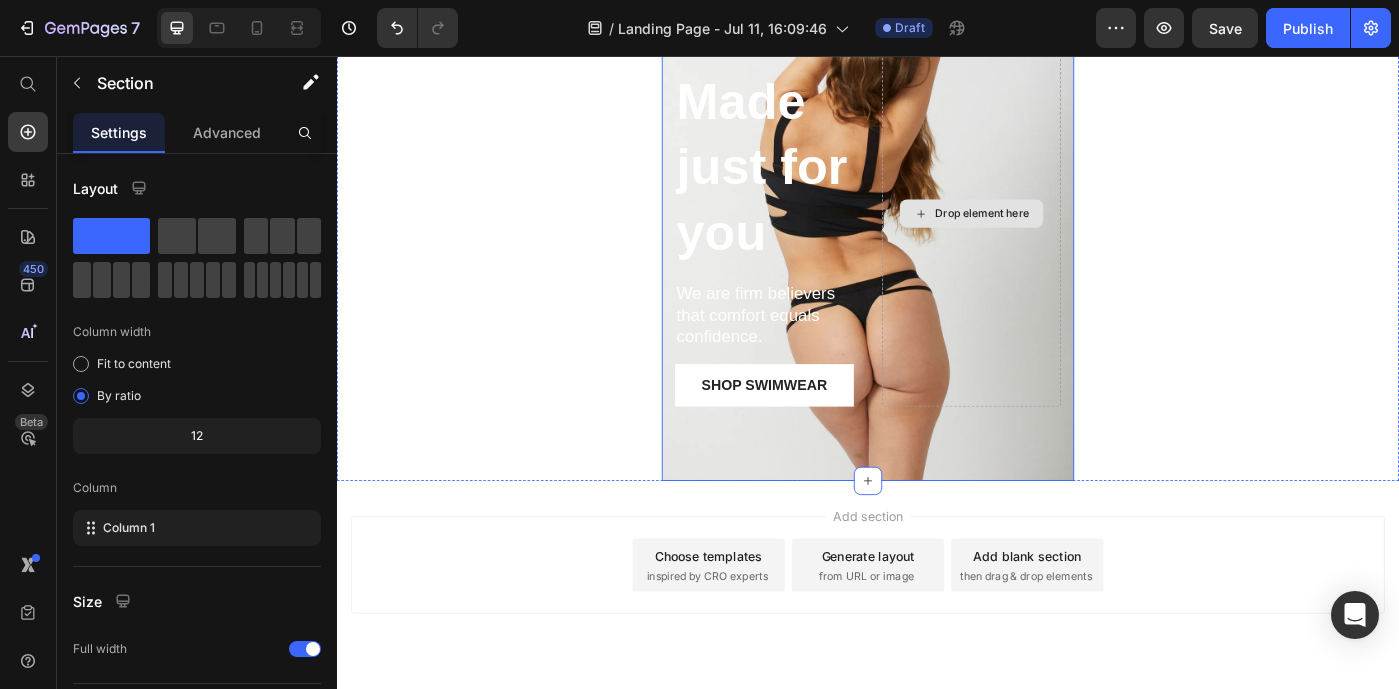 scroll, scrollTop: 274, scrollLeft: 0, axis: vertical 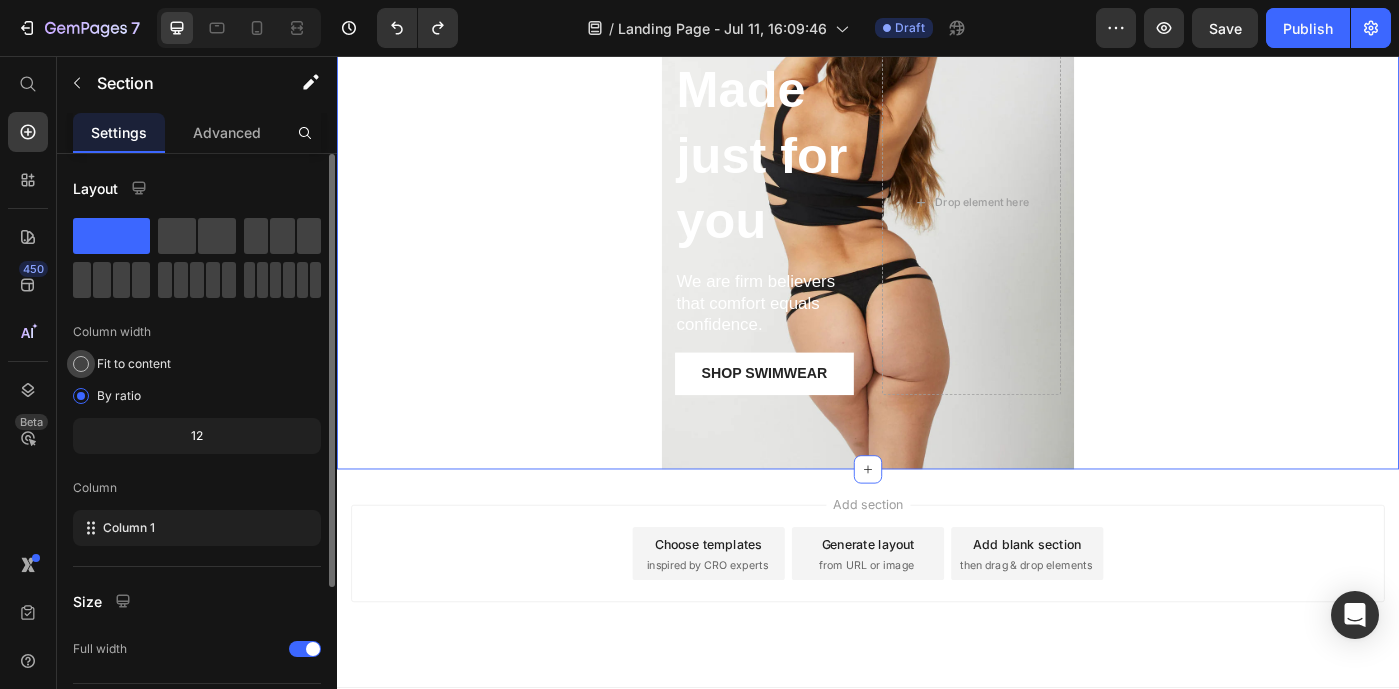 click on "Fit to content" at bounding box center (134, 364) 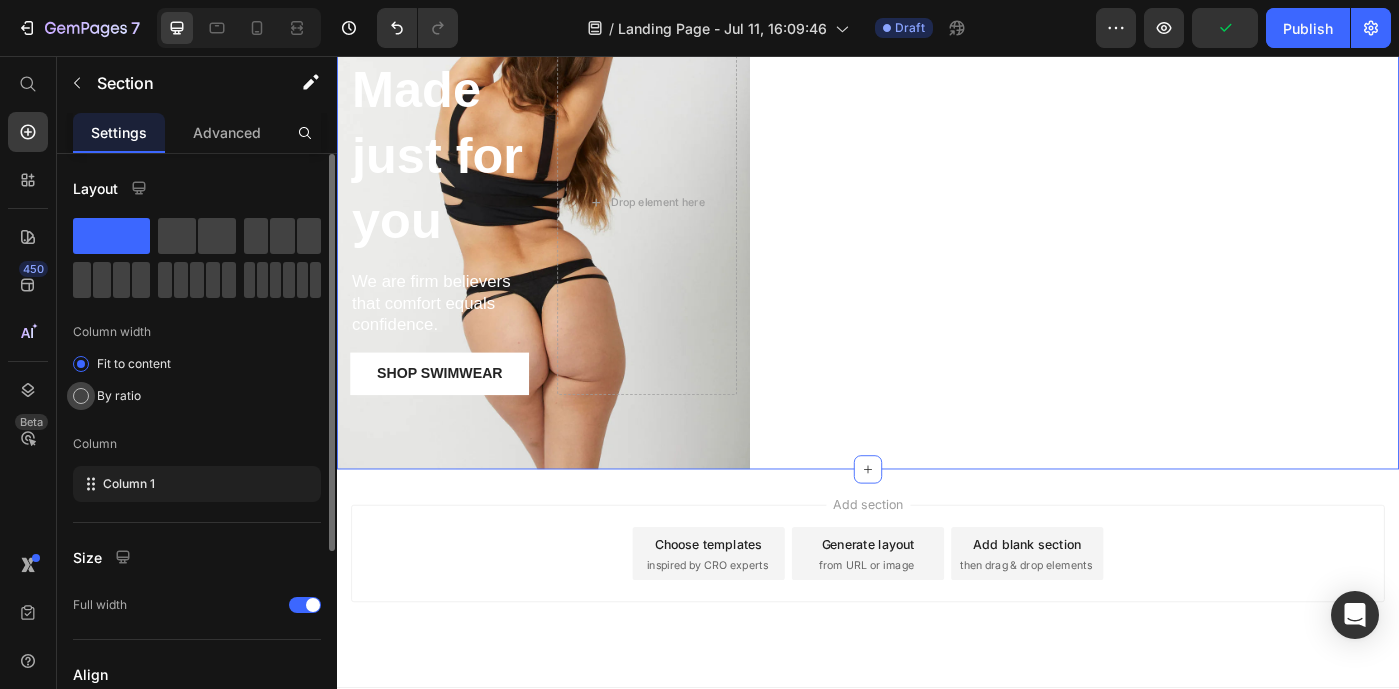 click on "By ratio" at bounding box center (119, 396) 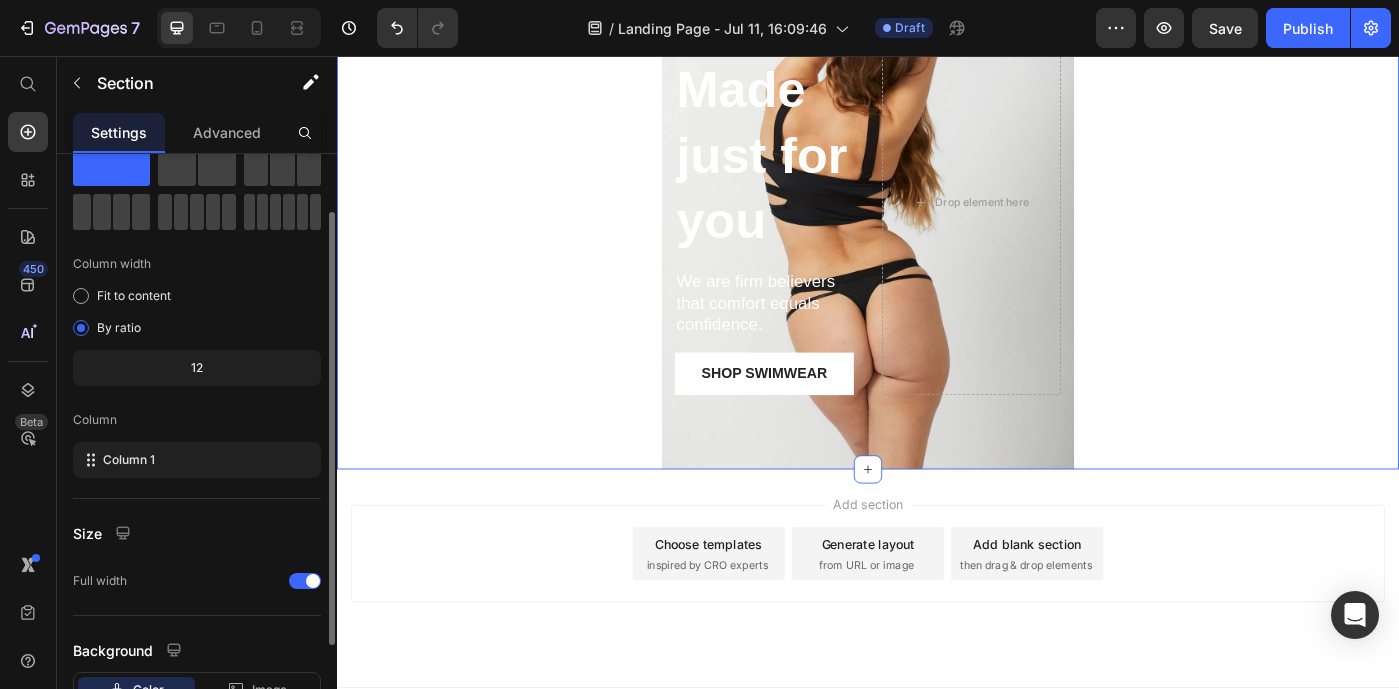 scroll, scrollTop: 0, scrollLeft: 0, axis: both 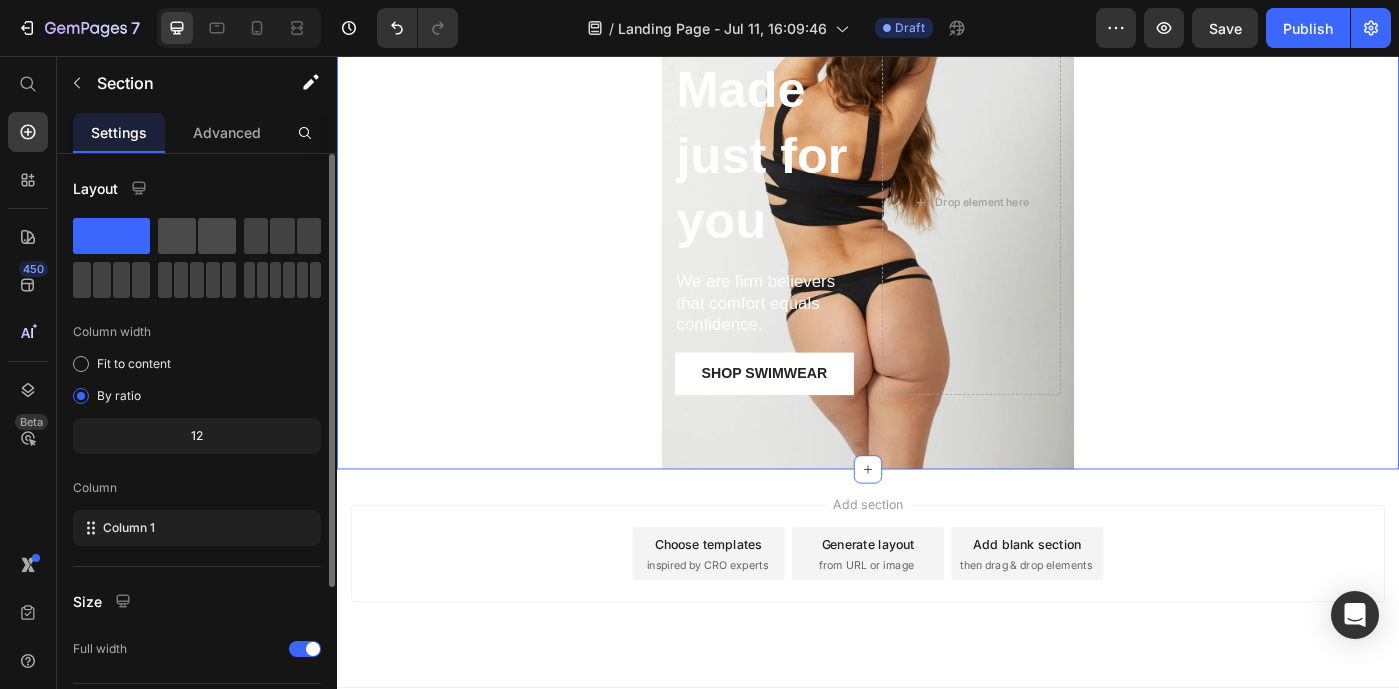click 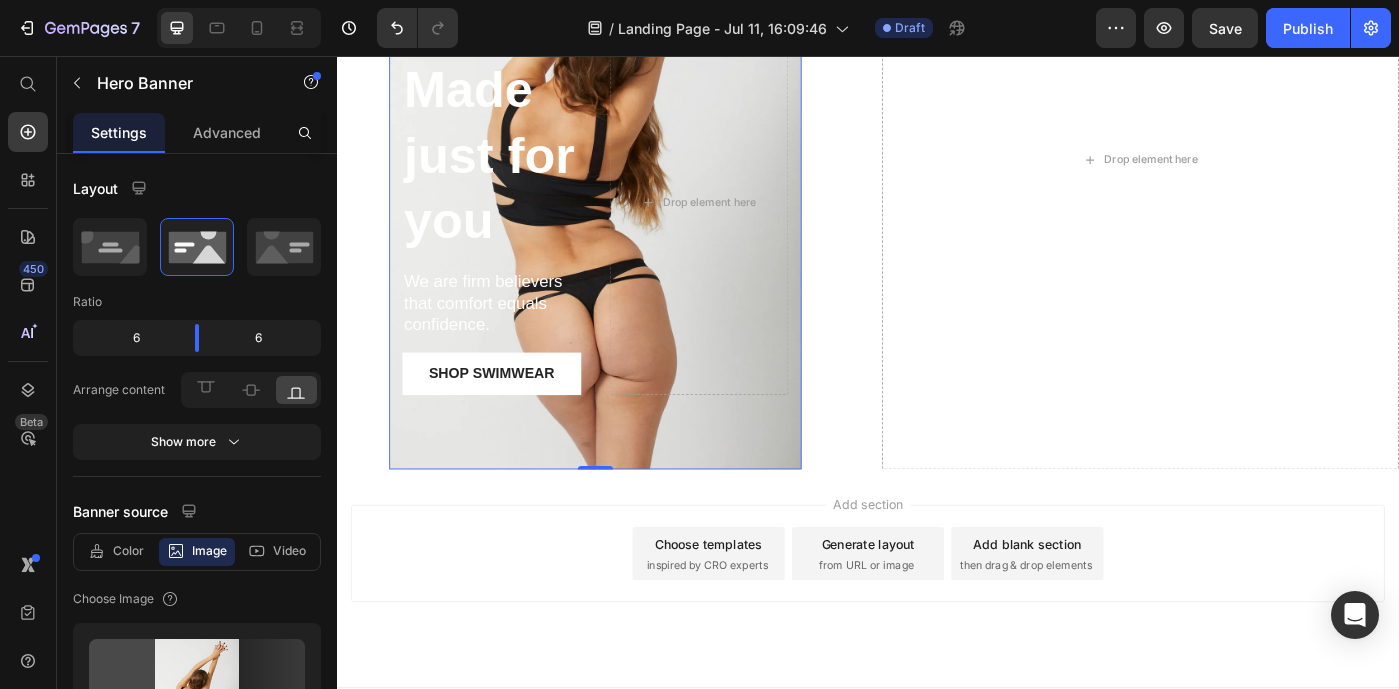 click on "Icon Icon Icon Icon Icon Icon List (2000+) REVIEWS Text Block Row Made just for you Heading We are firm believers that comfort equals confidence. Text Block Shop Swimwear Button
Drop element here" at bounding box center [629, 247] 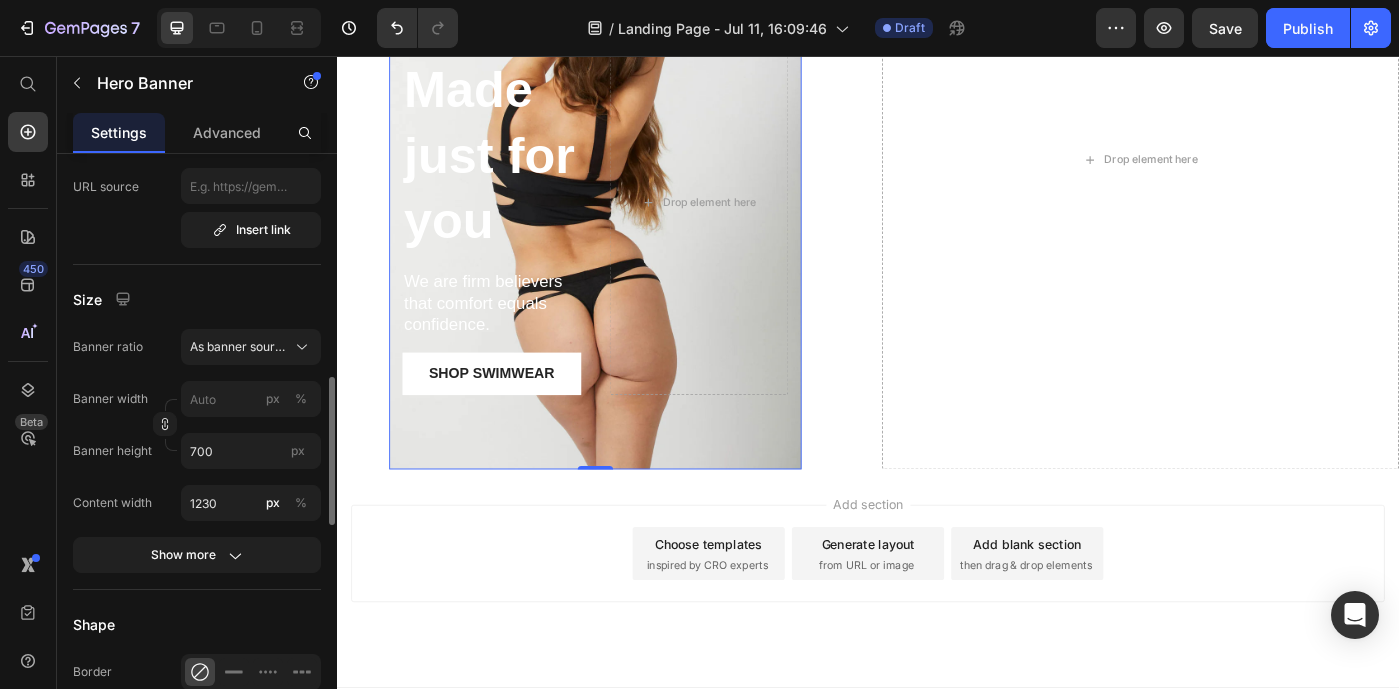scroll, scrollTop: 881, scrollLeft: 0, axis: vertical 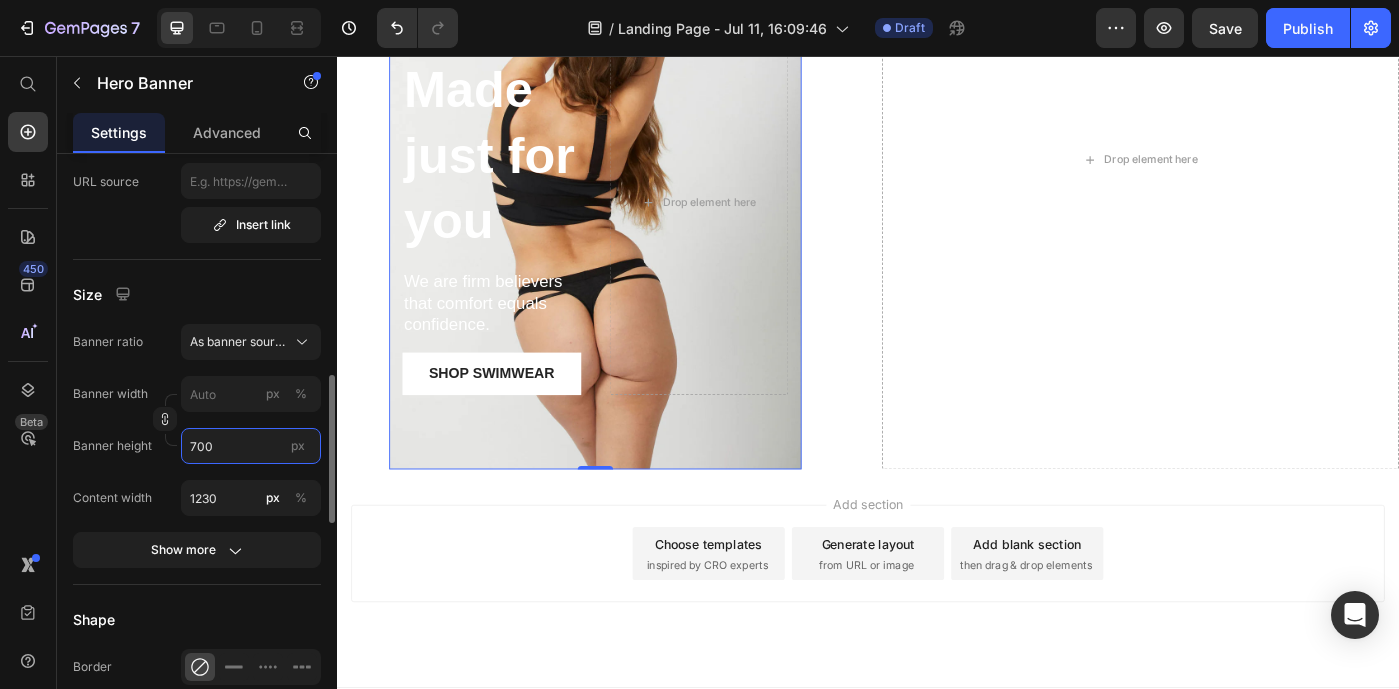 drag, startPoint x: 222, startPoint y: 453, endPoint x: 178, endPoint y: 440, distance: 45.88028 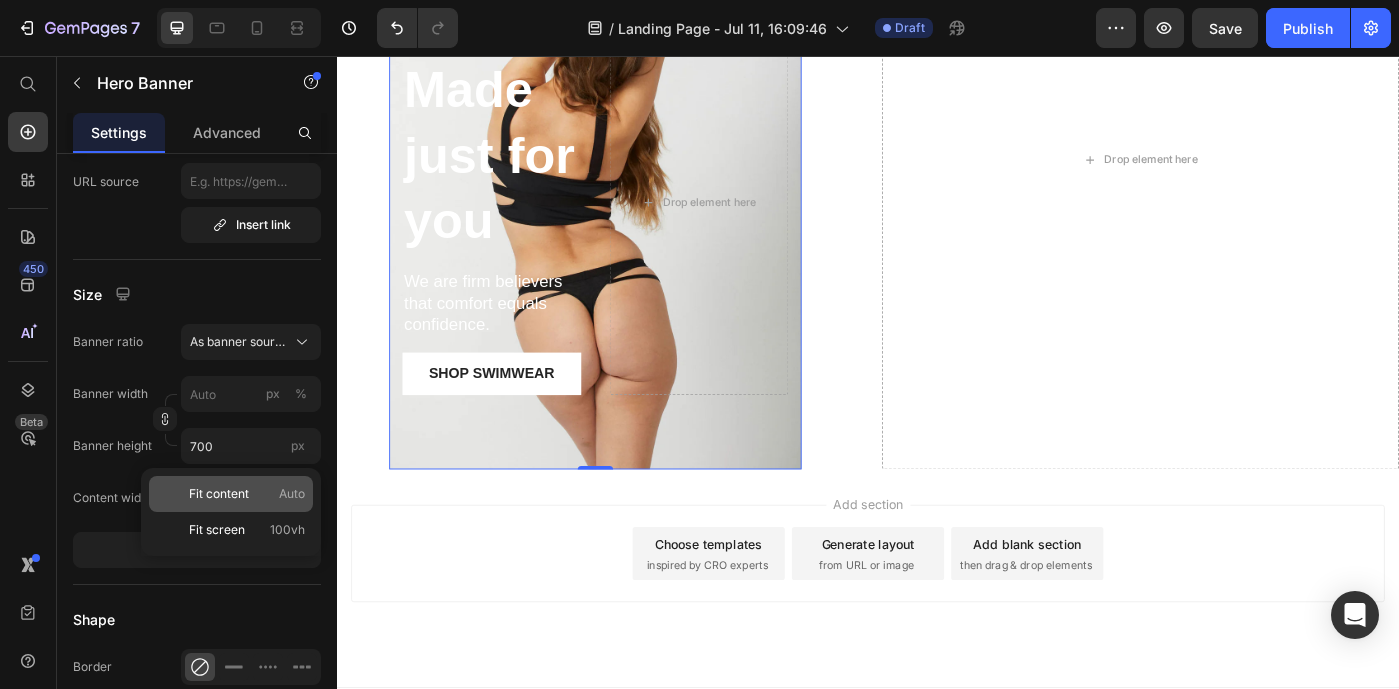 click on "Fit content Auto" 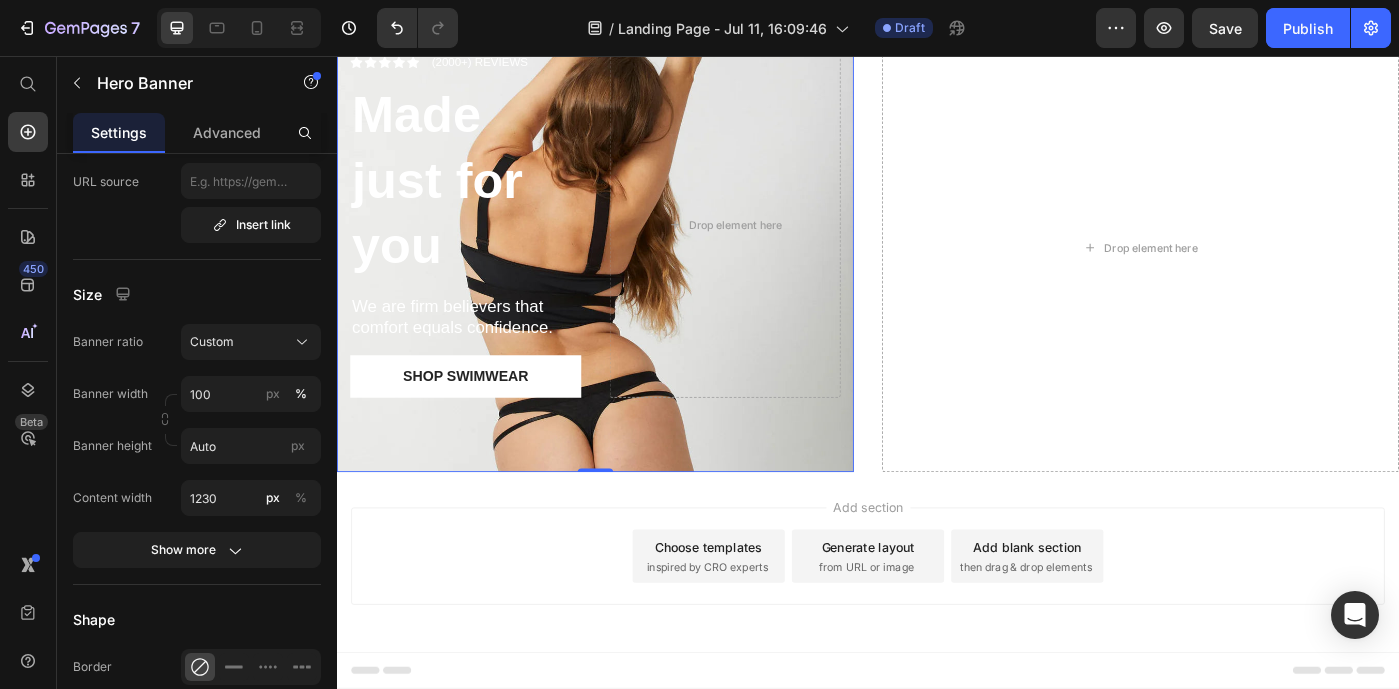 scroll, scrollTop: 0, scrollLeft: 0, axis: both 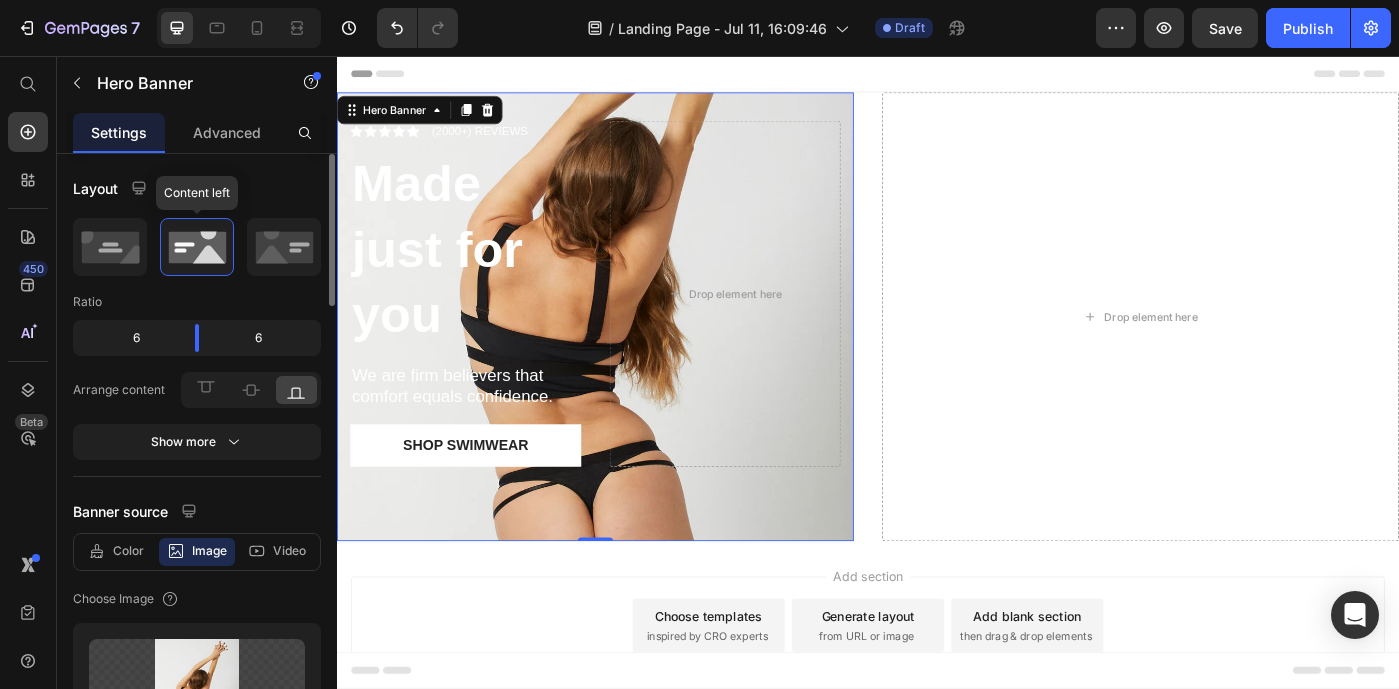 click 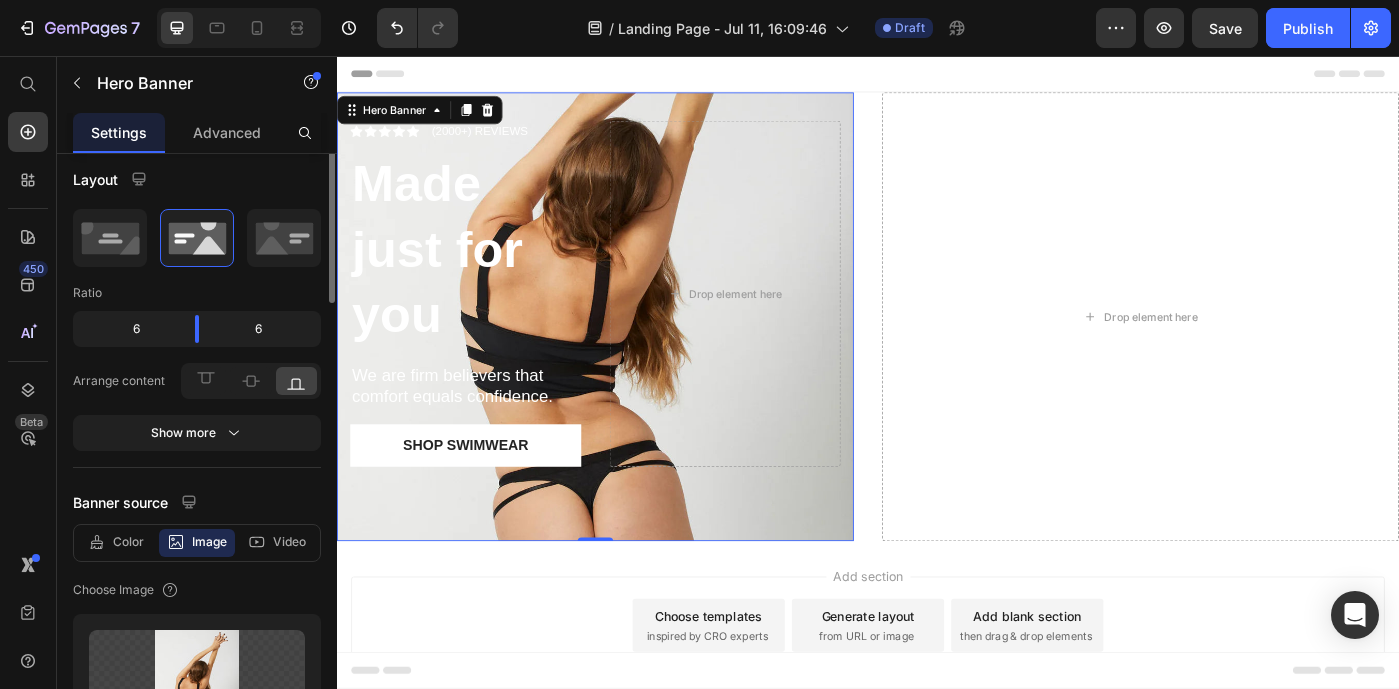 scroll, scrollTop: 0, scrollLeft: 0, axis: both 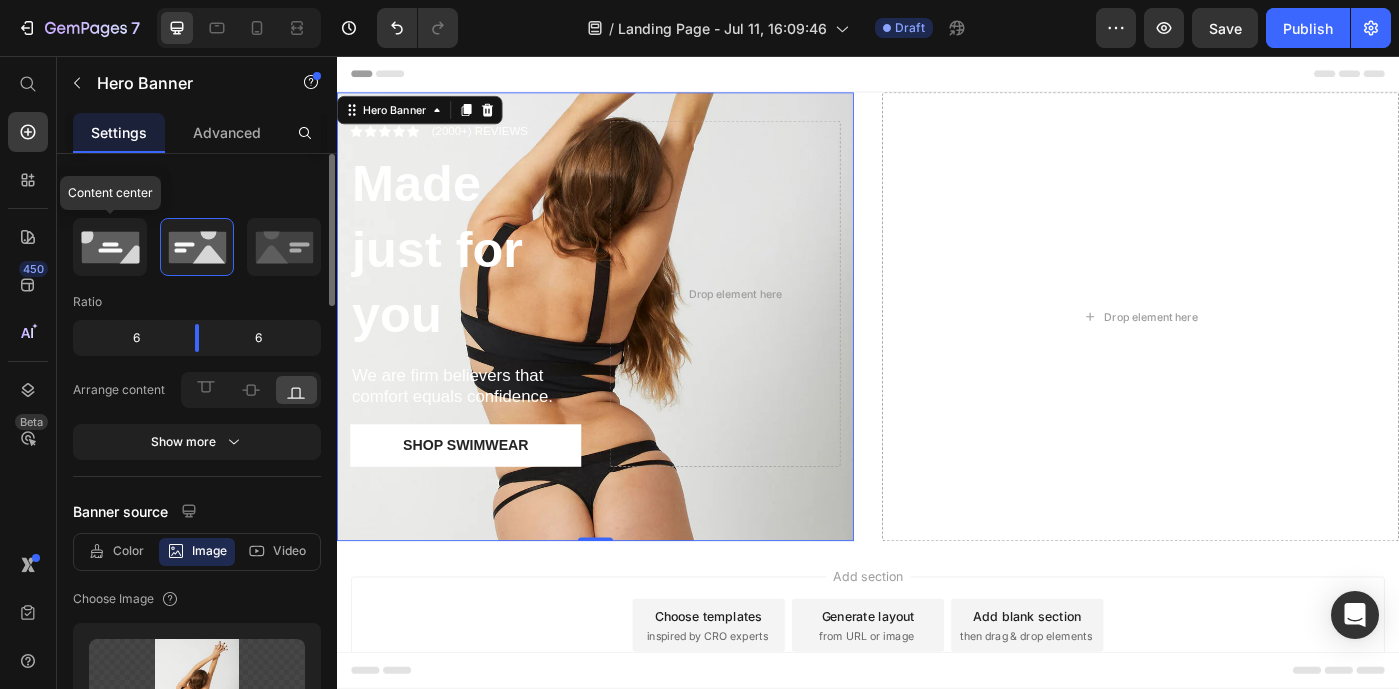 click 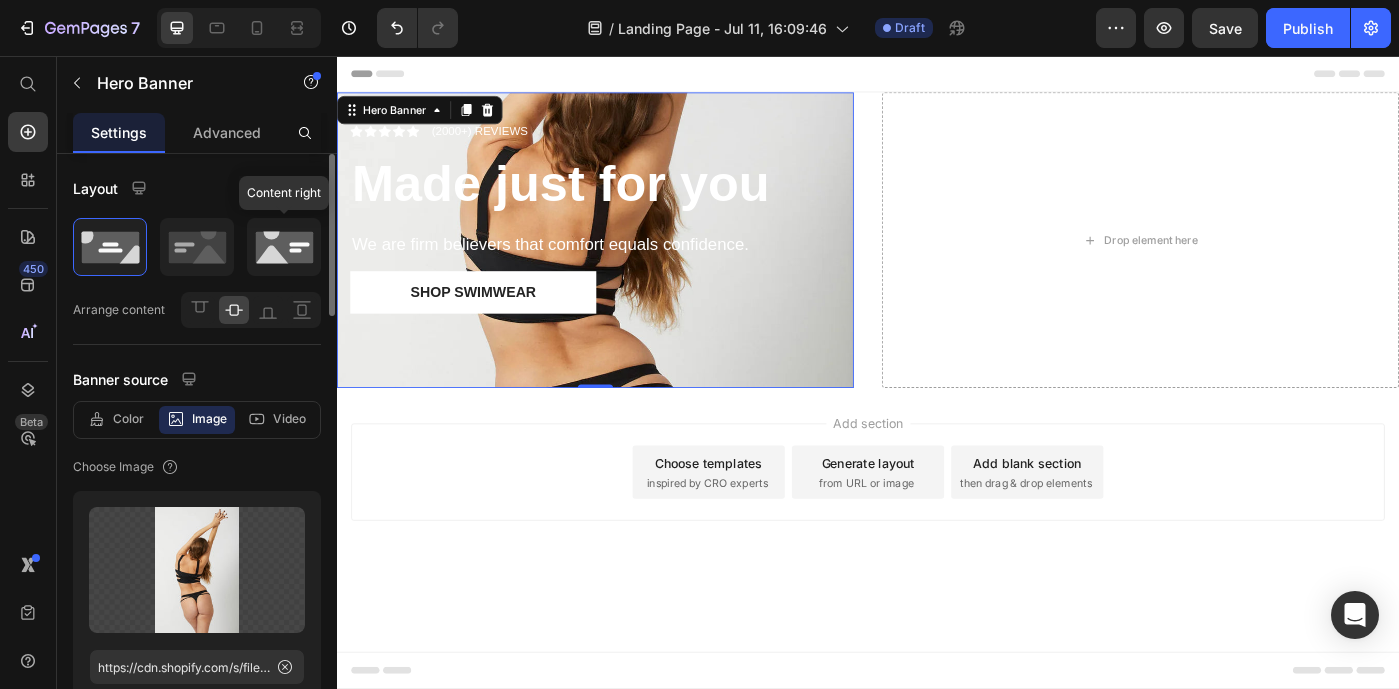 click 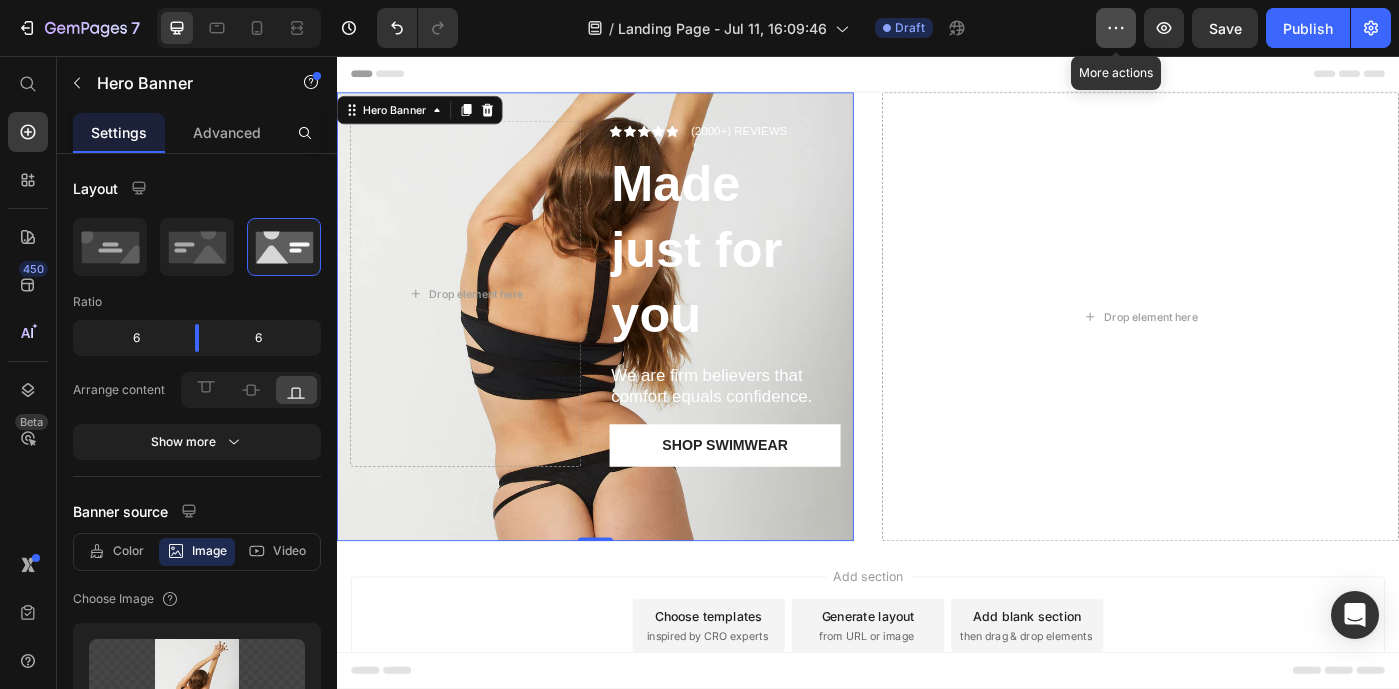 click 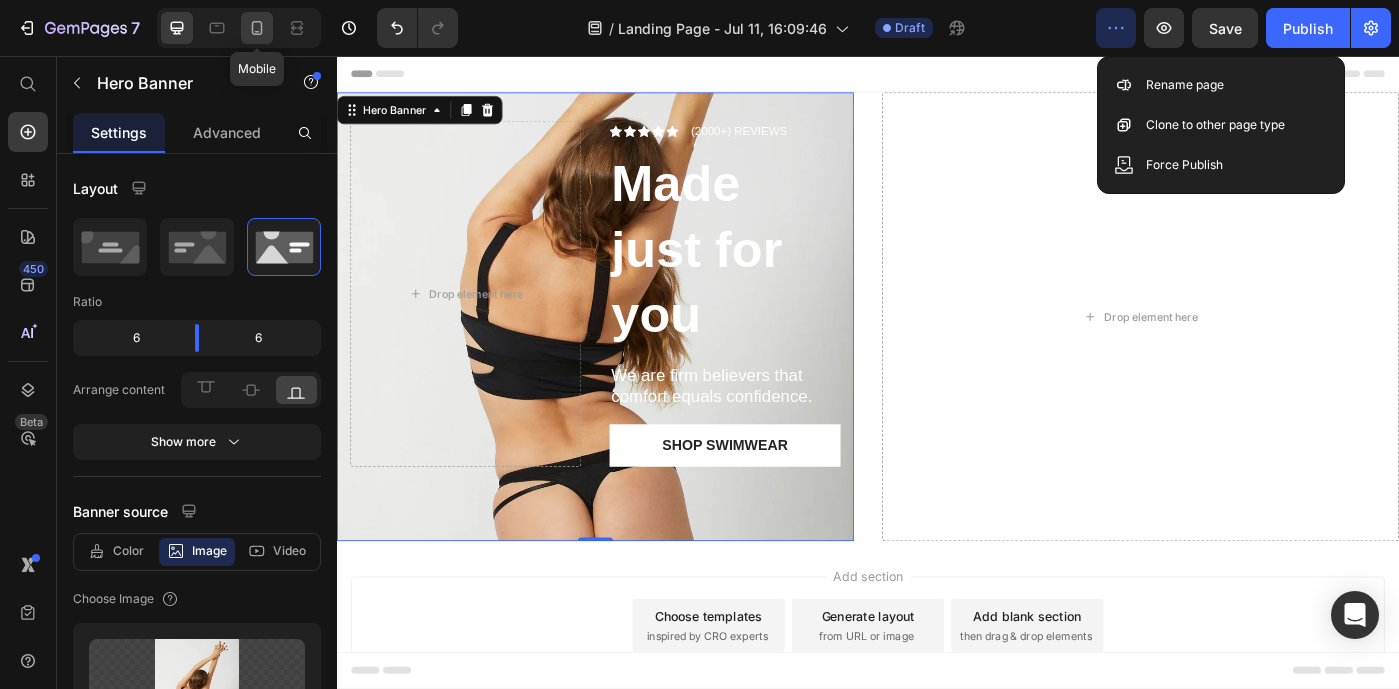 click 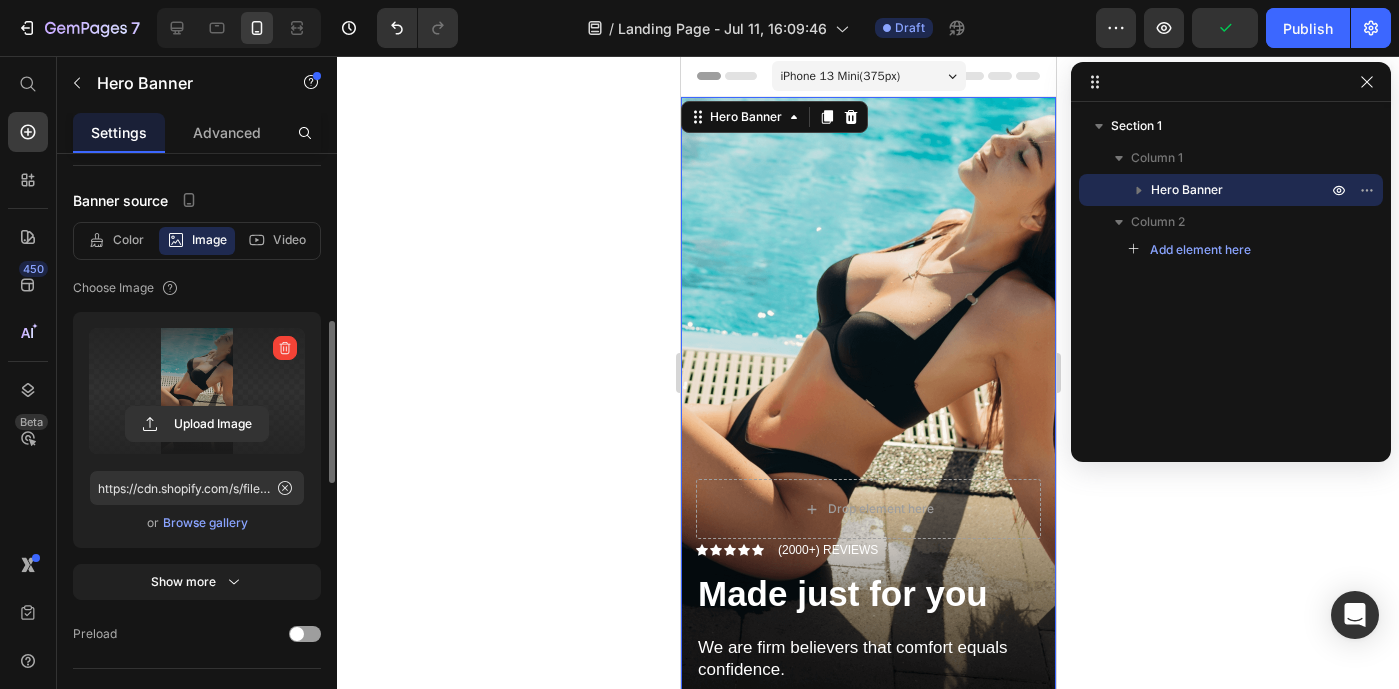 scroll, scrollTop: 330, scrollLeft: 0, axis: vertical 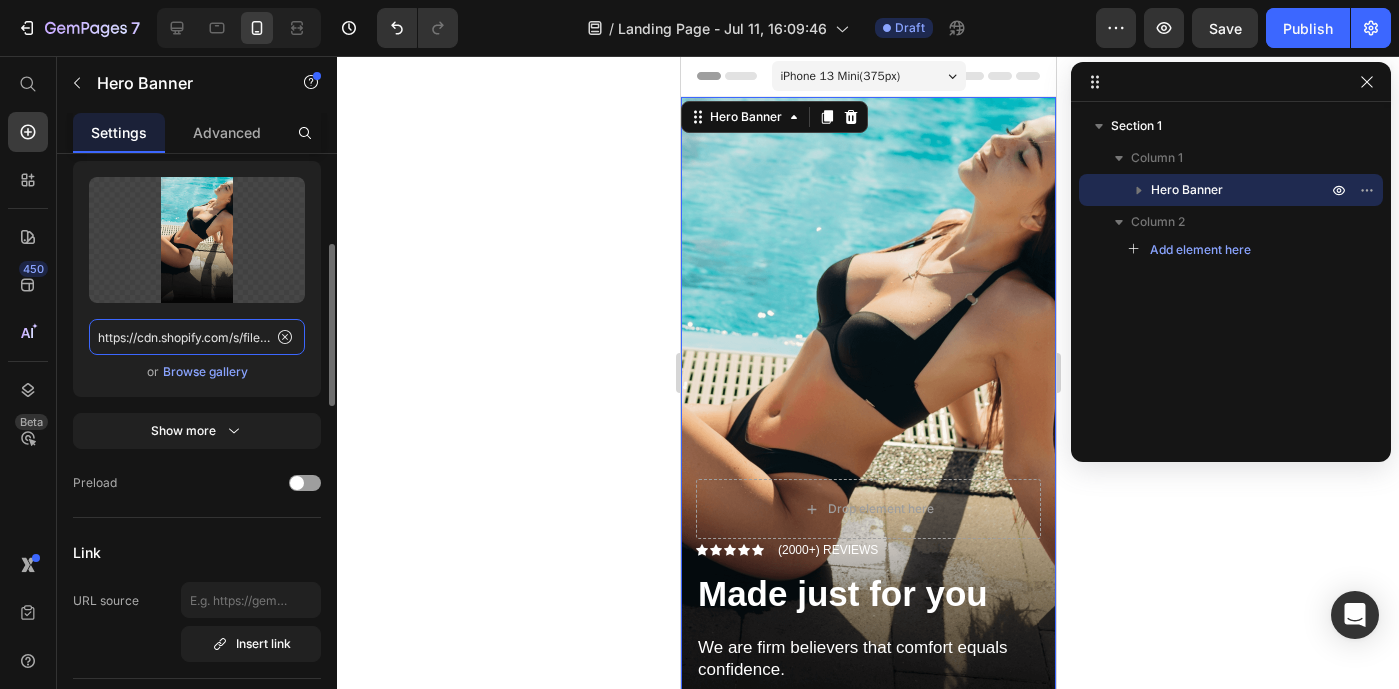 click on "https://cdn.shopify.com/s/files/1/0597/5120/2955/files/gempages_575019876574299248-c33ea36d-1465-46da-837e-ed2069237a4f.png" 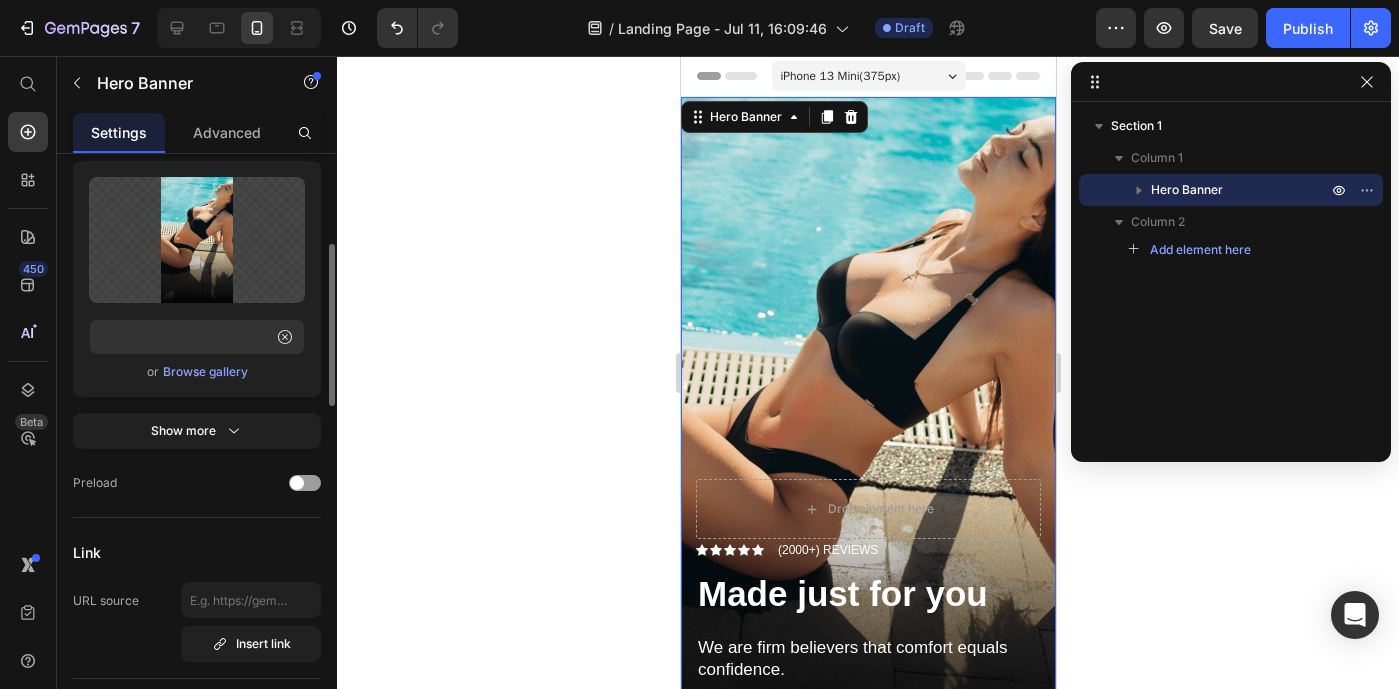 click on "Color Image Video  Choose Image  Upload Image https://cdn.shopify.com/s/files/1/0597/5120/2955/files/gempages_575019876574299248-c33ea36d-1465-46da-837e-ed2069237a4f.png  or   Browse gallery  Show more" 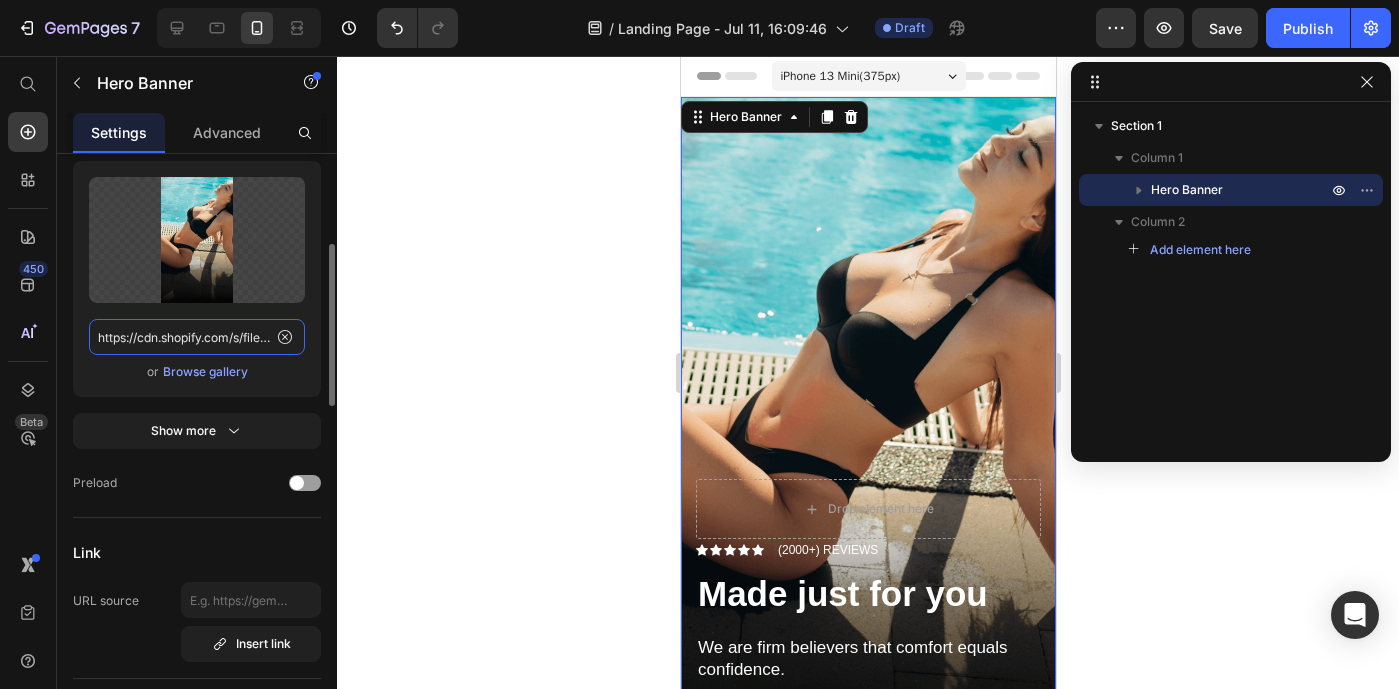 click on "https://cdn.shopify.com/s/files/1/0597/5120/2955/files/gempages_575019876574299248-c33ea36d-1465-46da-837e-ed2069237a4f.png" 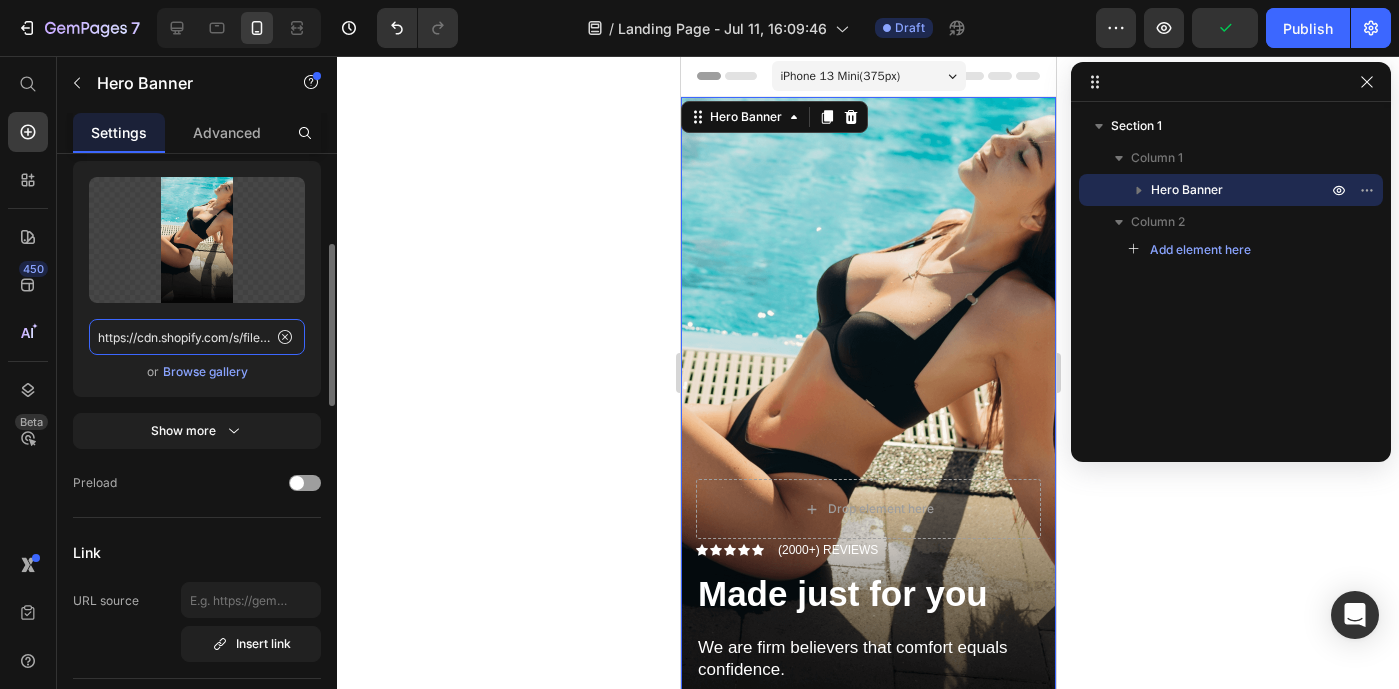 paste on "hanged-man-back.webp?v=1751920229" 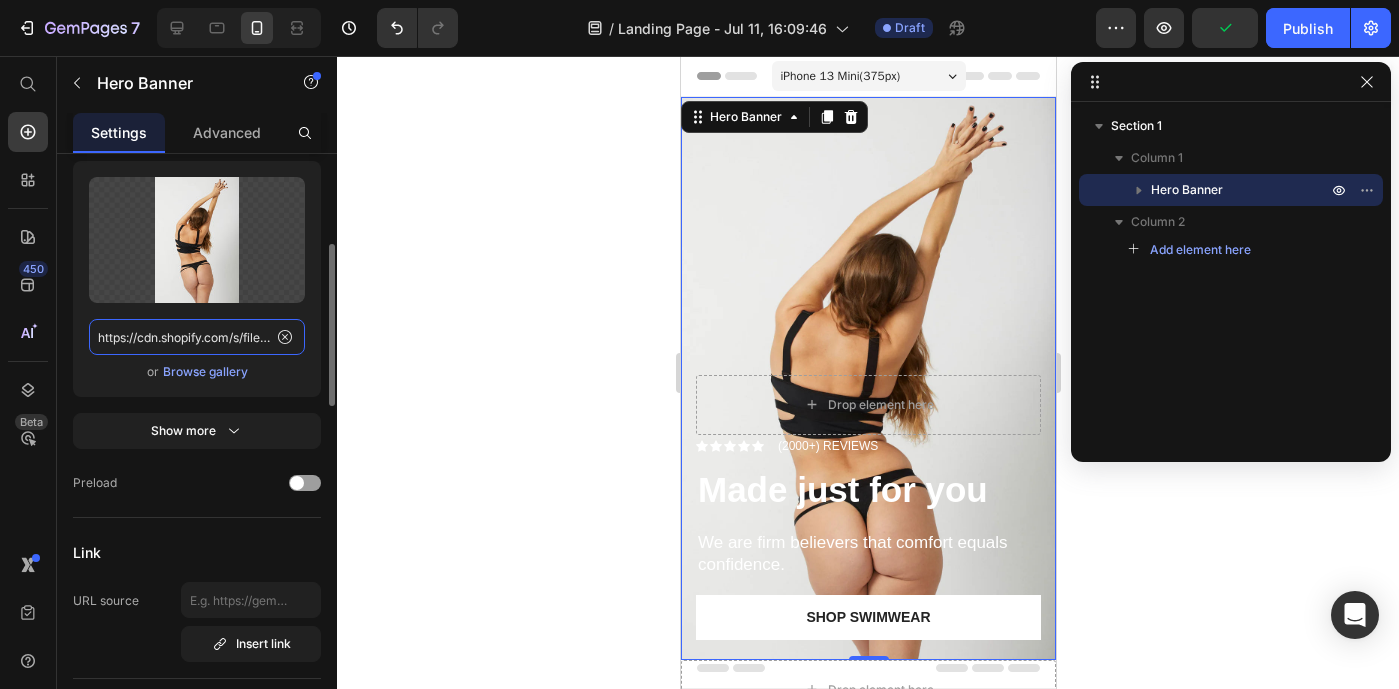 scroll, scrollTop: 0, scrollLeft: 367, axis: horizontal 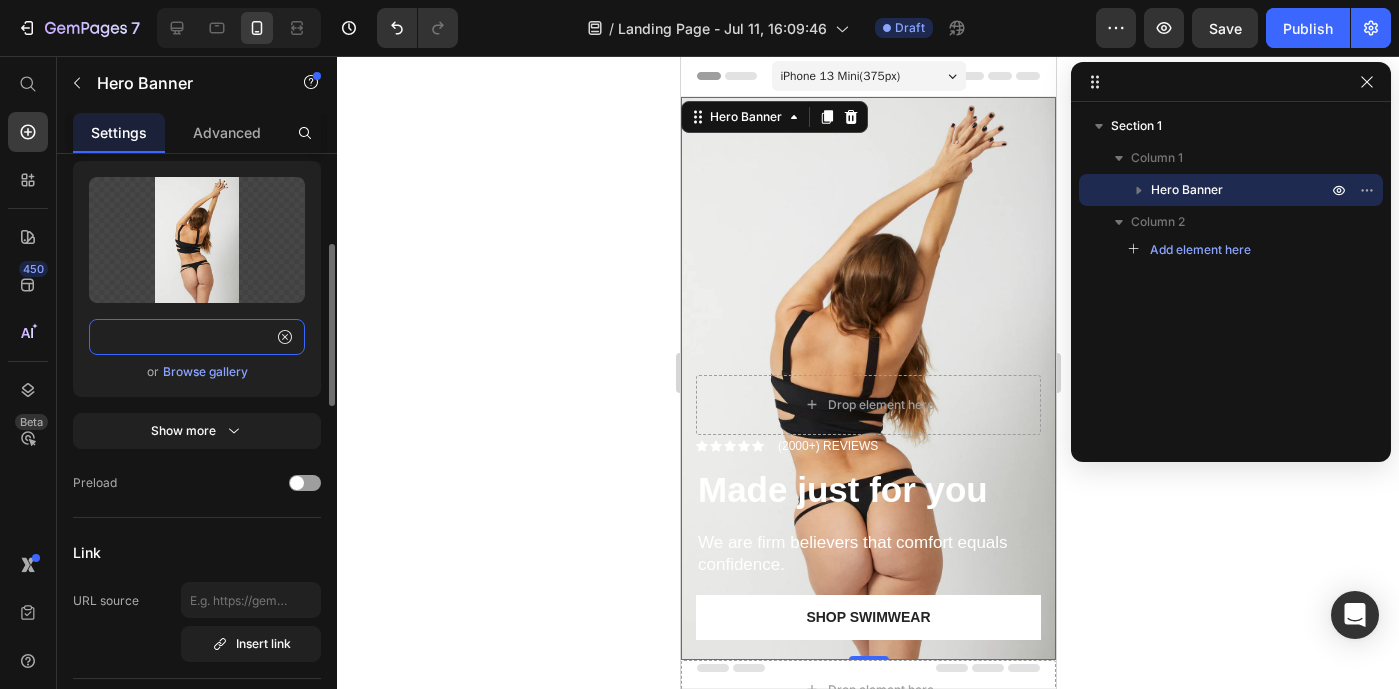 type on "https://cdn.shopify.com/s/files/1/0597/5120/2955/files/hanged-man-back.webp?v=1751920229" 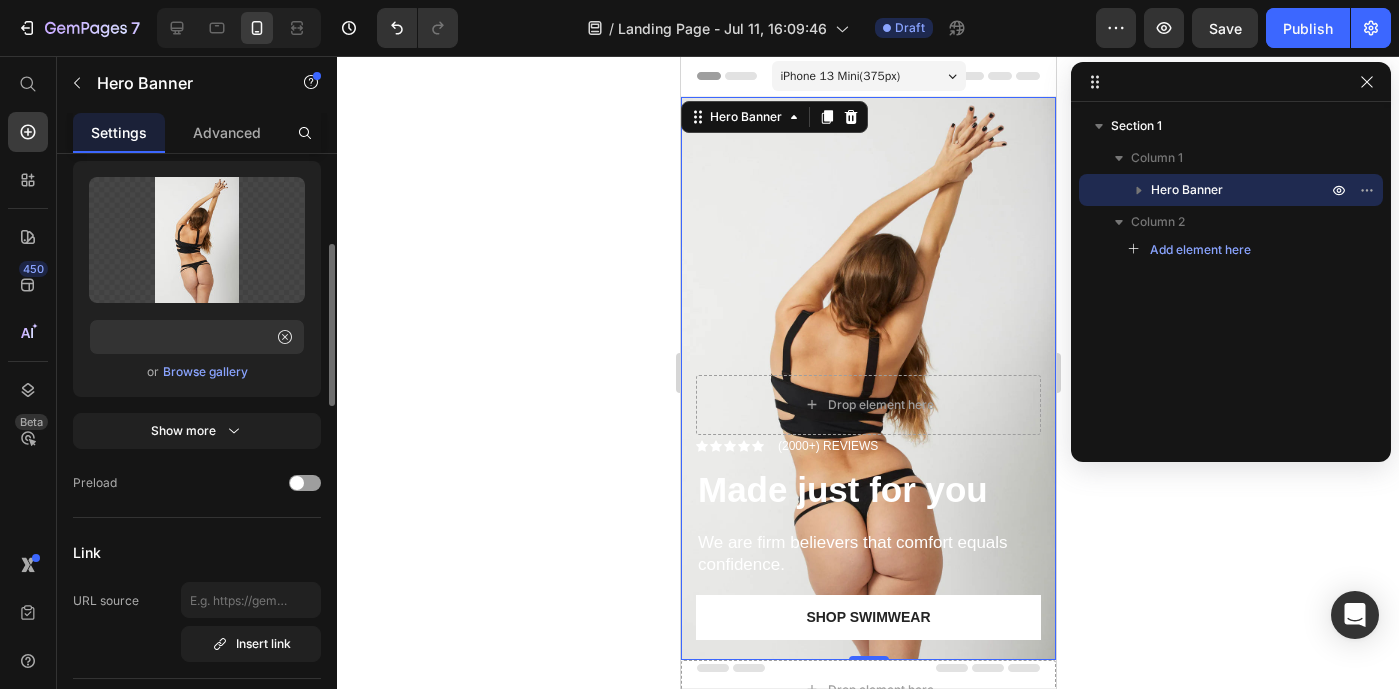 scroll, scrollTop: 0, scrollLeft: 0, axis: both 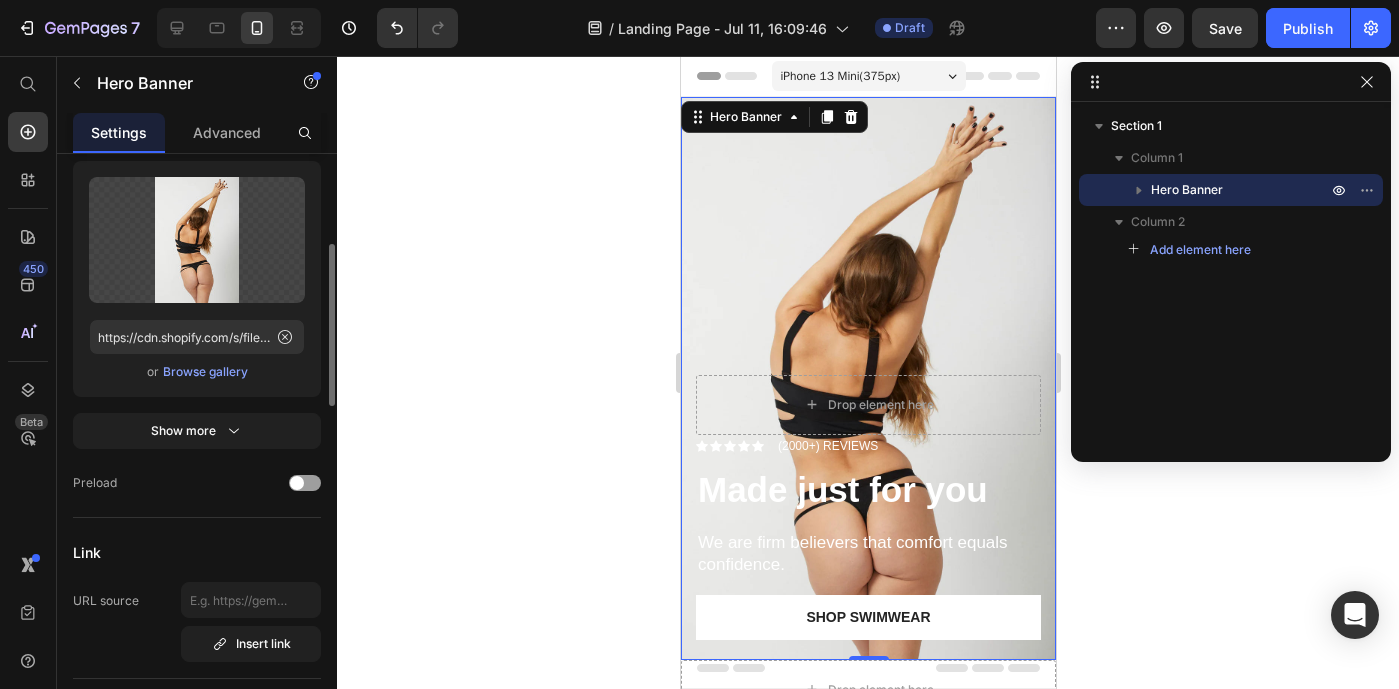 click on "Banner source Color Image Video  Choose Image  Upload Image https://cdn.shopify.com/s/files/1/0597/5120/2955/files/hanged-man-back.webp?v=1751920229  or   Browse gallery  Show more Preload" 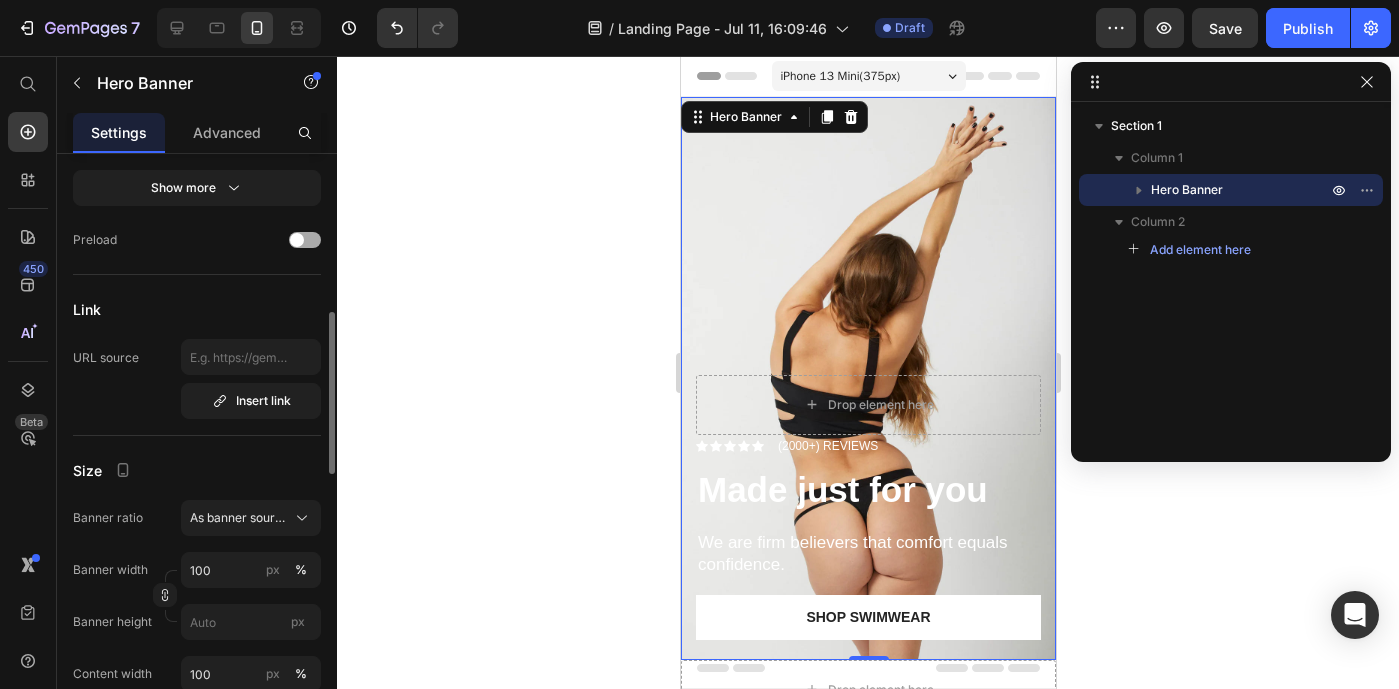 scroll, scrollTop: 578, scrollLeft: 0, axis: vertical 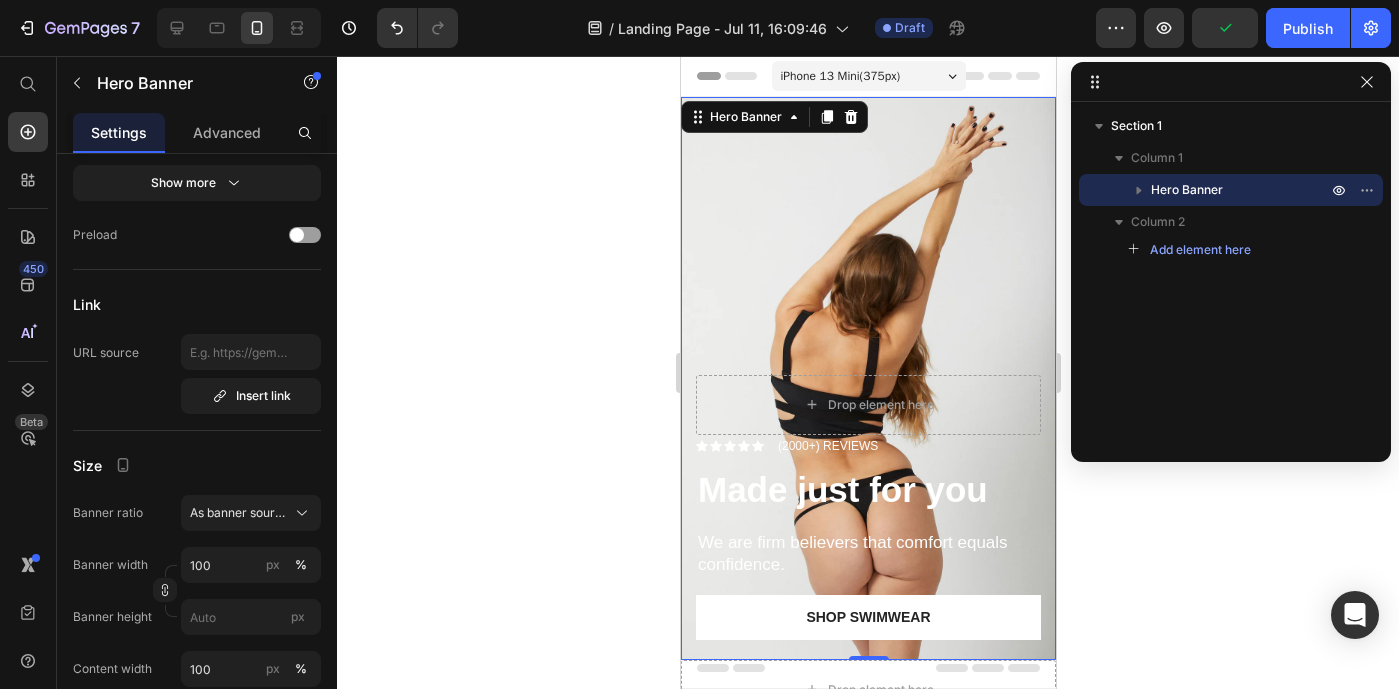 click 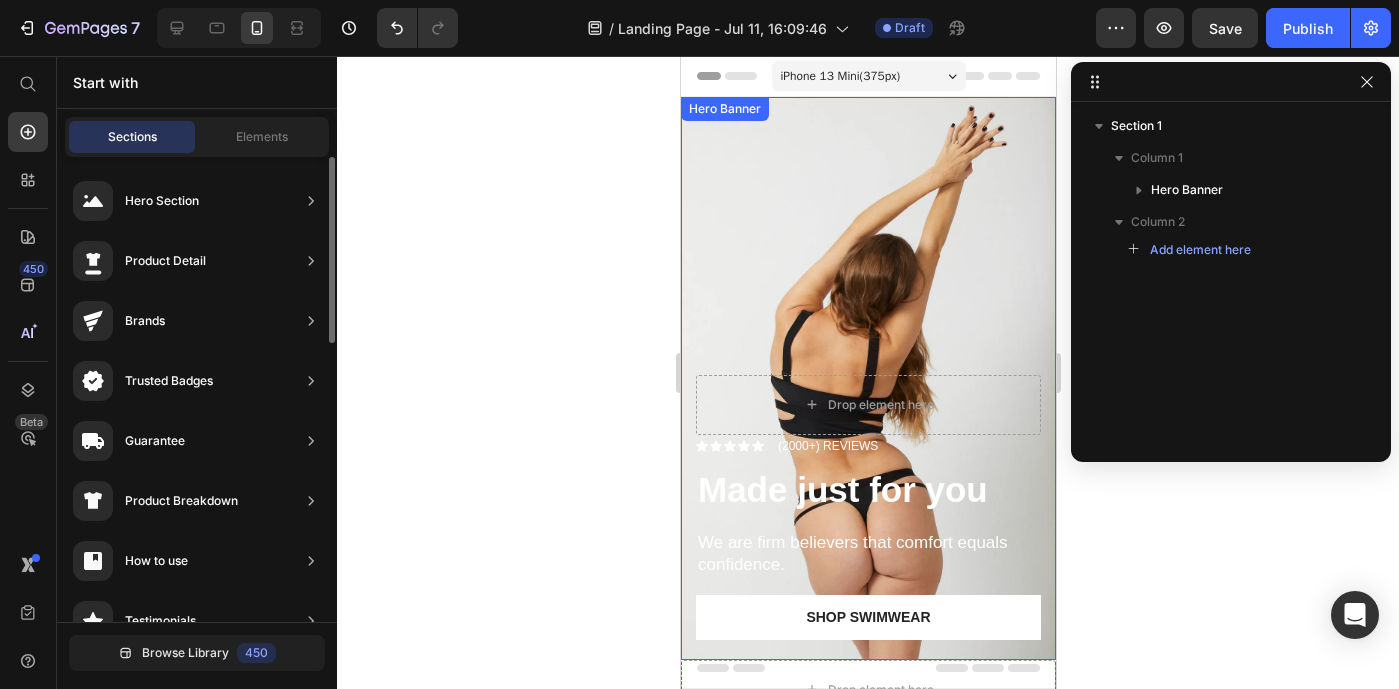 scroll, scrollTop: 1019, scrollLeft: 0, axis: vertical 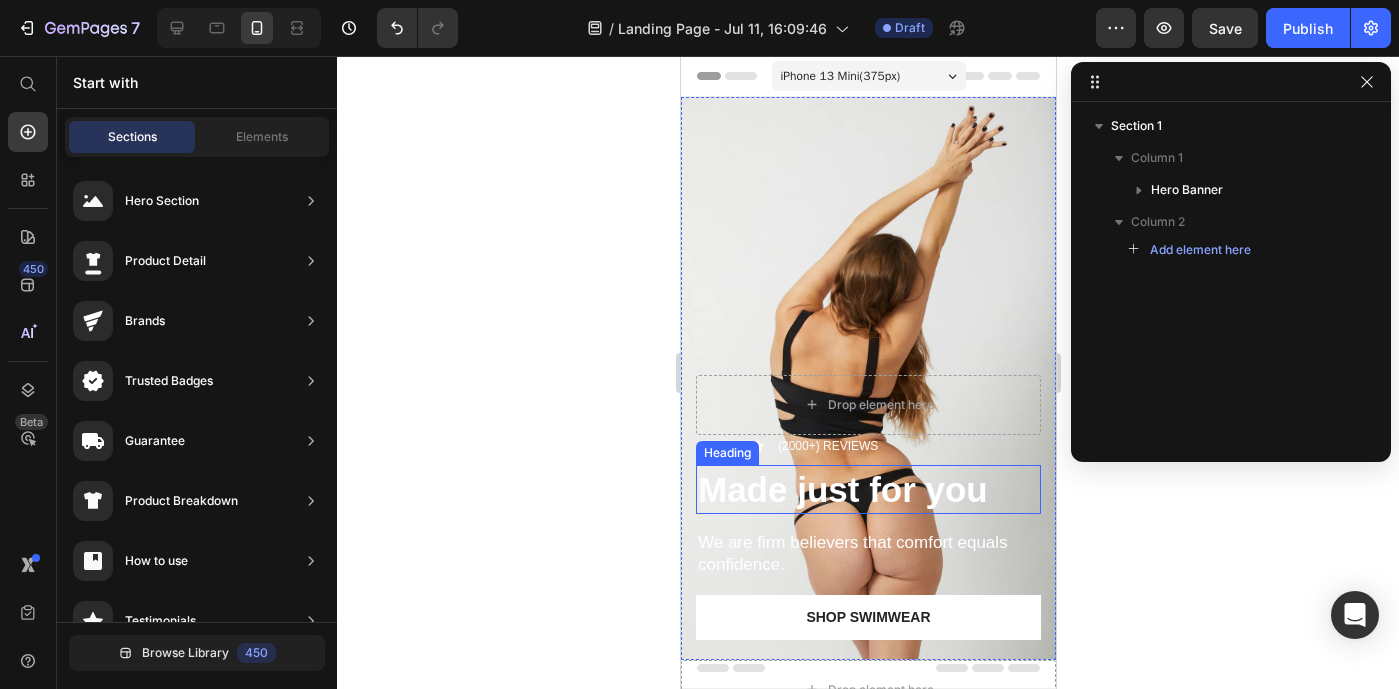 click on "Made just for you" at bounding box center (842, 489) 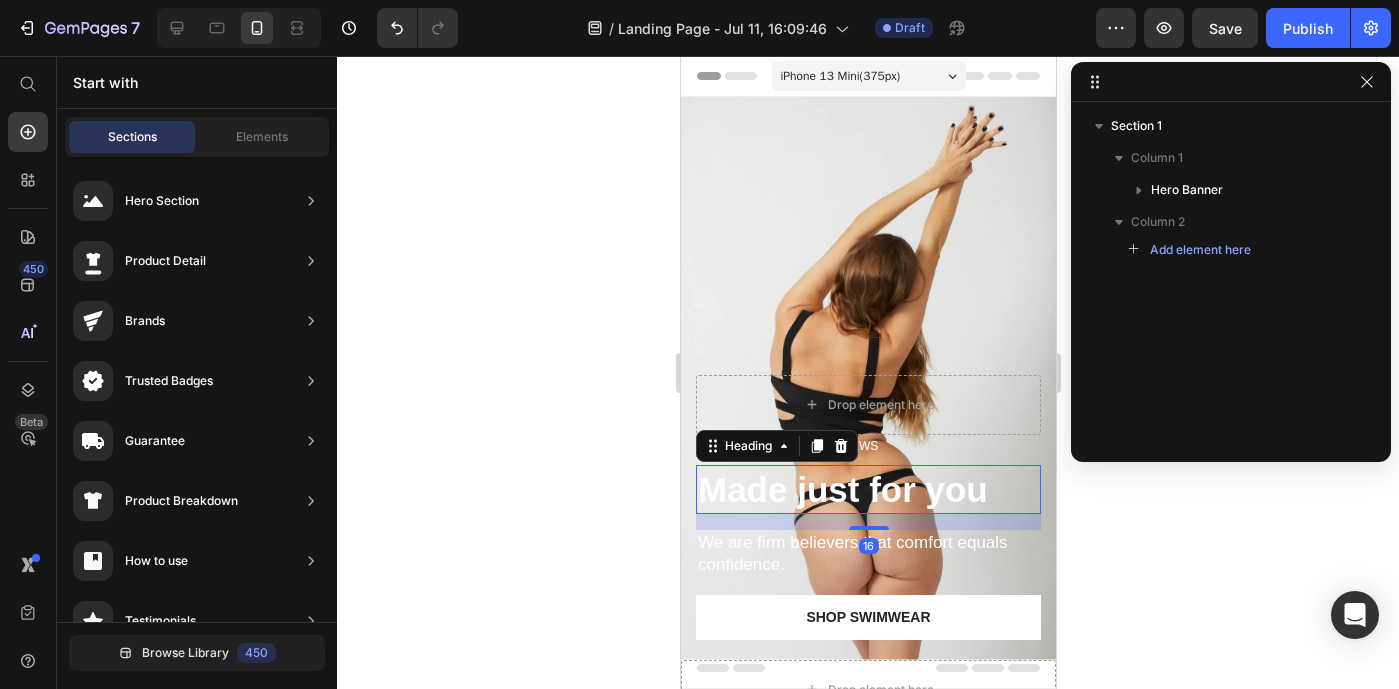 scroll, scrollTop: 0, scrollLeft: 0, axis: both 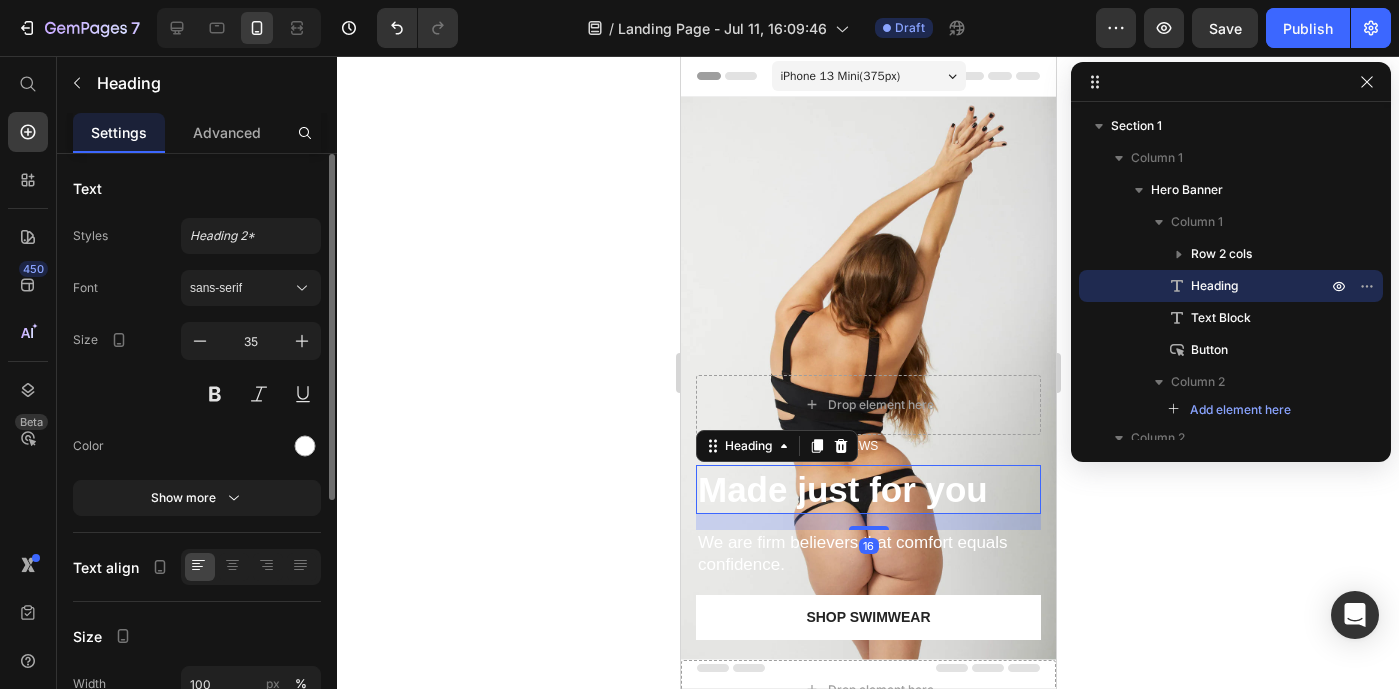 click on "Made just for you" at bounding box center (842, 489) 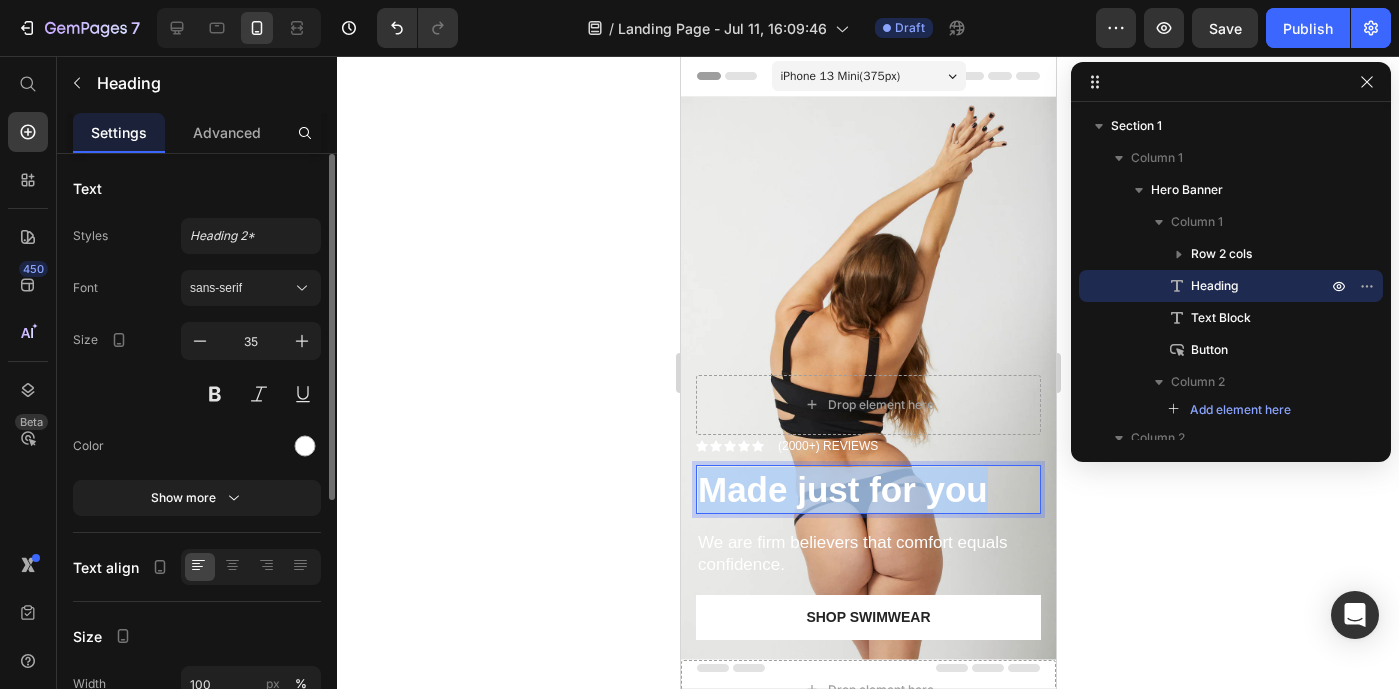 click on "Made just for you" at bounding box center [842, 489] 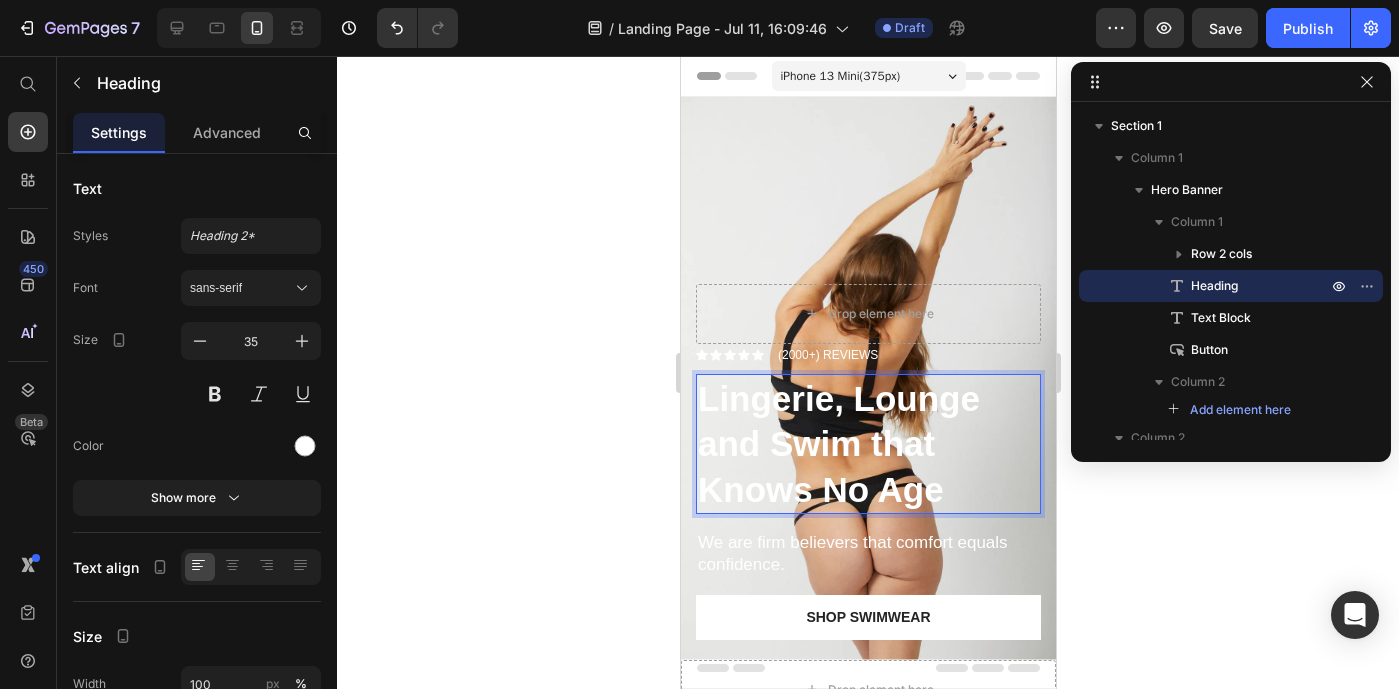 click on "Lingerie, Lounge and Swim that Knows No Age" at bounding box center (838, 444) 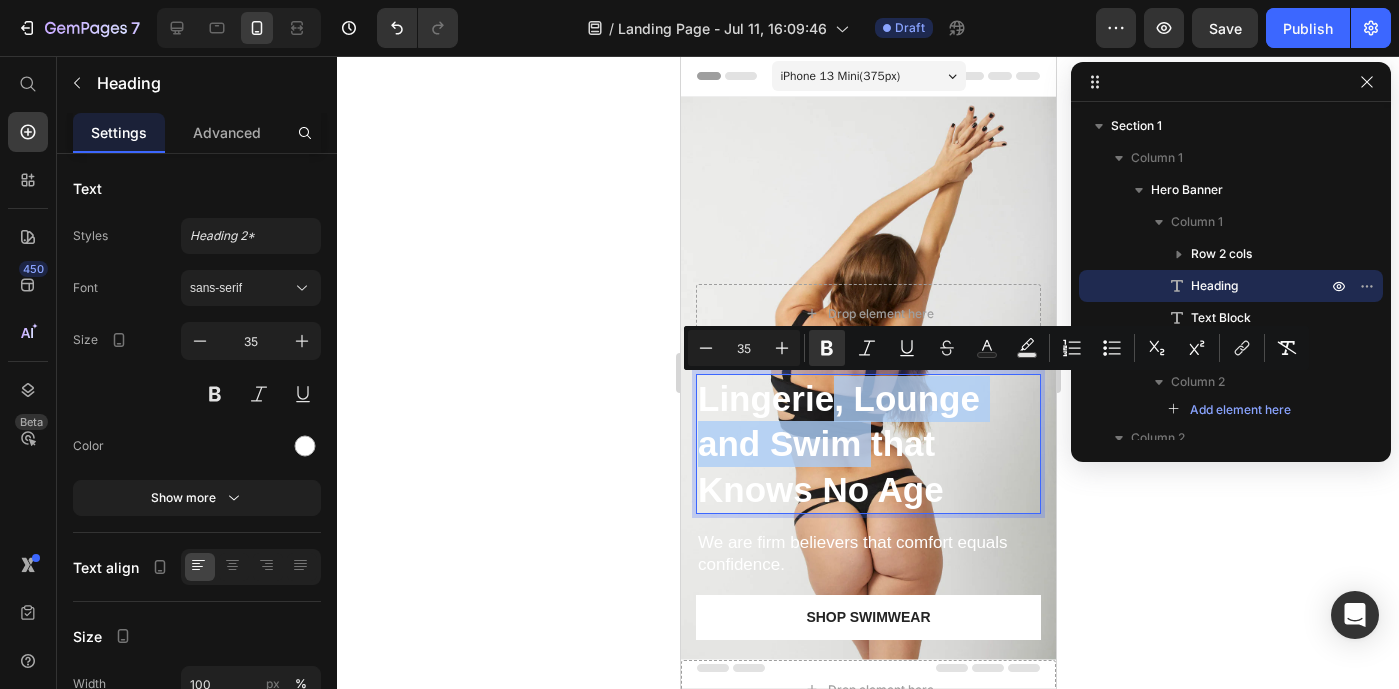 drag, startPoint x: 836, startPoint y: 408, endPoint x: 870, endPoint y: 446, distance: 50.990196 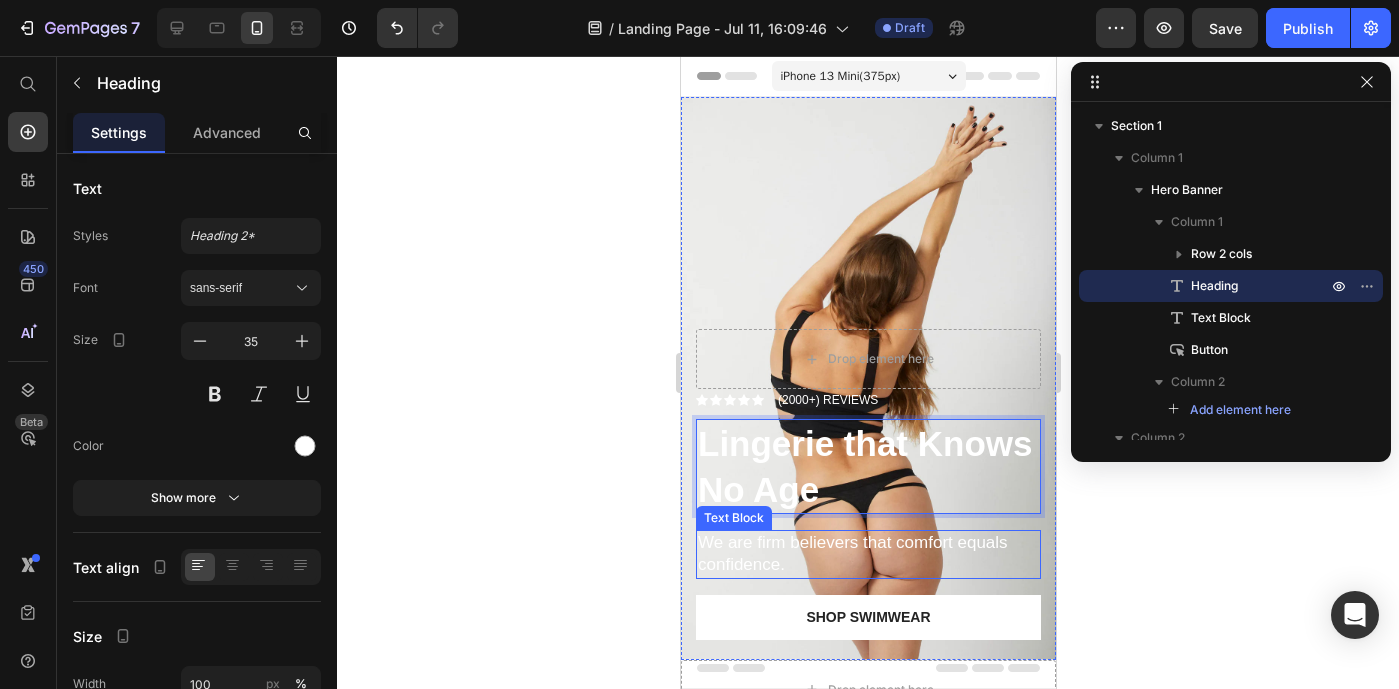 click on "We are firm believers that comfort equals confidence." at bounding box center [867, 554] 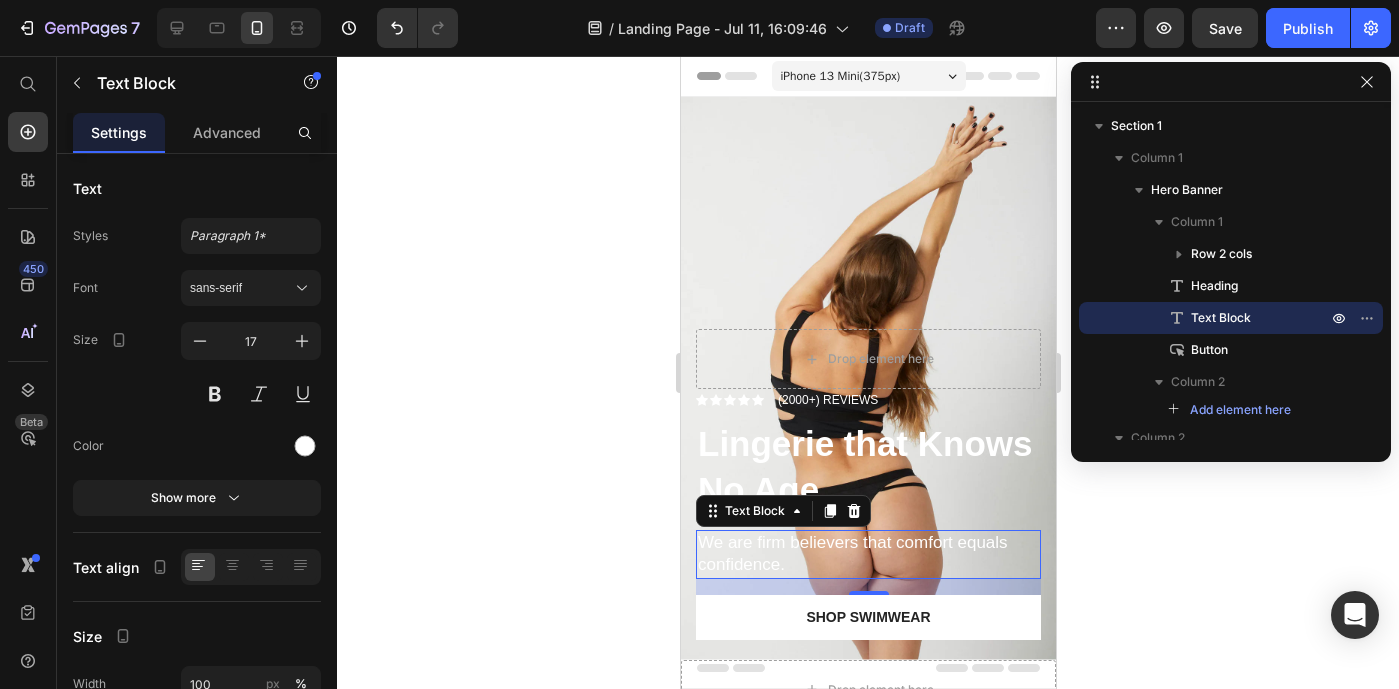 click on "We are firm believers that comfort equals confidence." at bounding box center [867, 554] 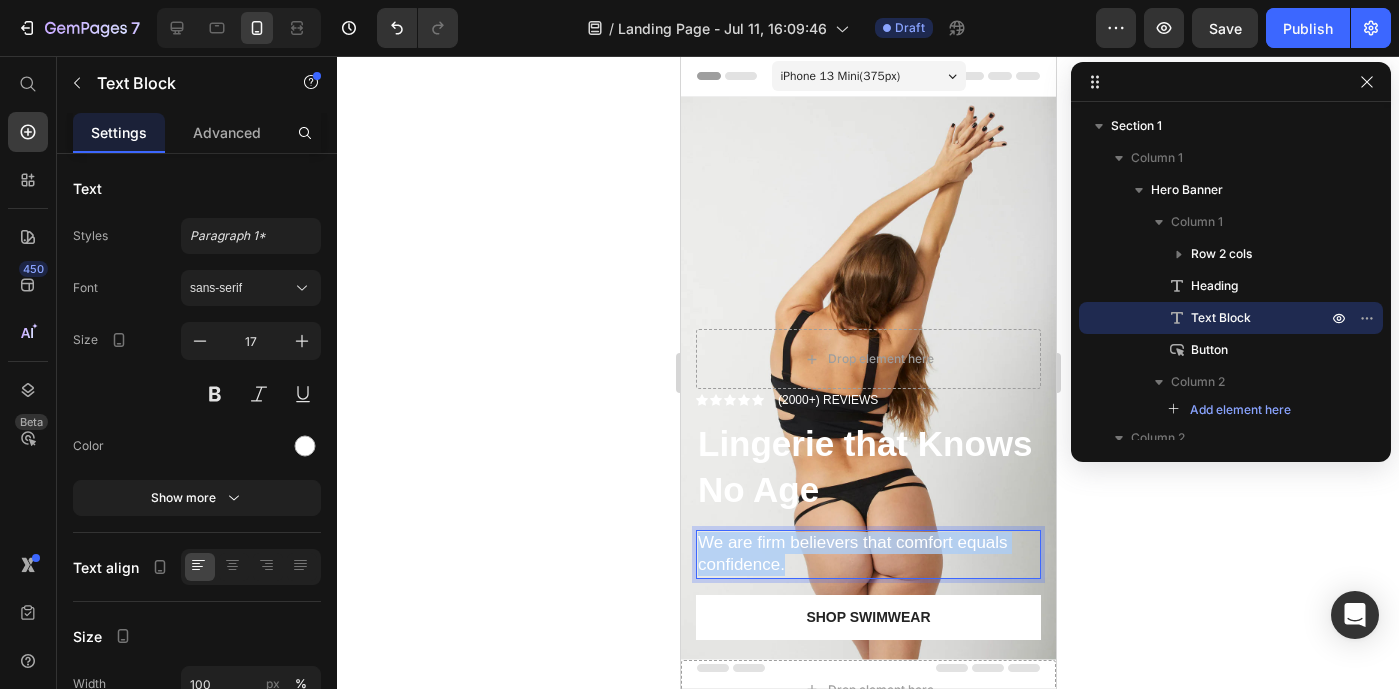 click on "We are firm believers that comfort equals confidence." at bounding box center [867, 554] 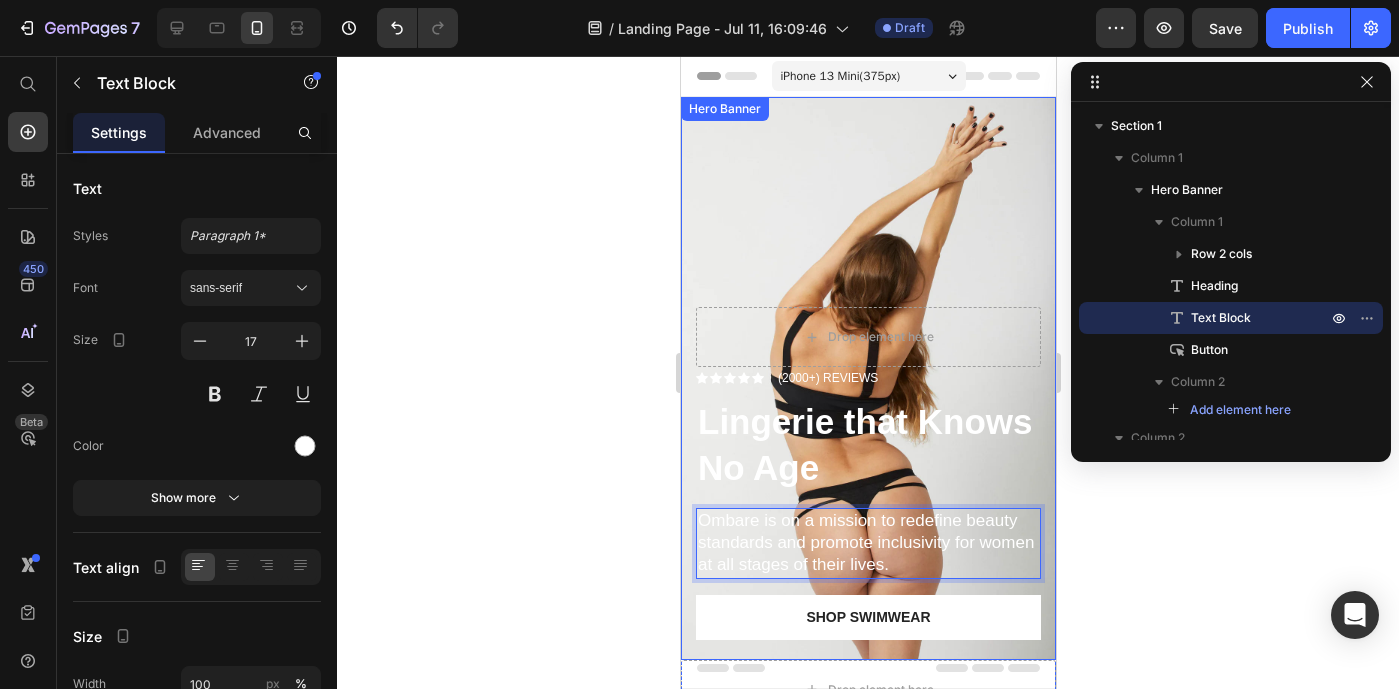 click 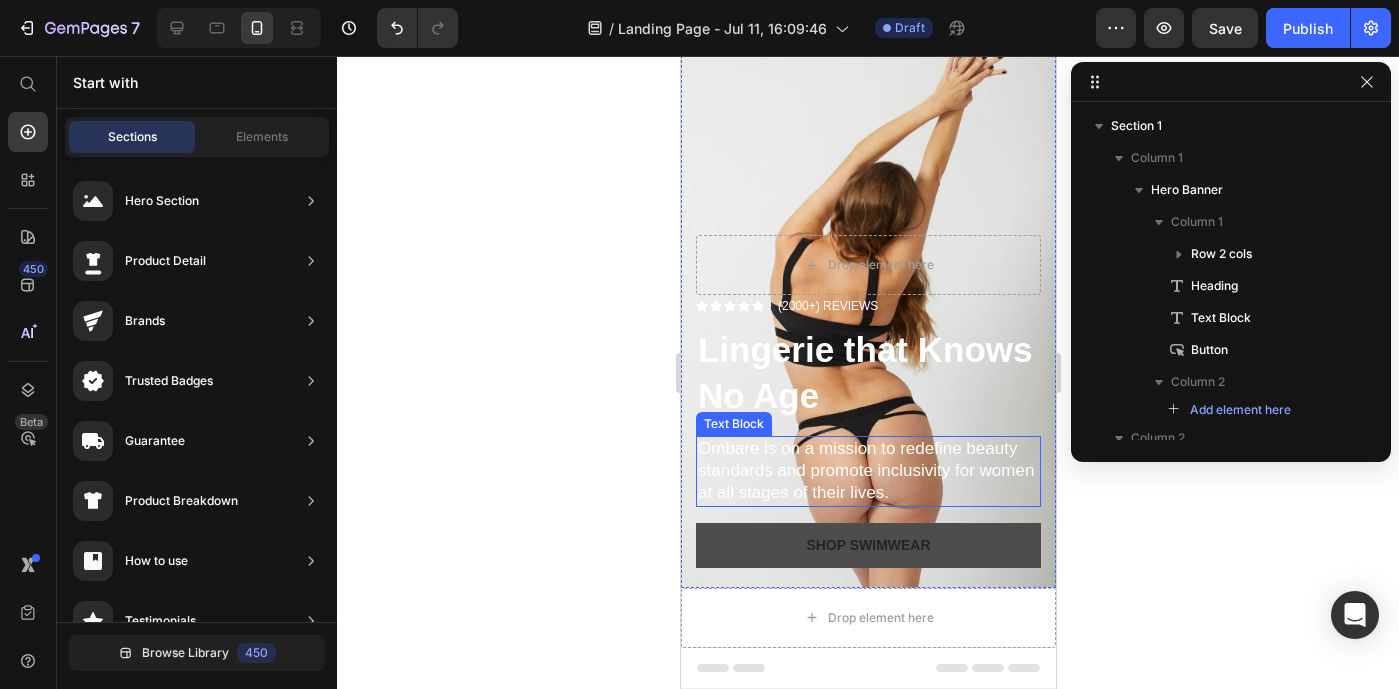 scroll, scrollTop: 86, scrollLeft: 0, axis: vertical 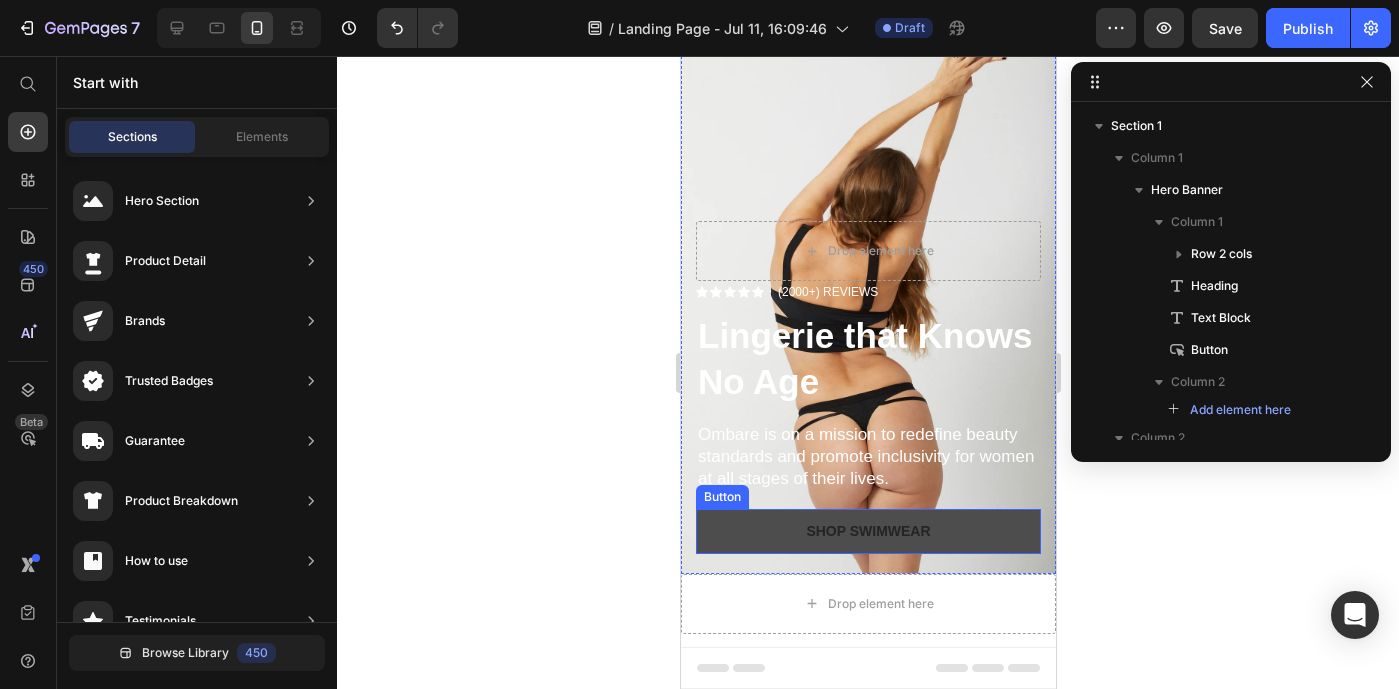click on "Shop Swimwear" at bounding box center (867, 531) 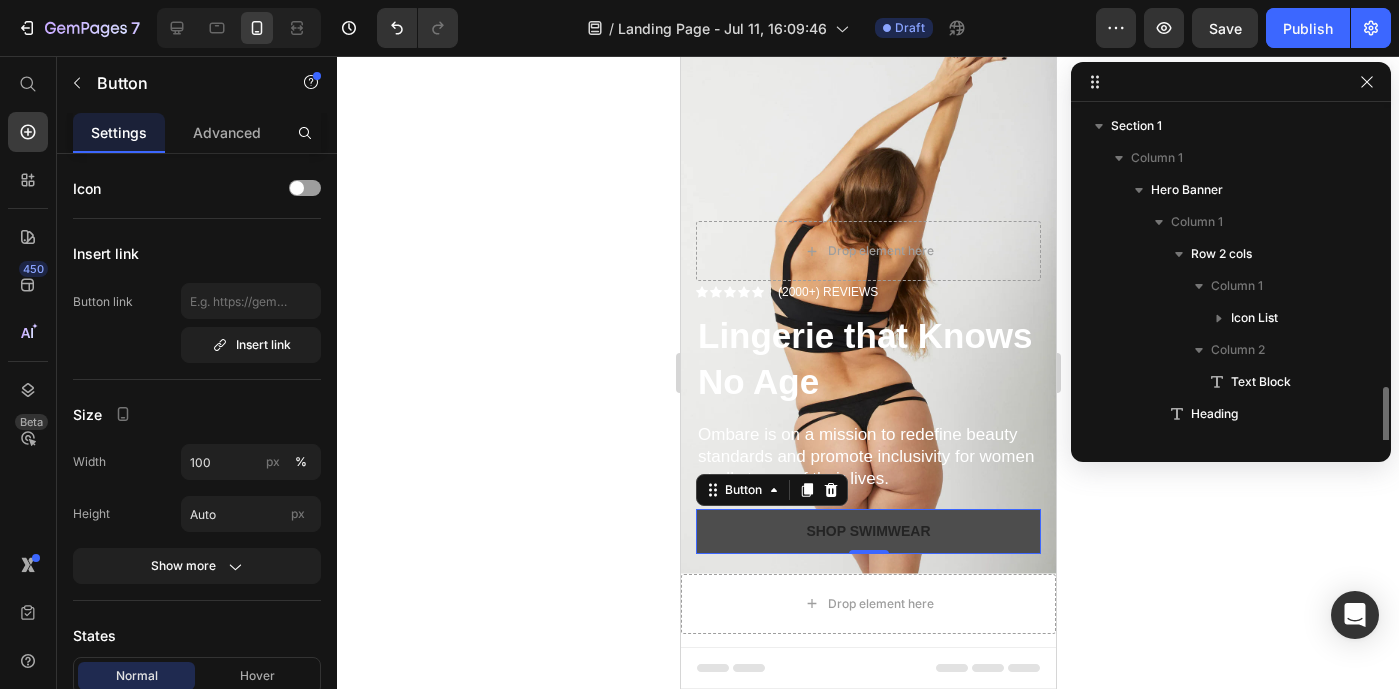 scroll, scrollTop: 166, scrollLeft: 0, axis: vertical 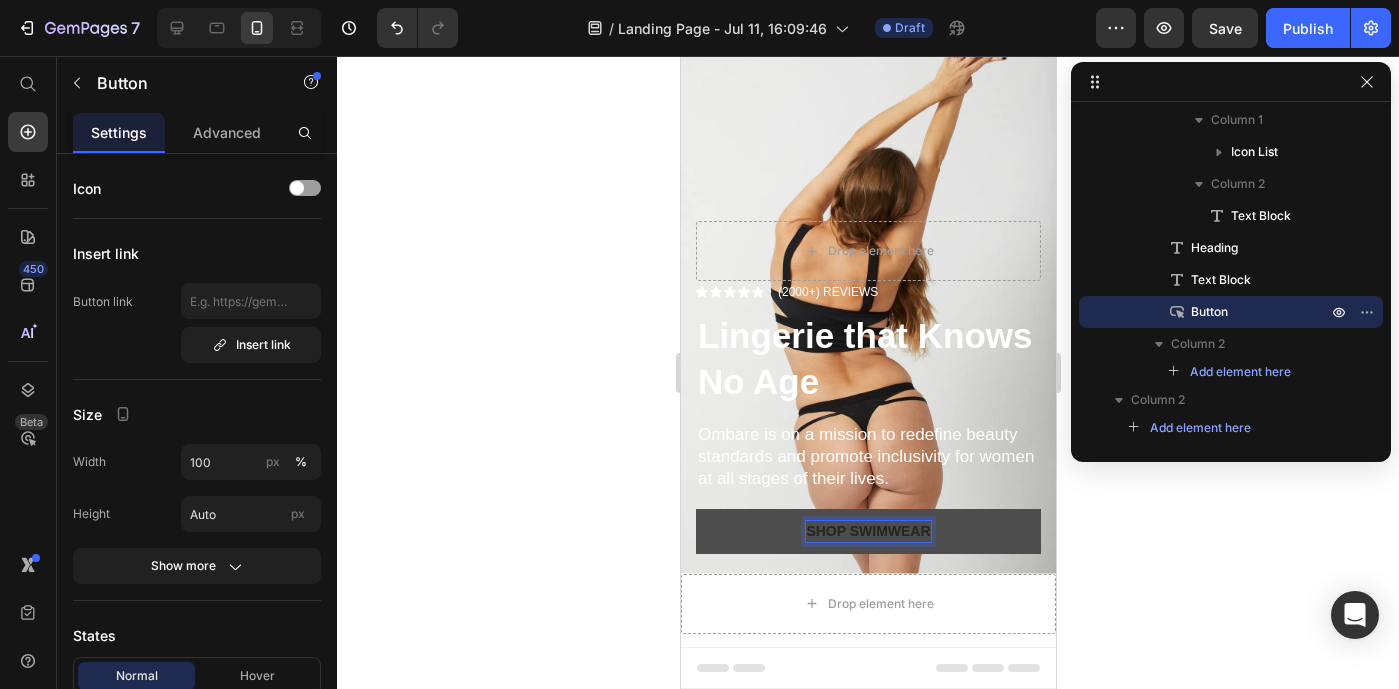 click on "Shop Swimwear" at bounding box center [867, 531] 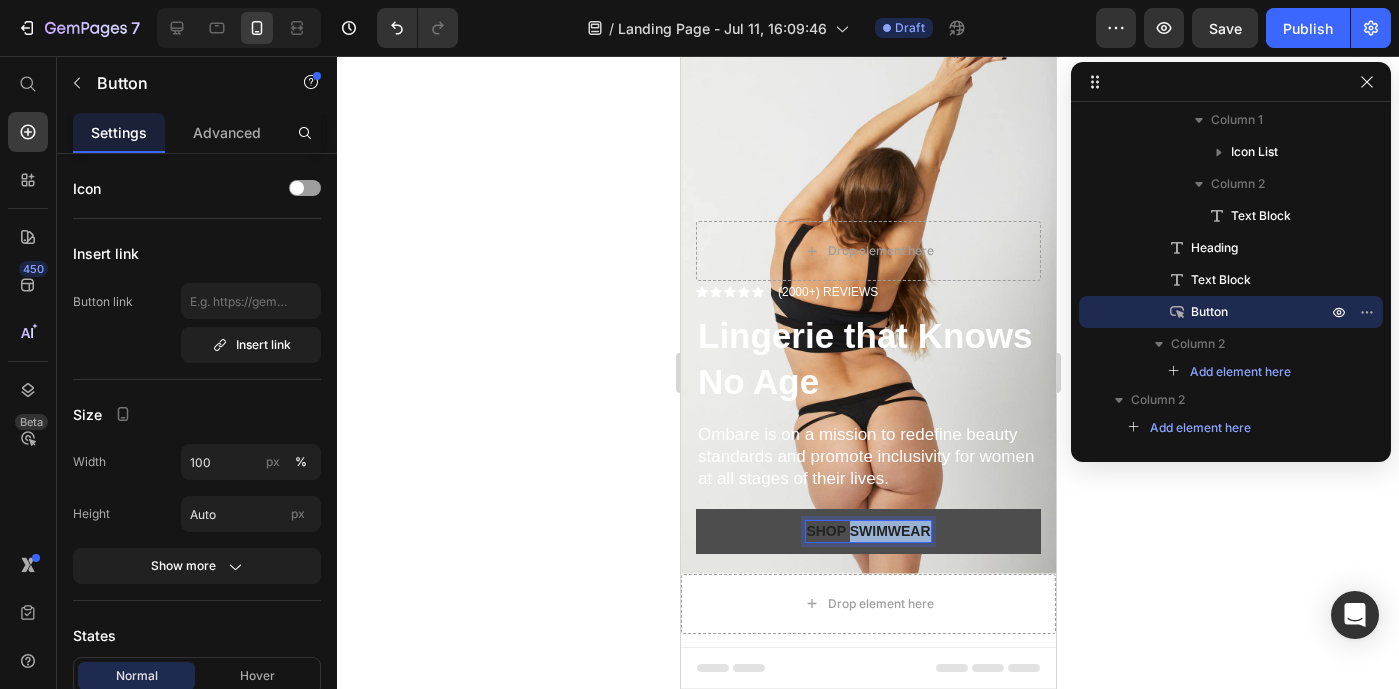 click on "Shop Swimwear" at bounding box center (867, 531) 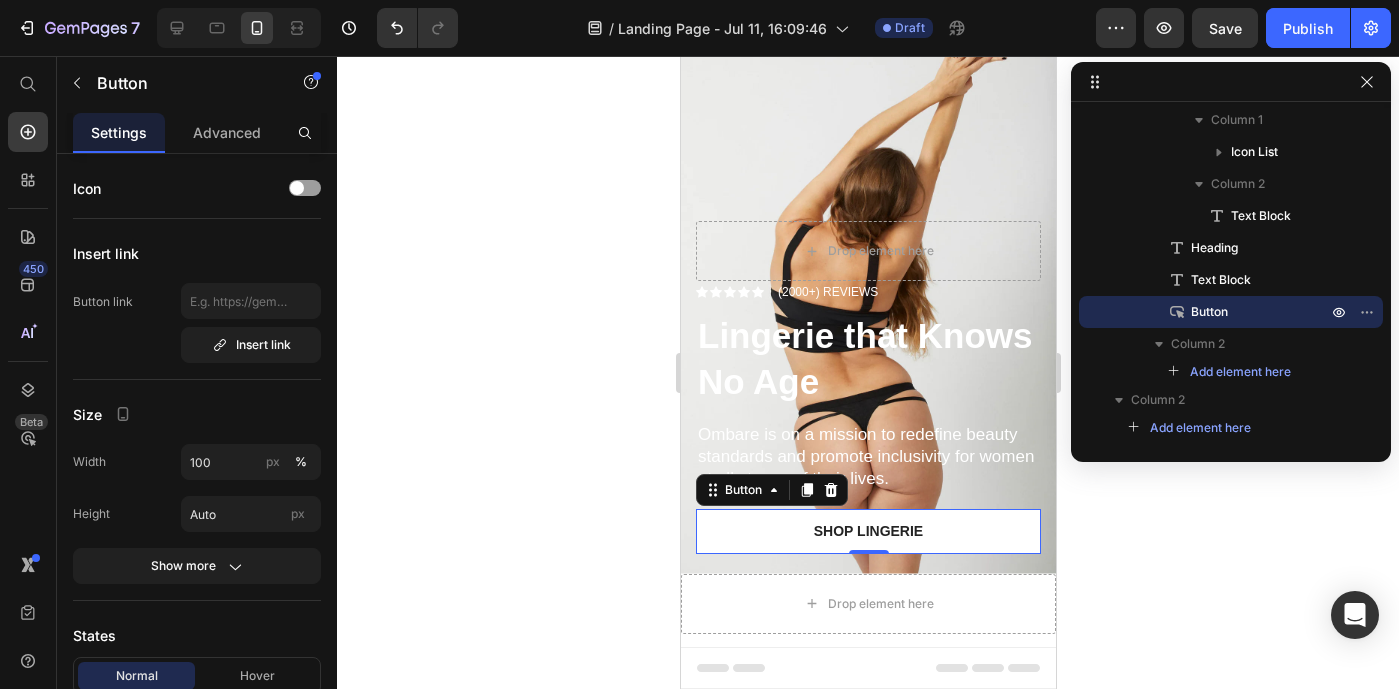click 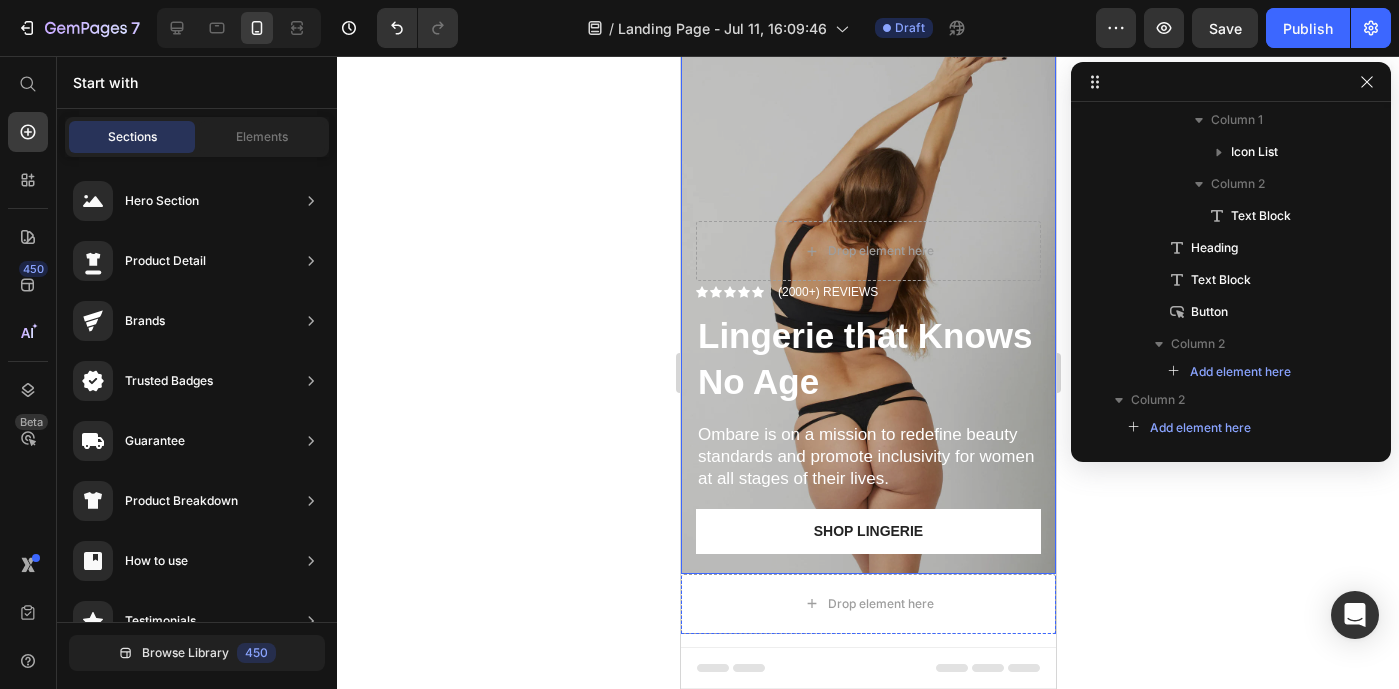 click at bounding box center (867, 292) 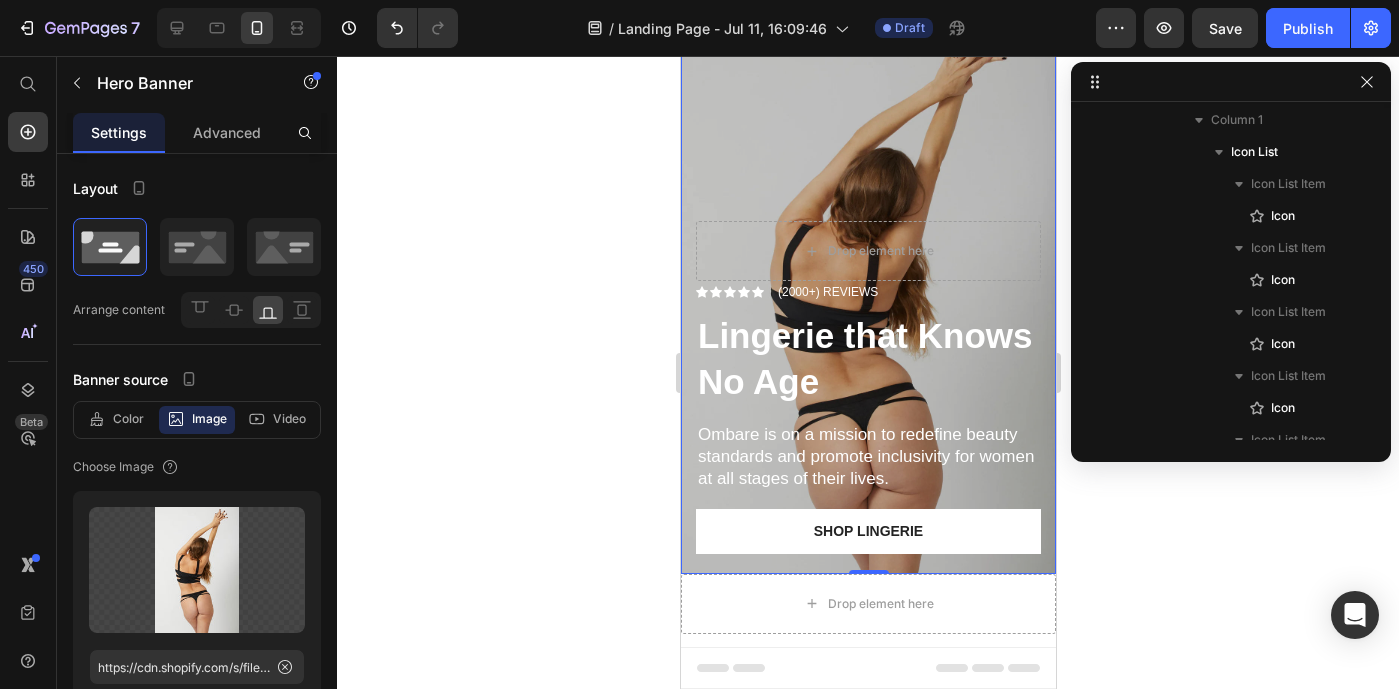 scroll, scrollTop: 0, scrollLeft: 0, axis: both 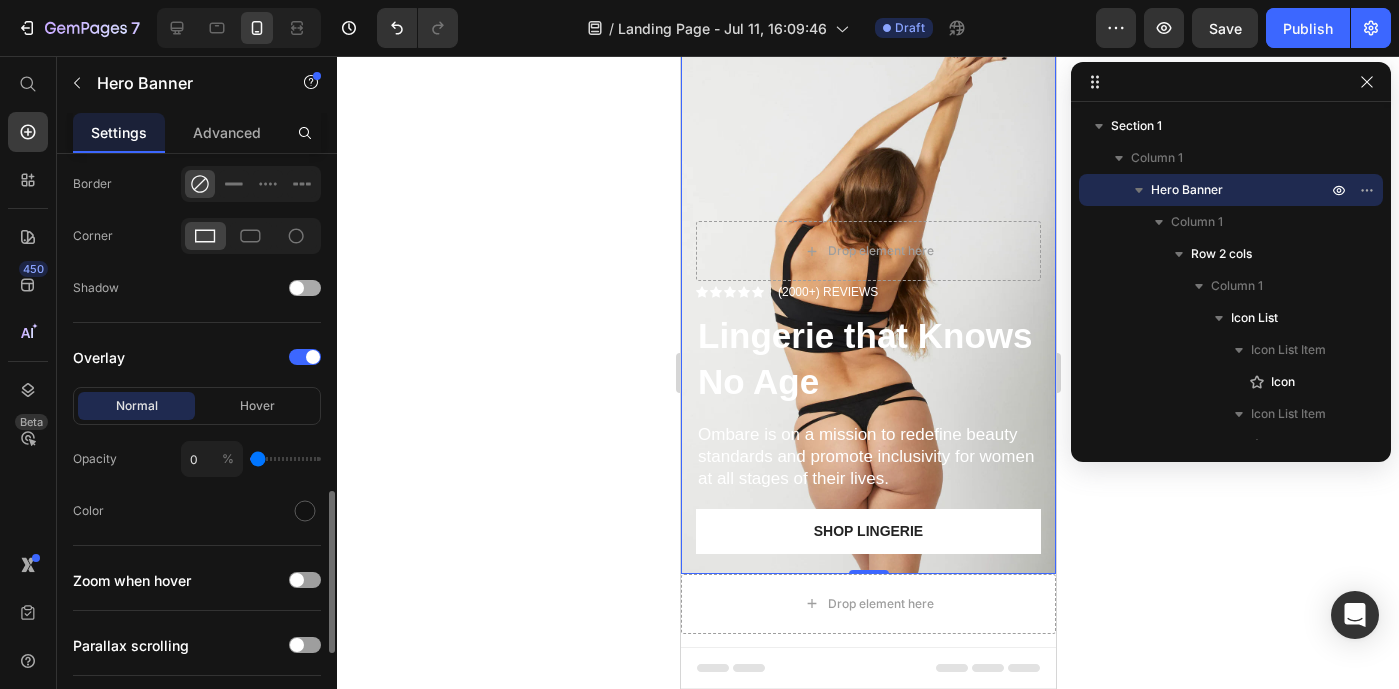 click at bounding box center [305, 288] 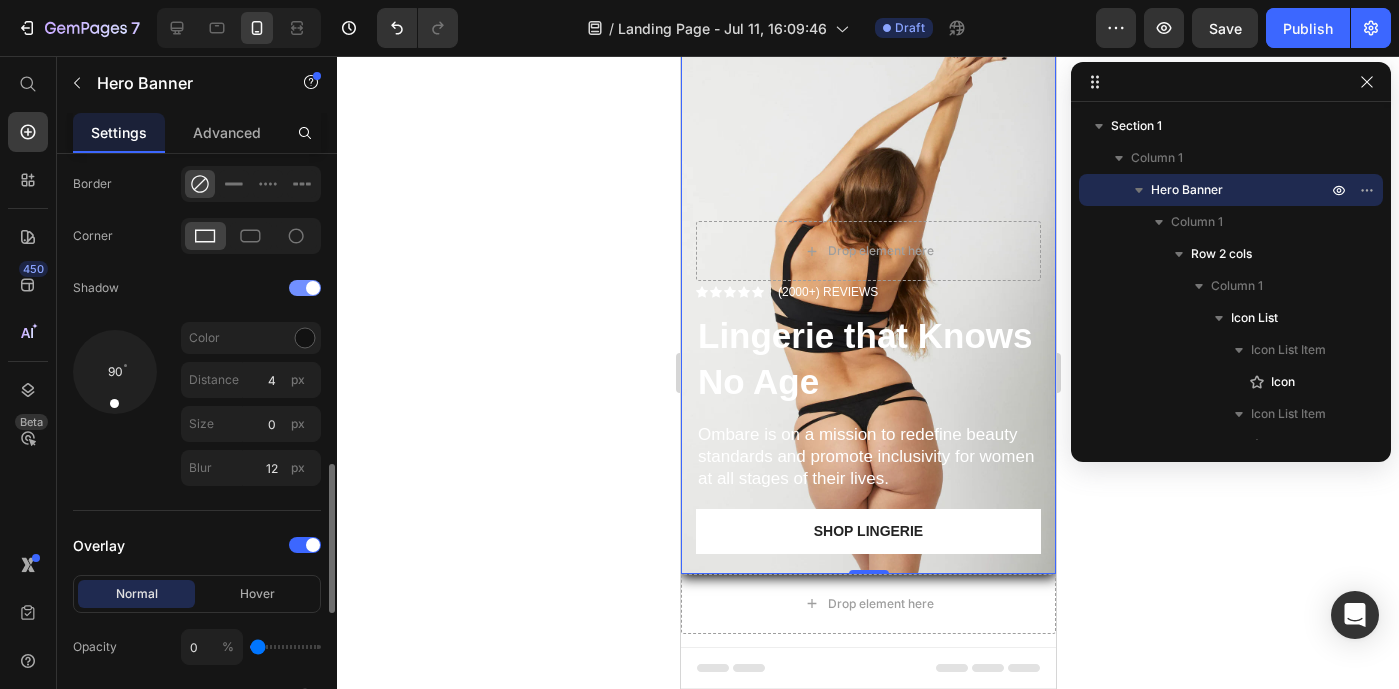 click at bounding box center [305, 288] 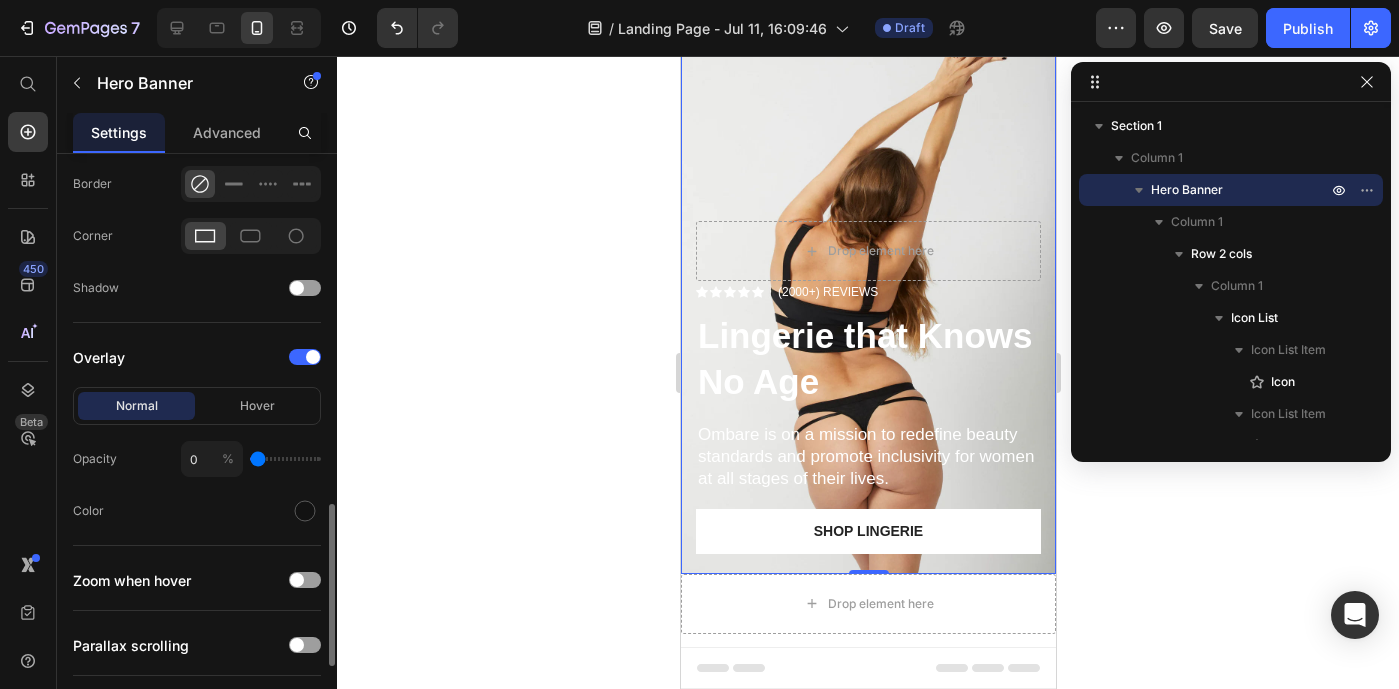 scroll, scrollTop: 1250, scrollLeft: 0, axis: vertical 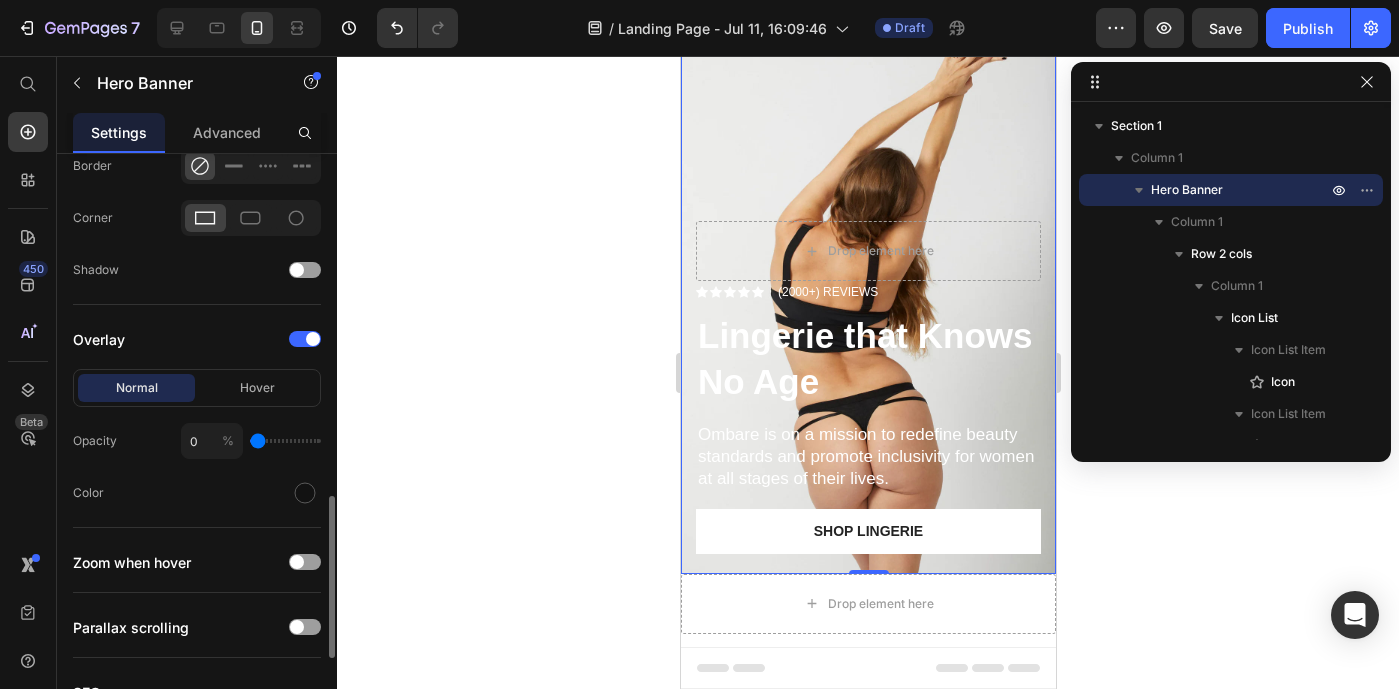 type on "3" 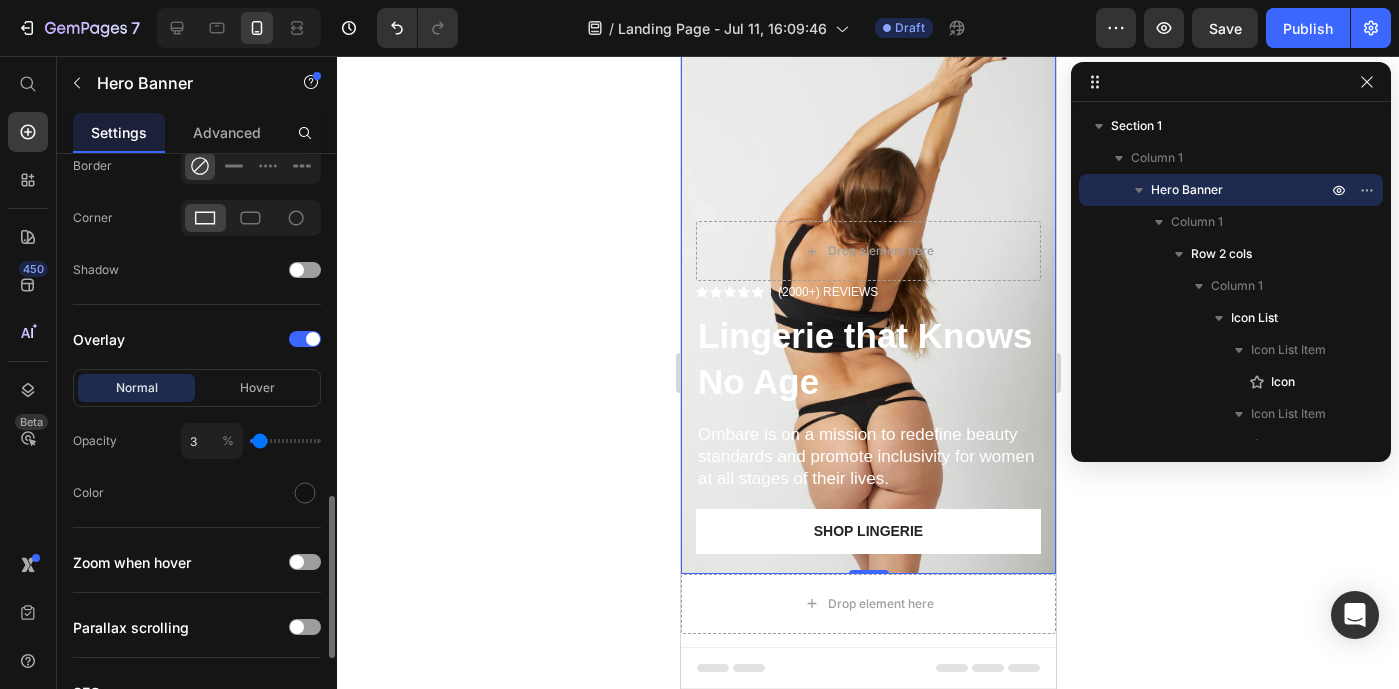 type on "4" 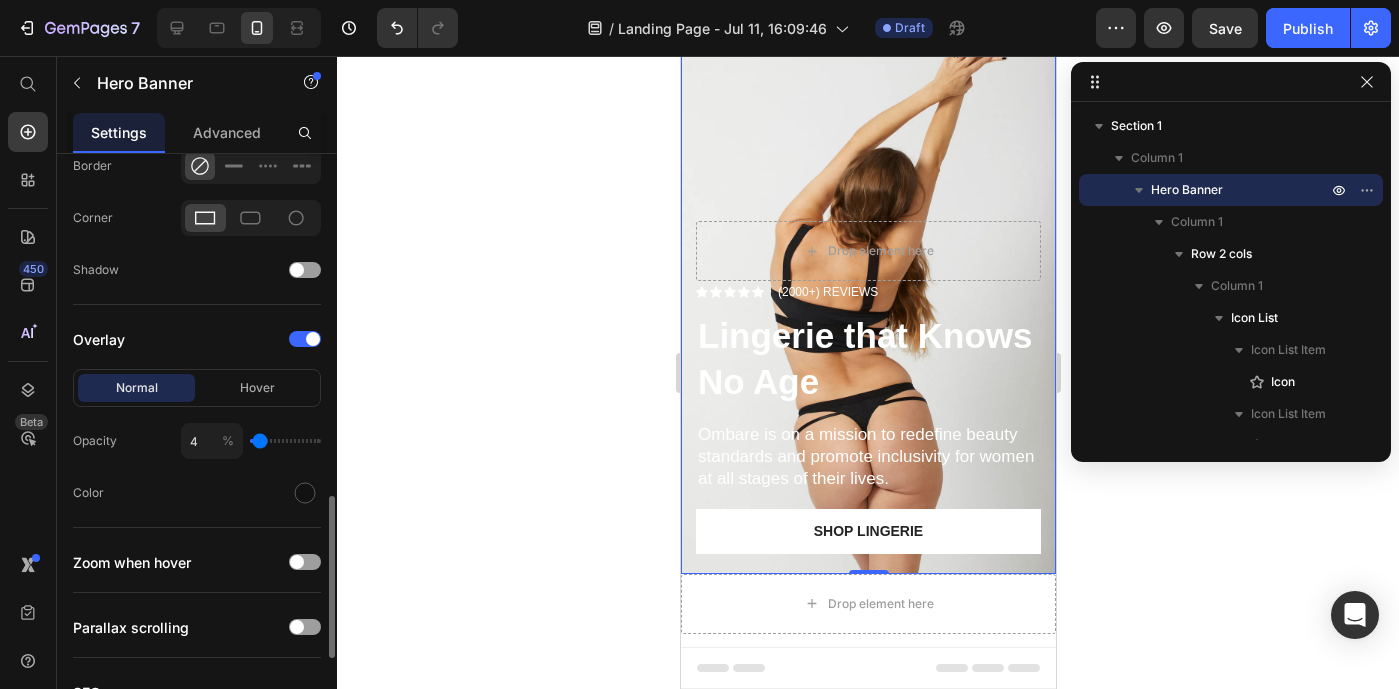 type on "6" 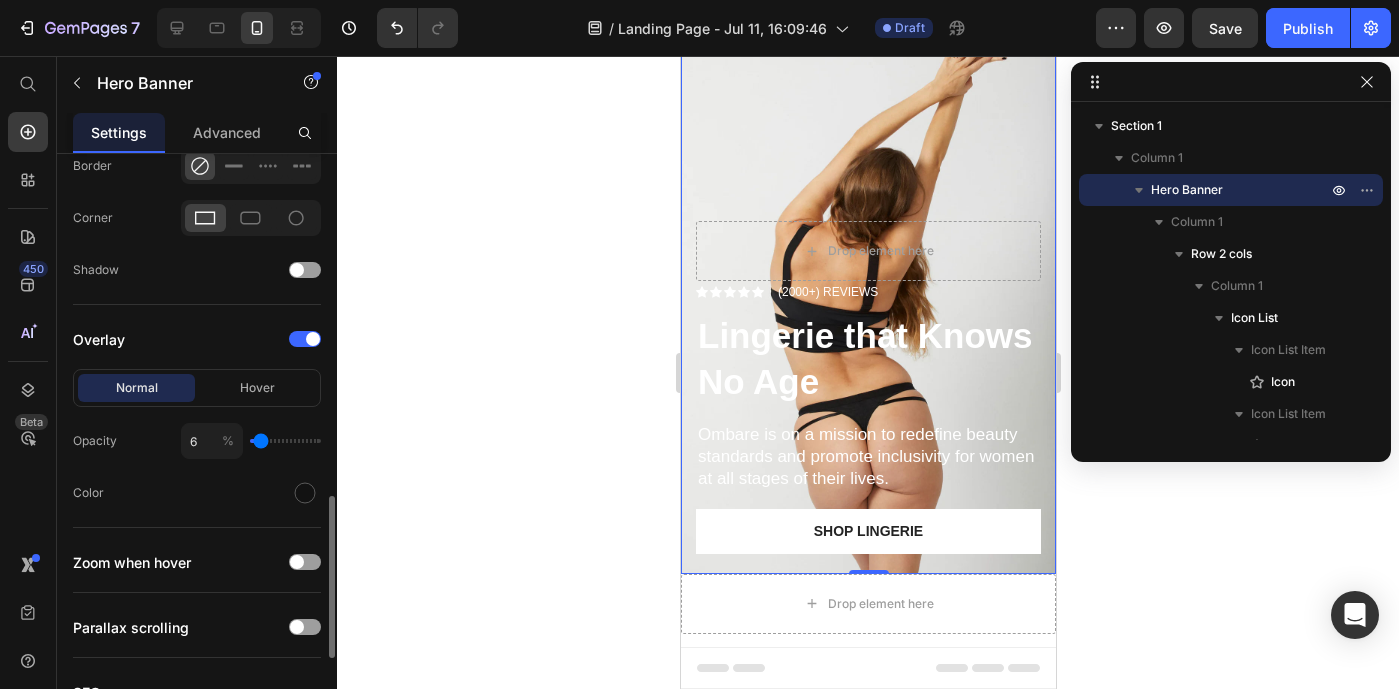 type on "8" 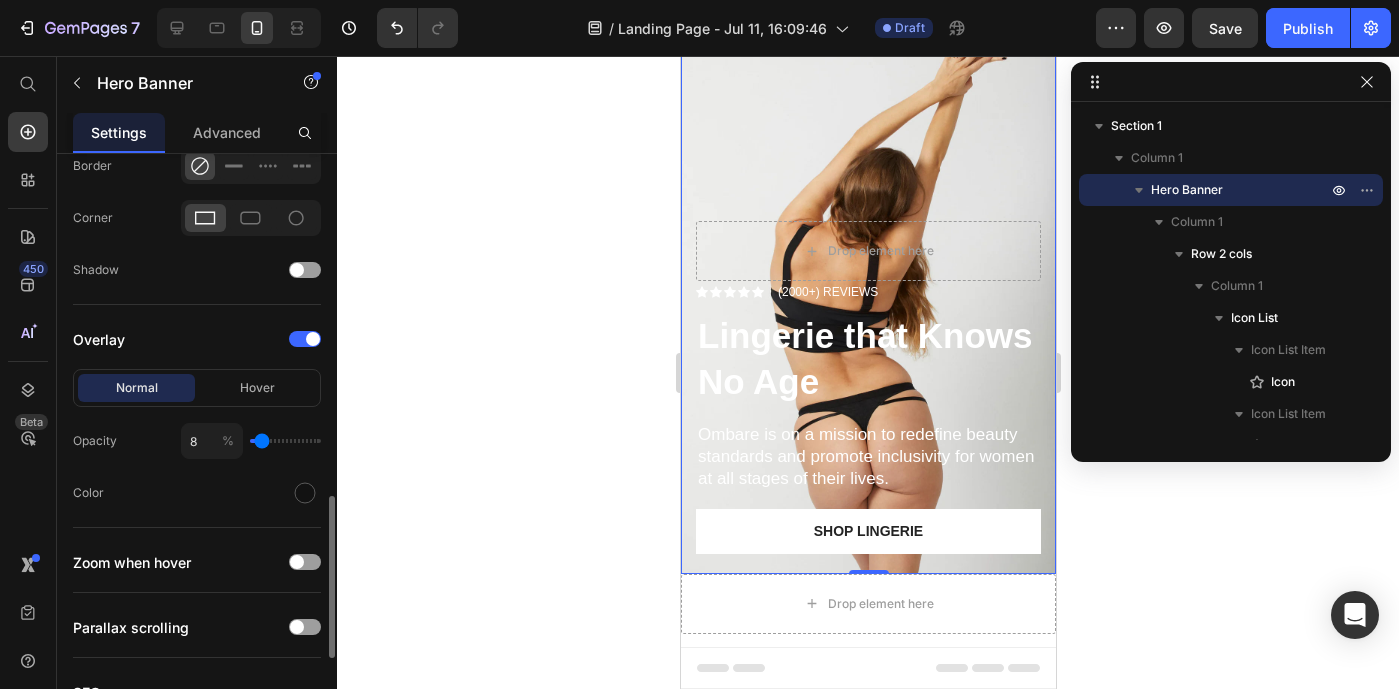 type on "9" 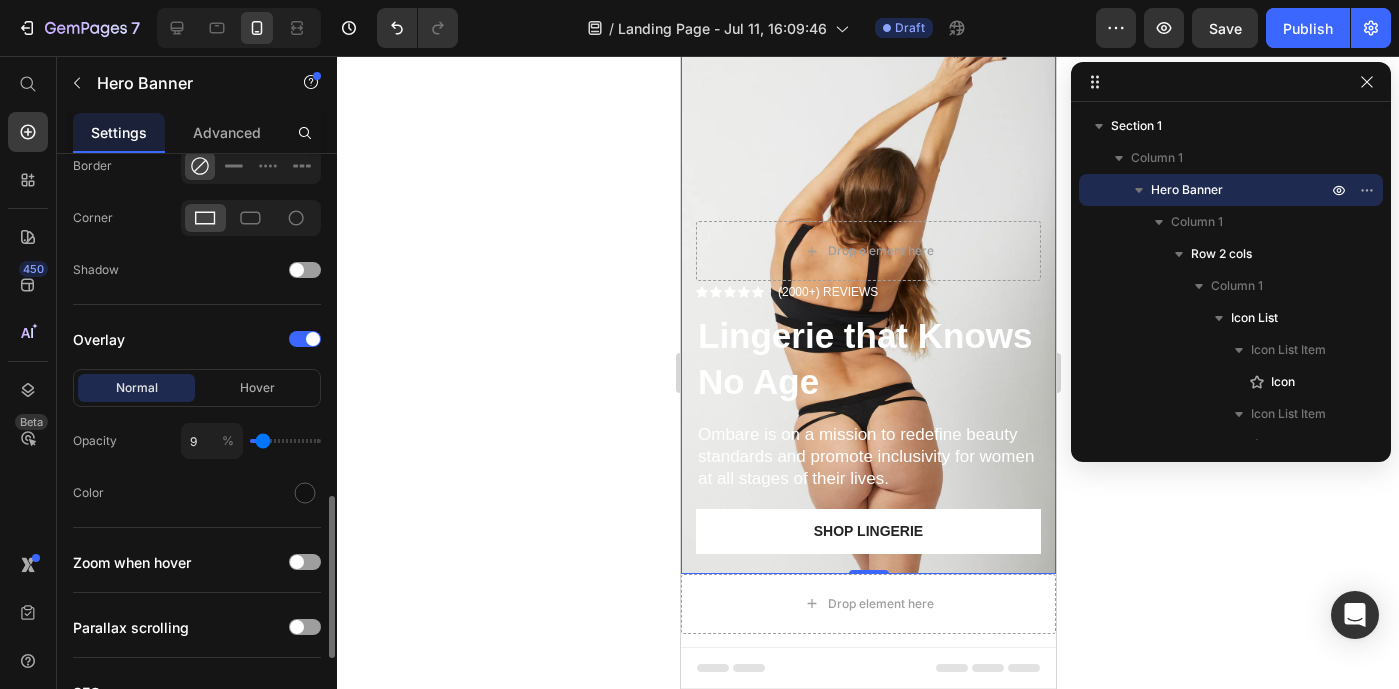 type on "11" 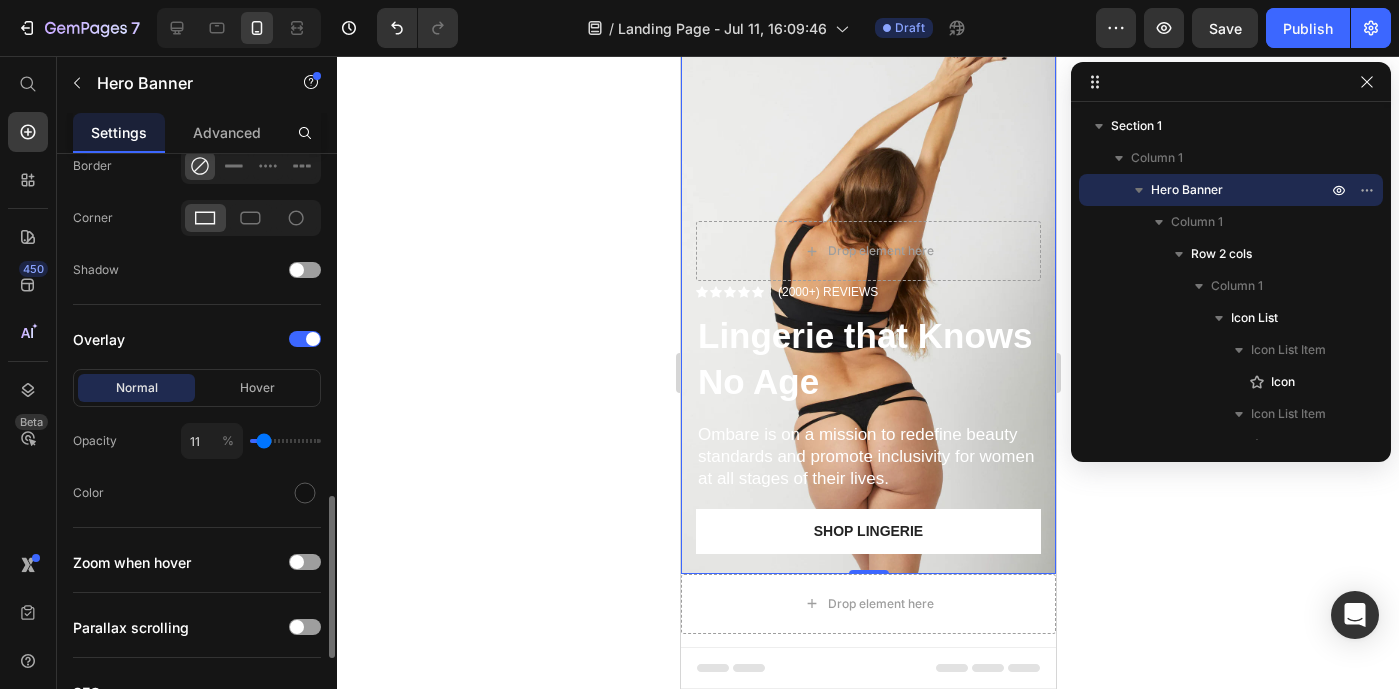 type on "12" 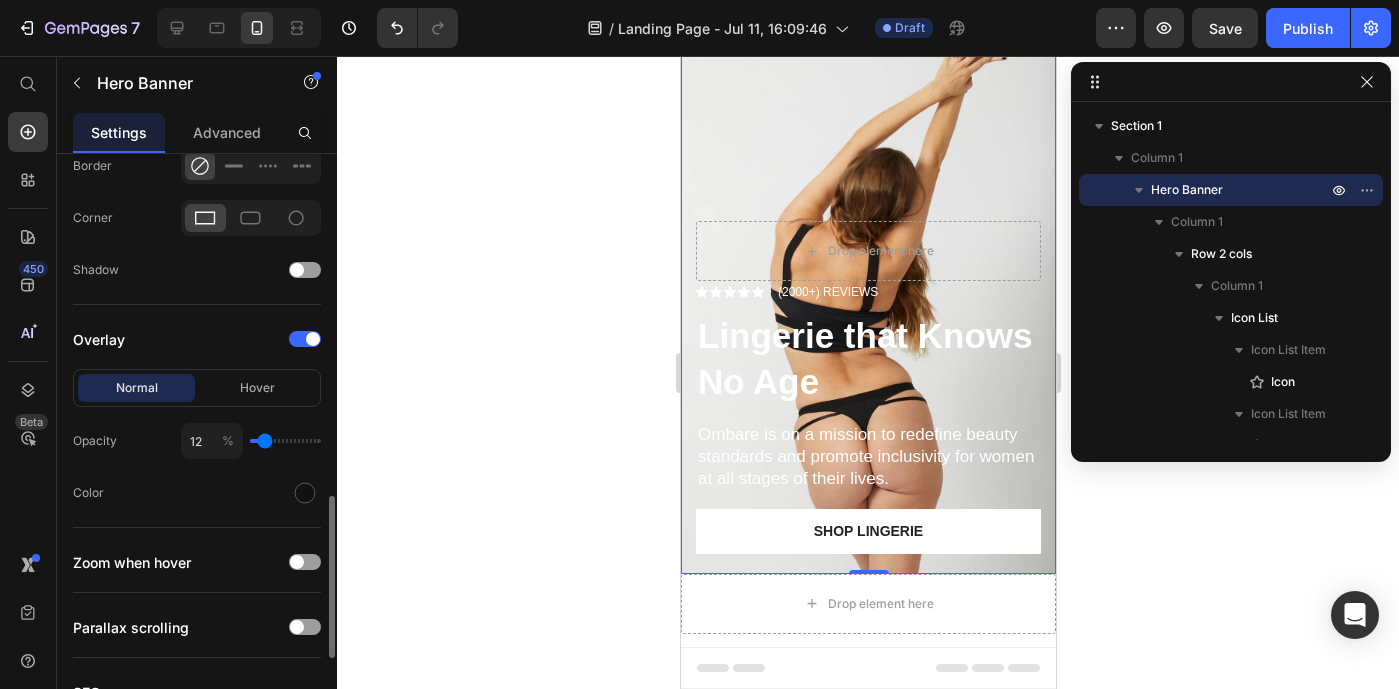 type on "13" 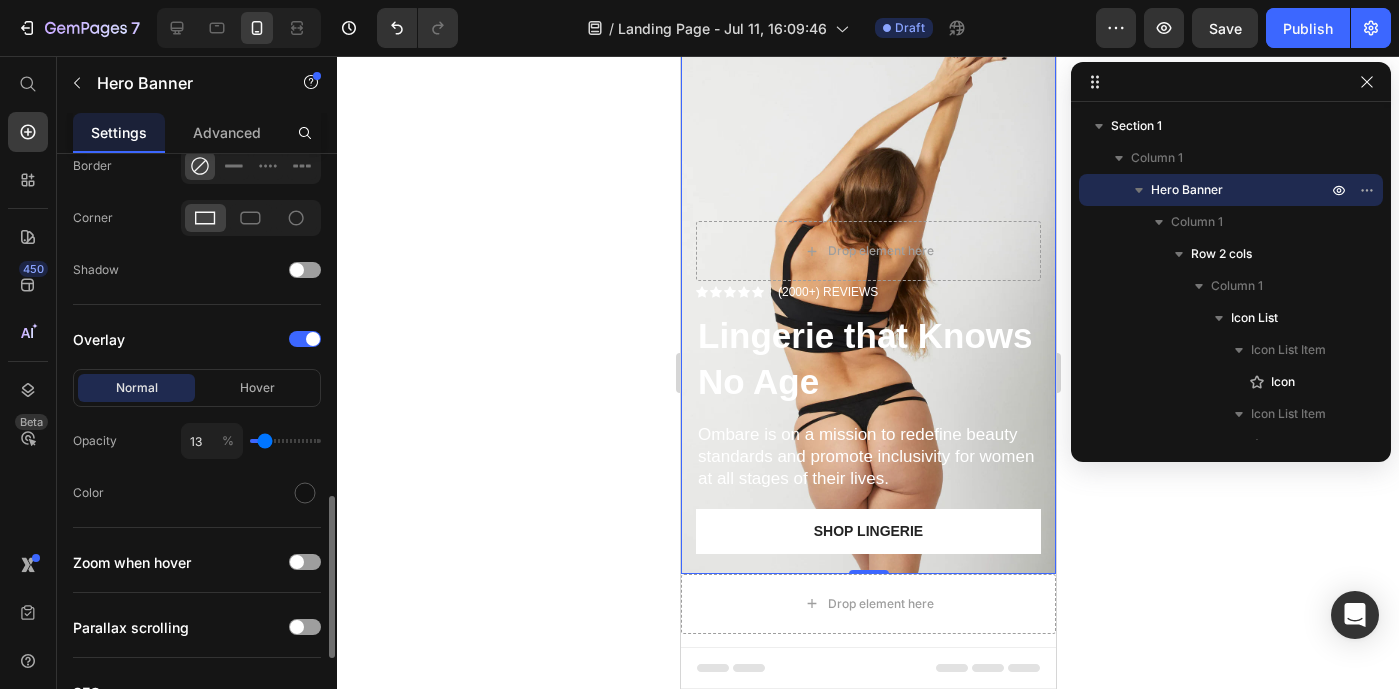 type on "14" 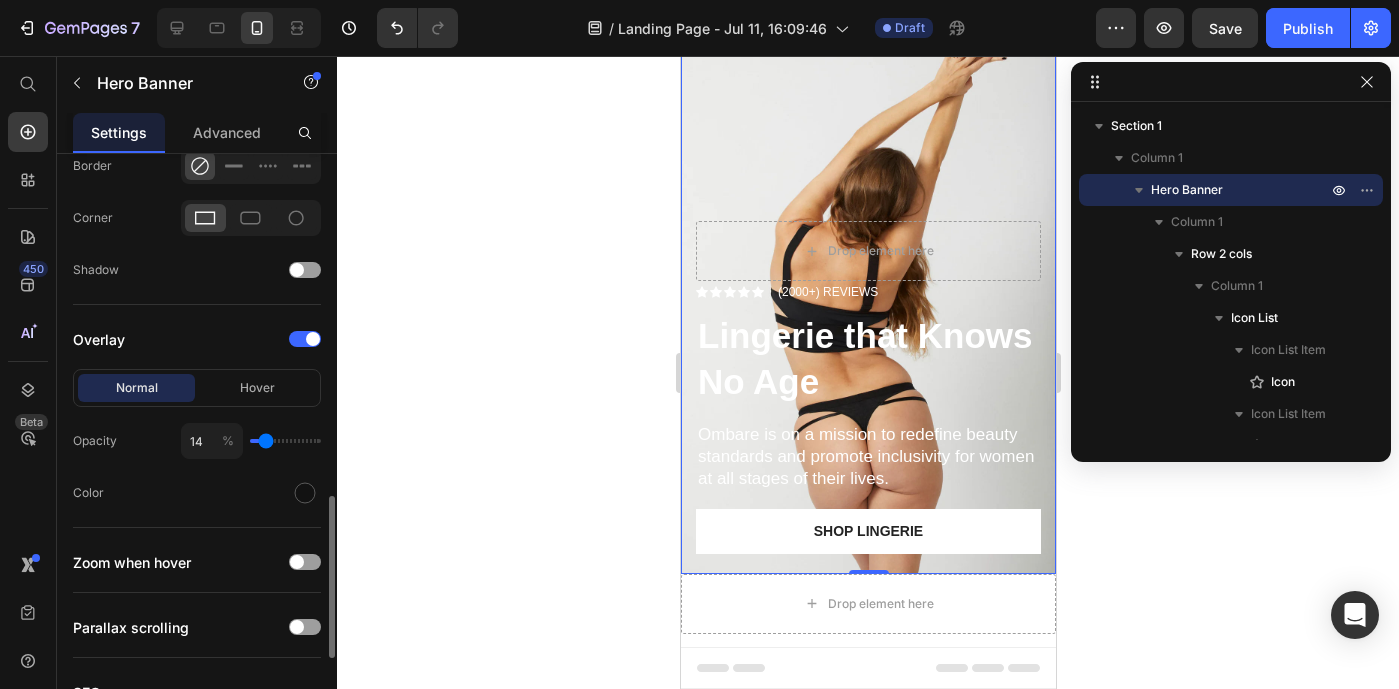 type on "15" 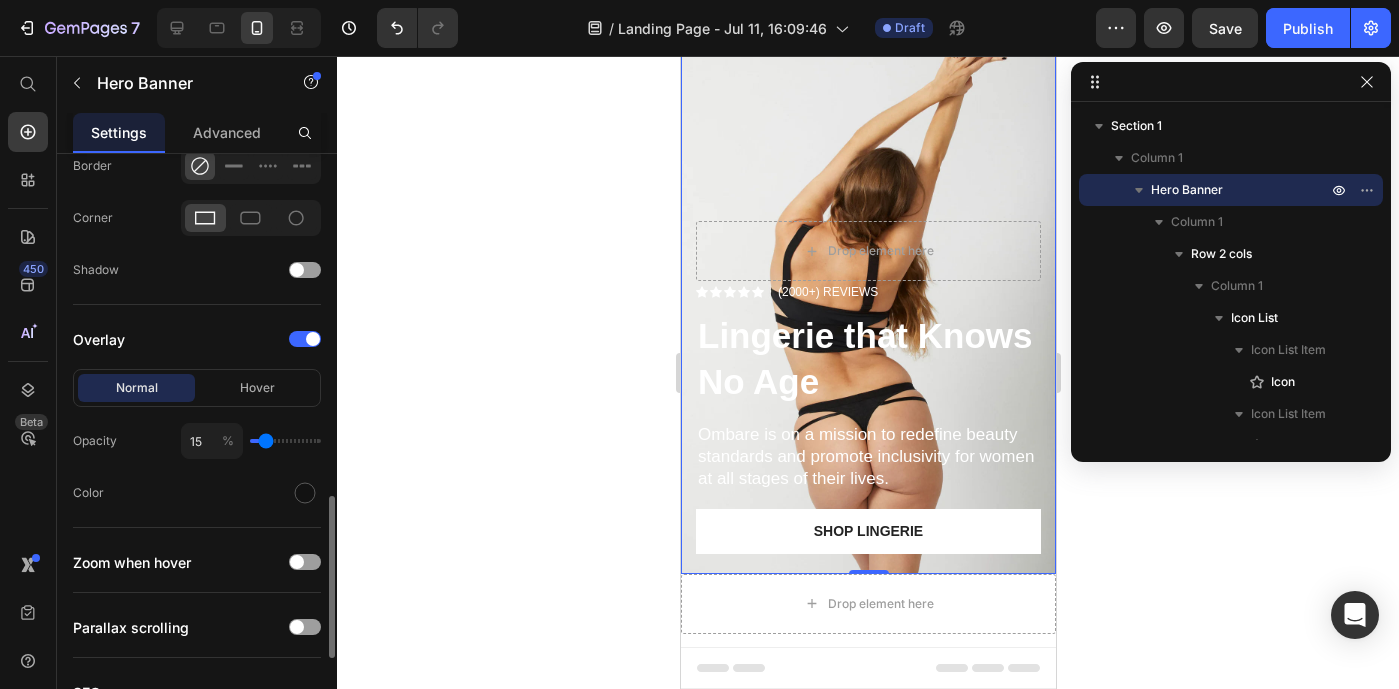 type on "16" 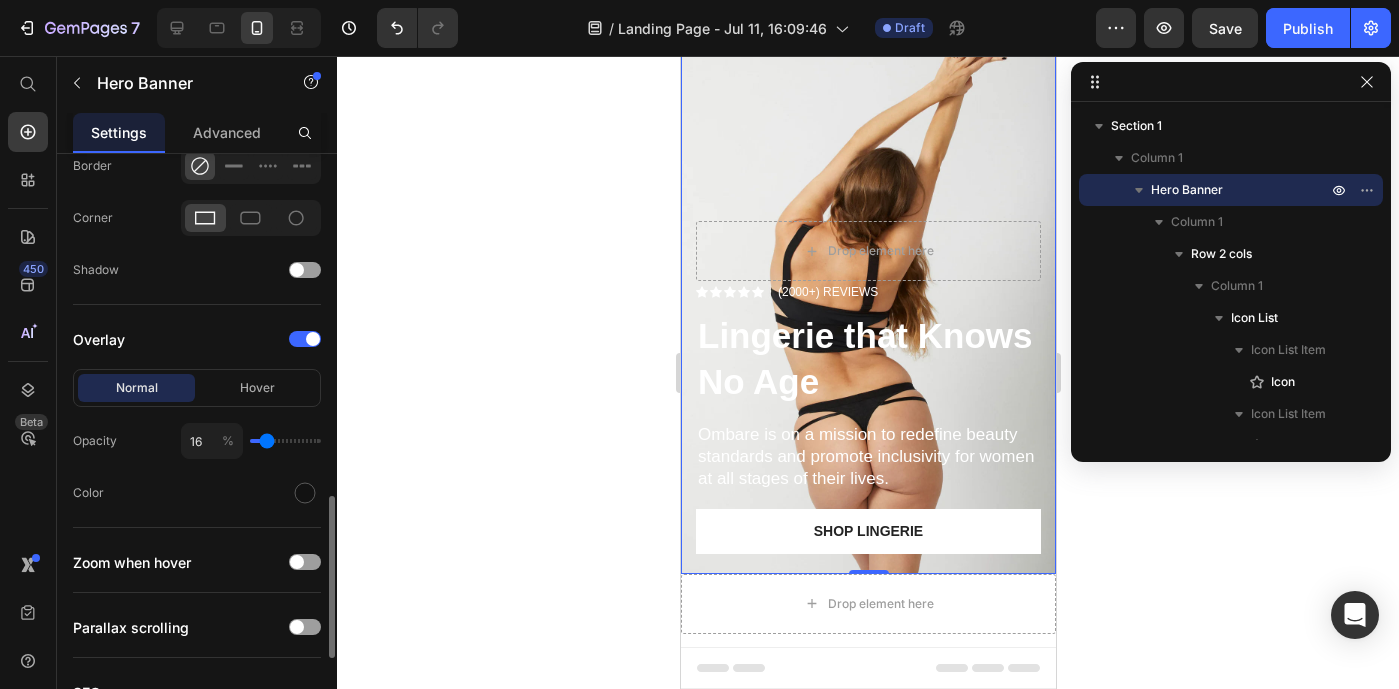 type on "16" 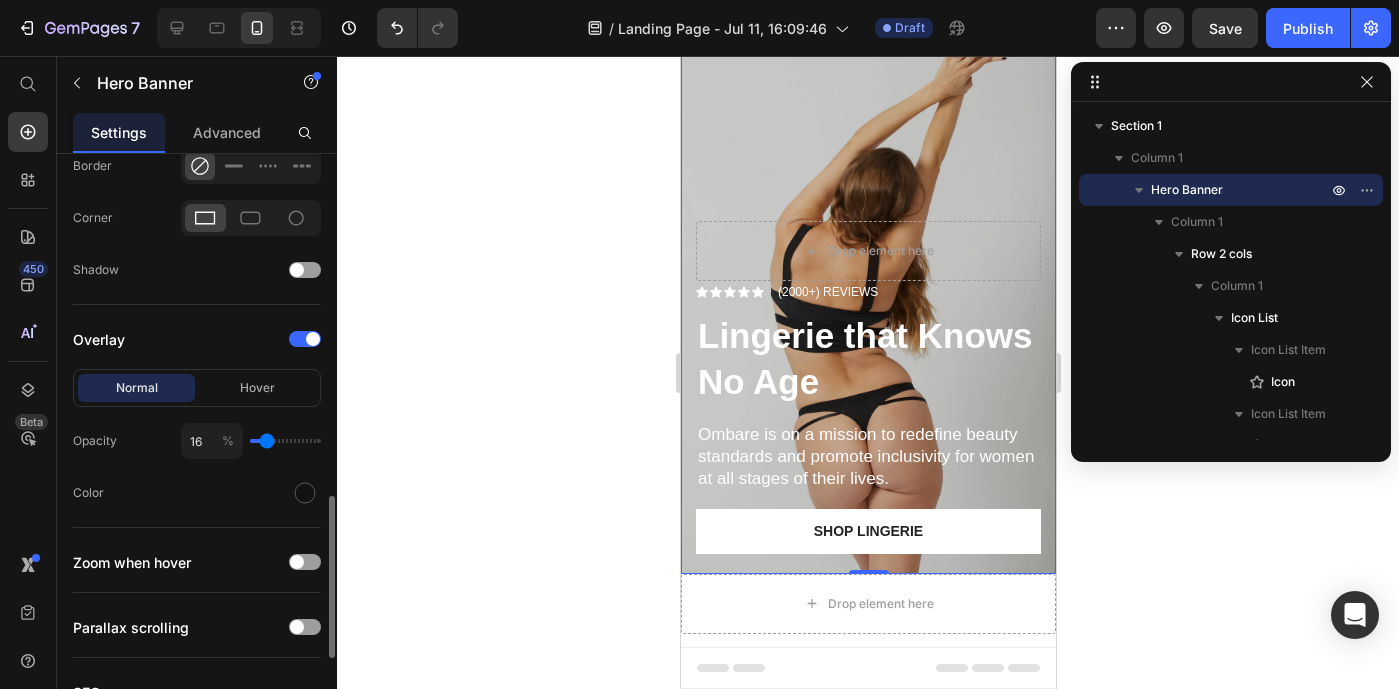 type on "20" 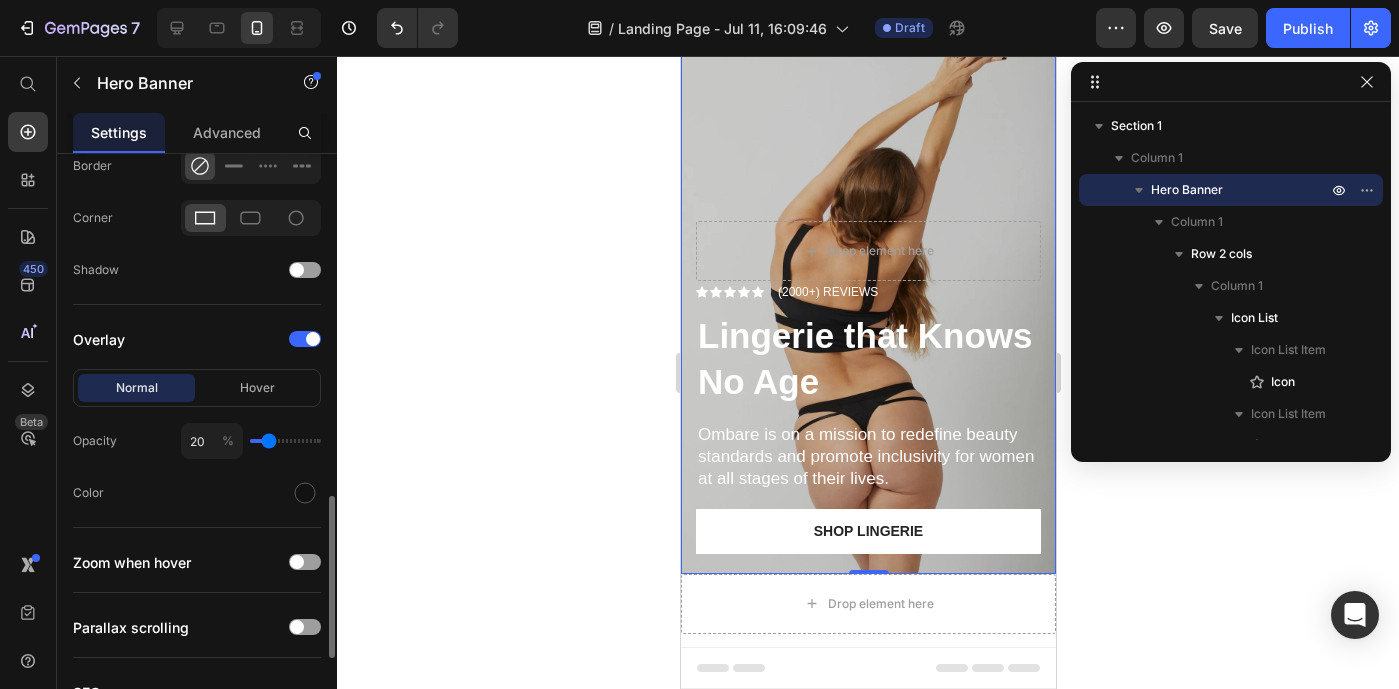 type on "19" 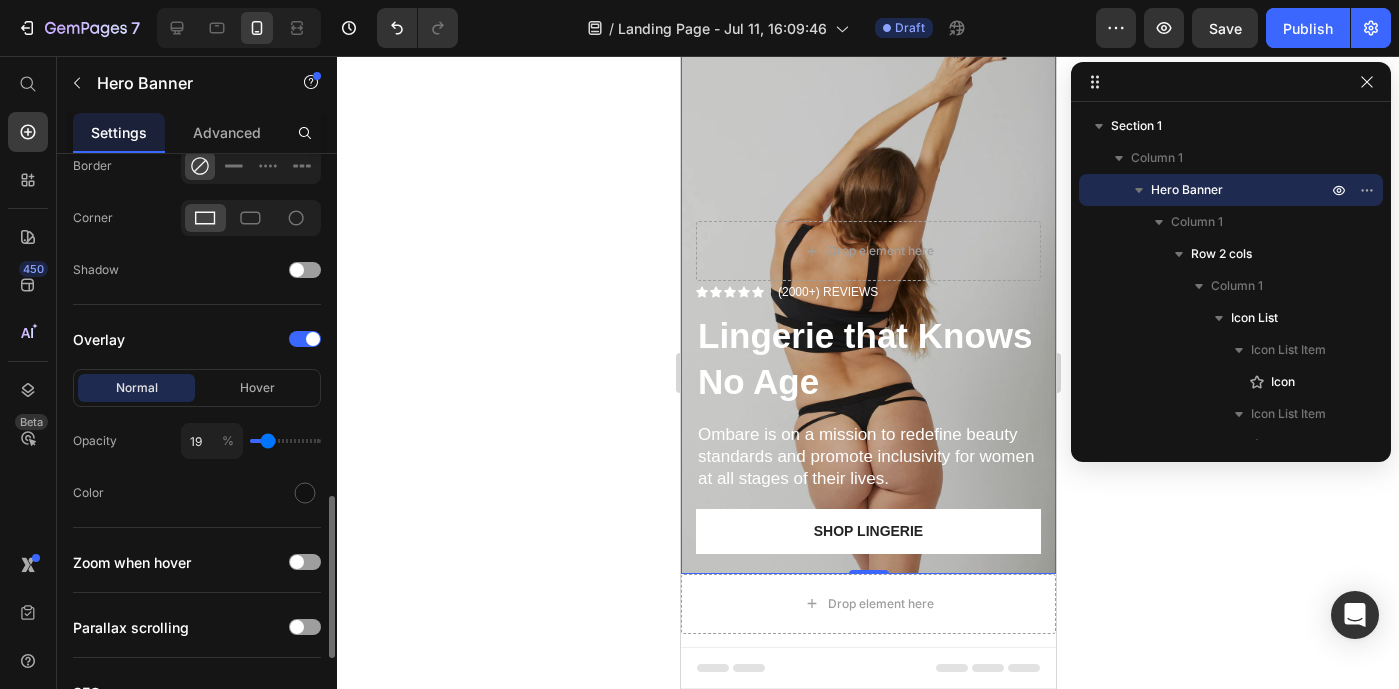 type on "18" 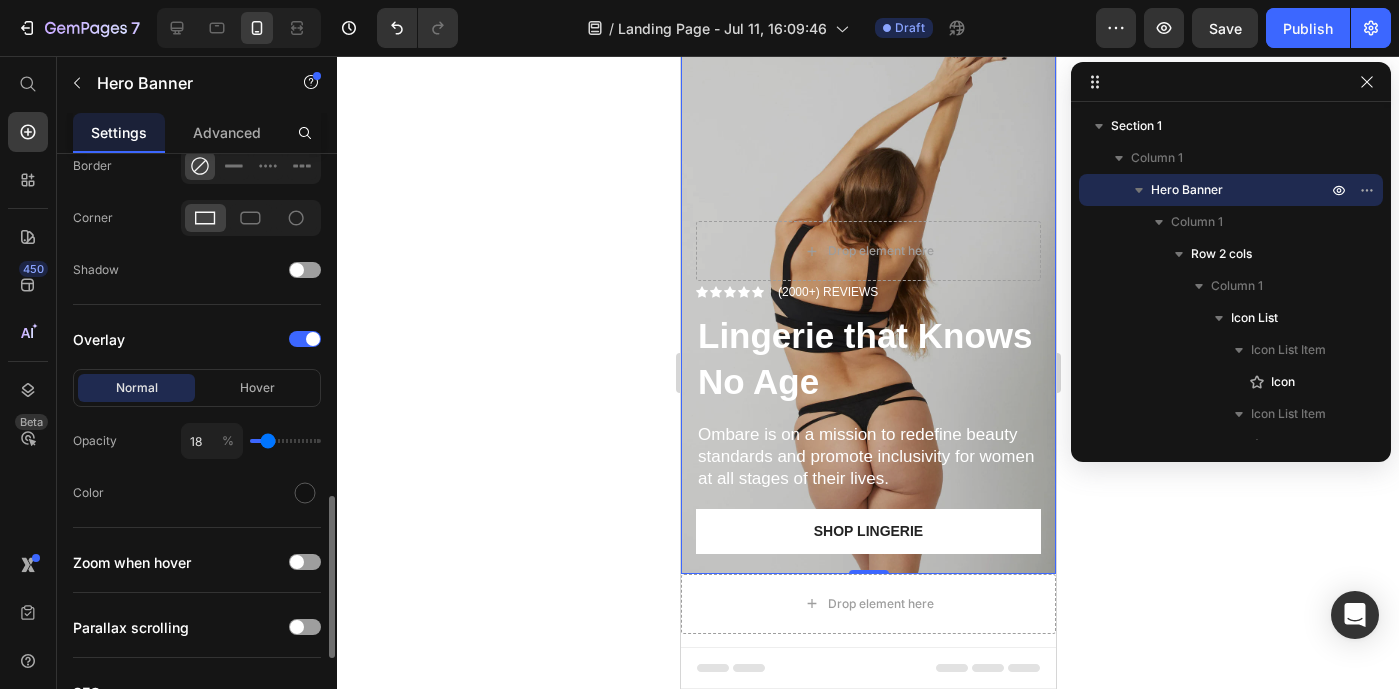type on "17" 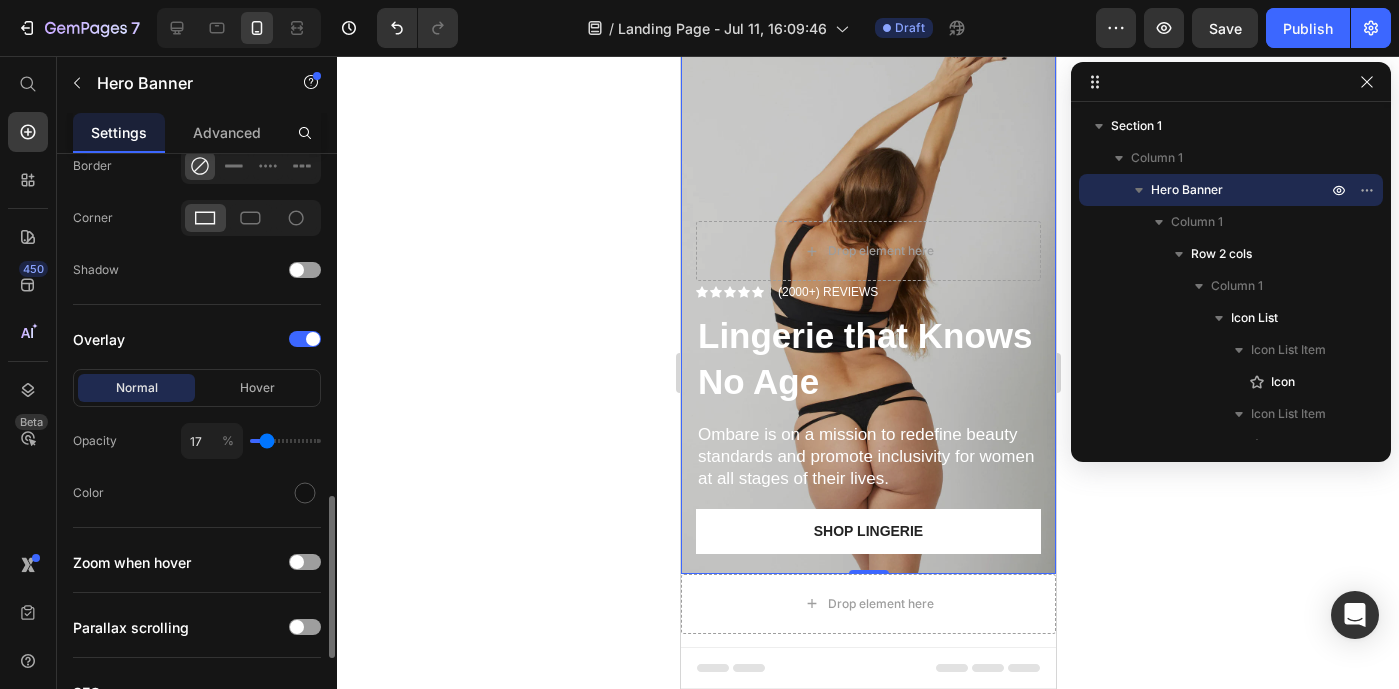 type on "16" 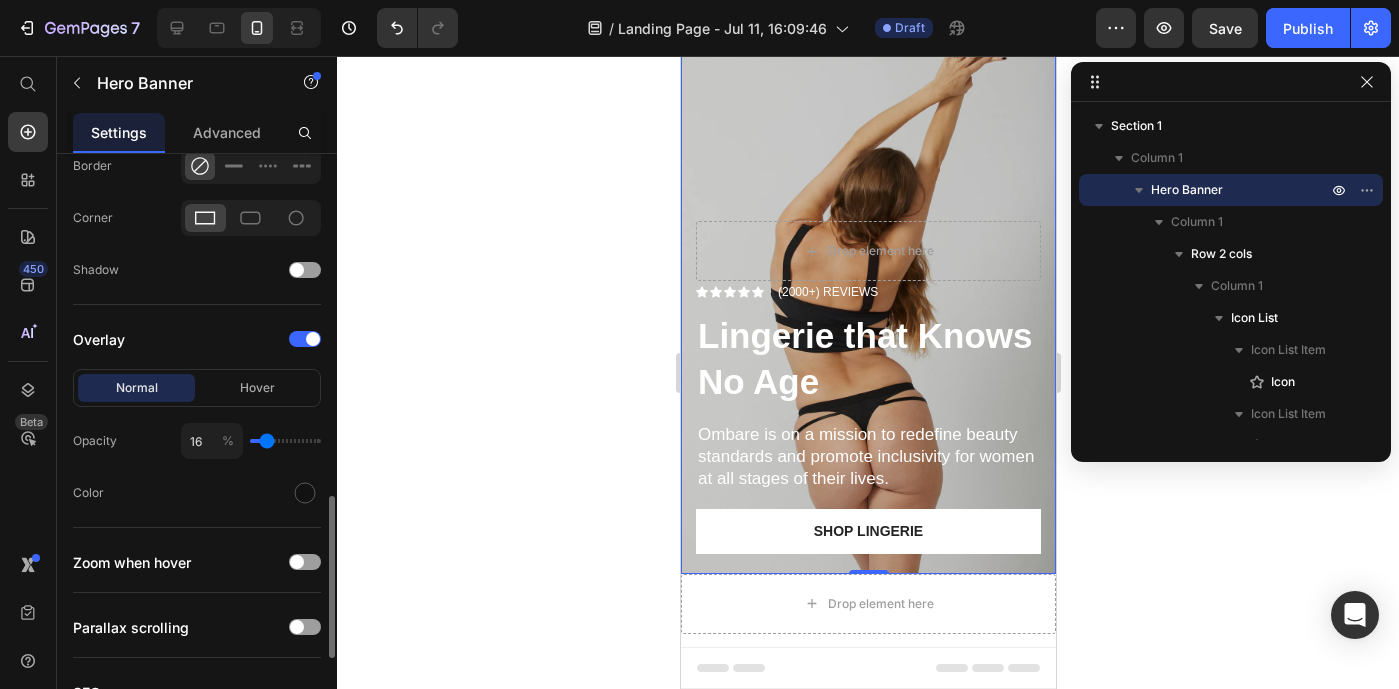 type on "15" 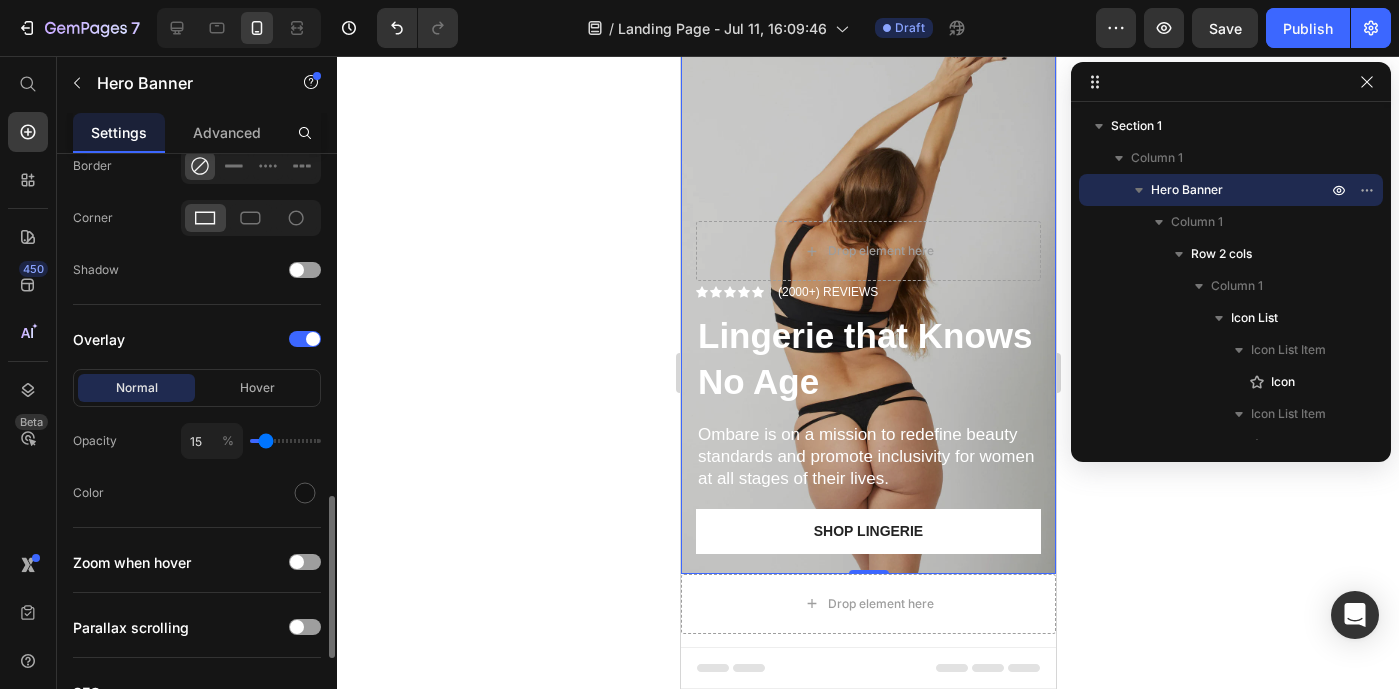 type on "14" 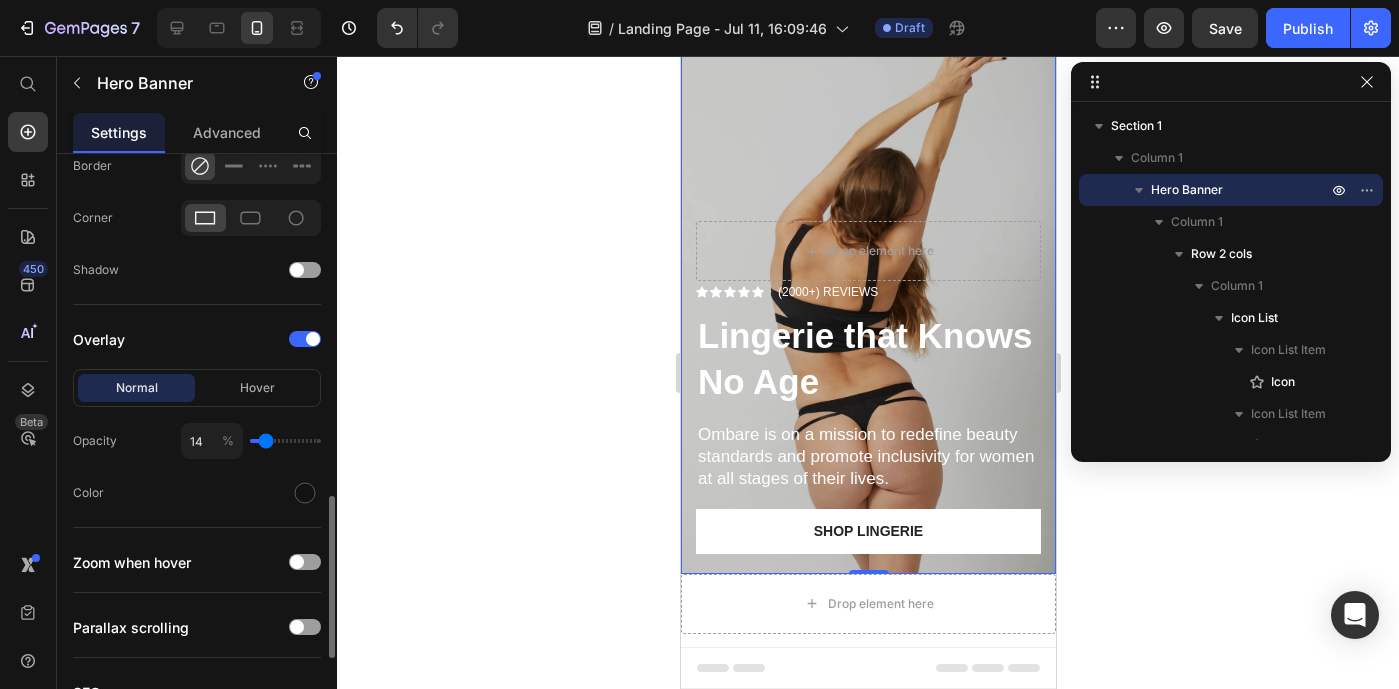 type on "14" 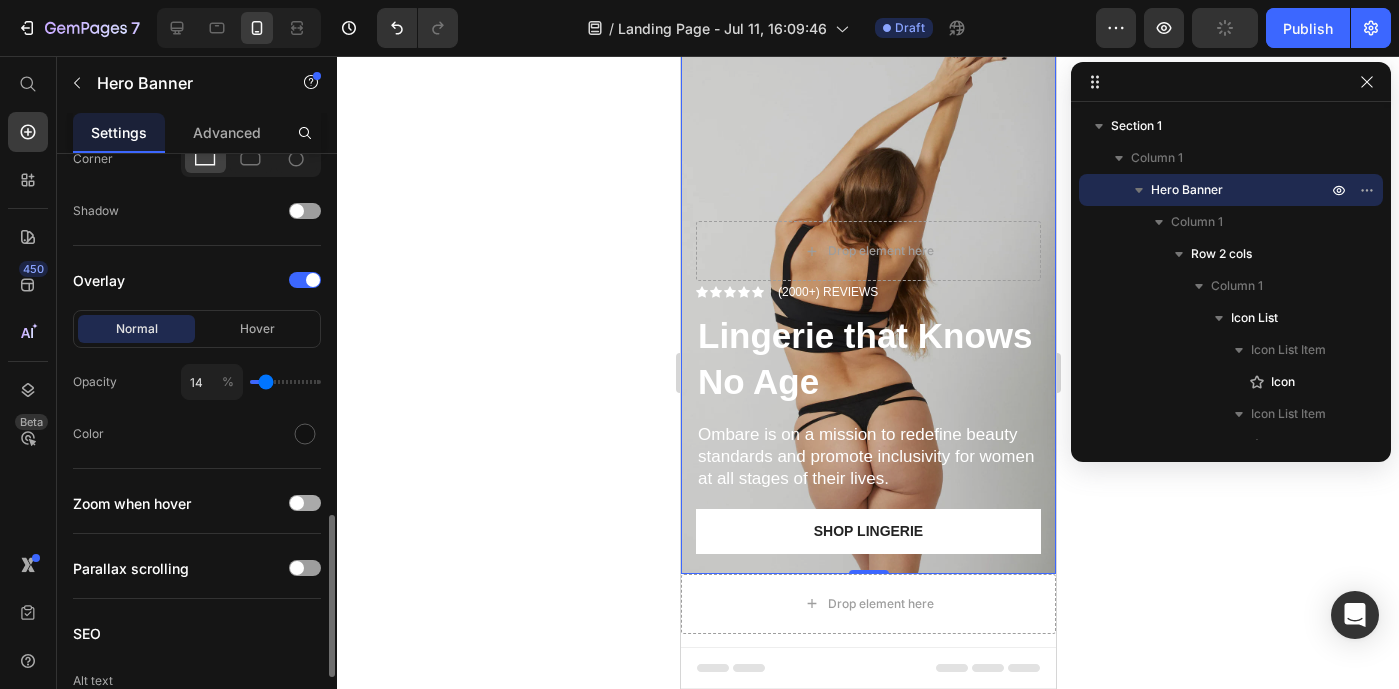 scroll, scrollTop: 1311, scrollLeft: 0, axis: vertical 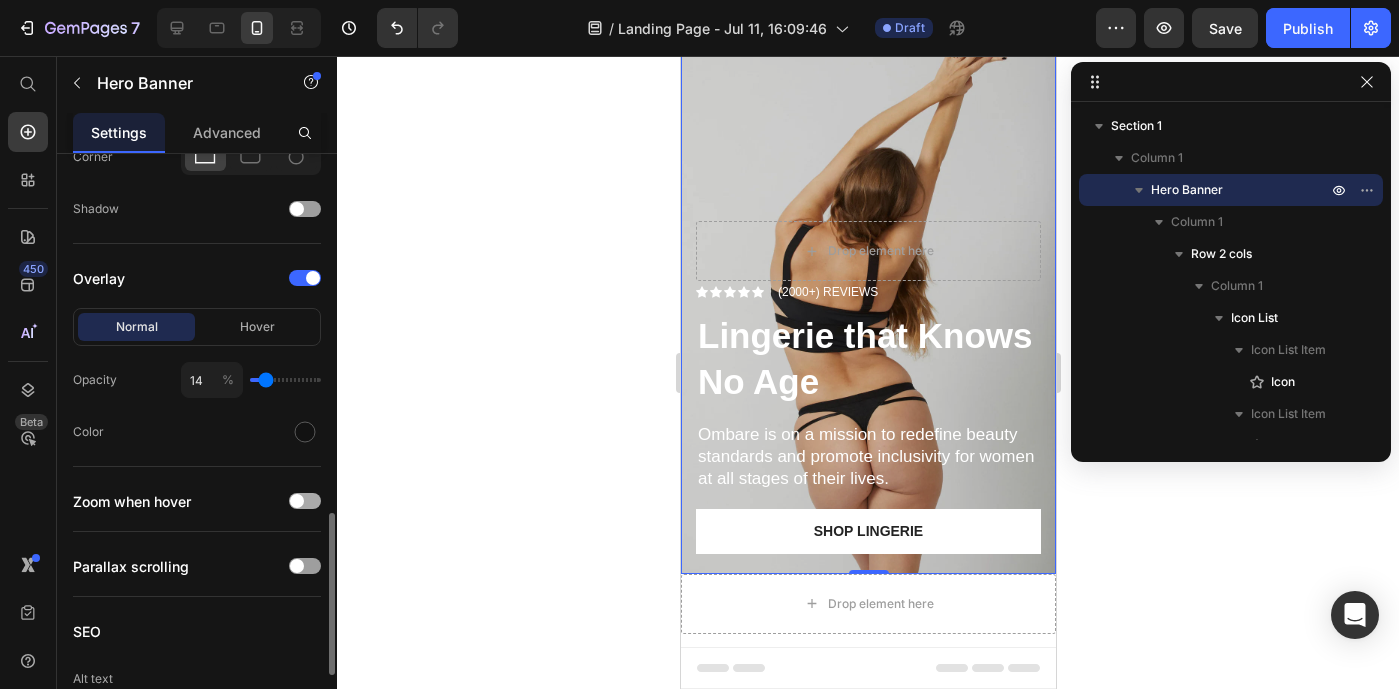 click at bounding box center [305, 501] 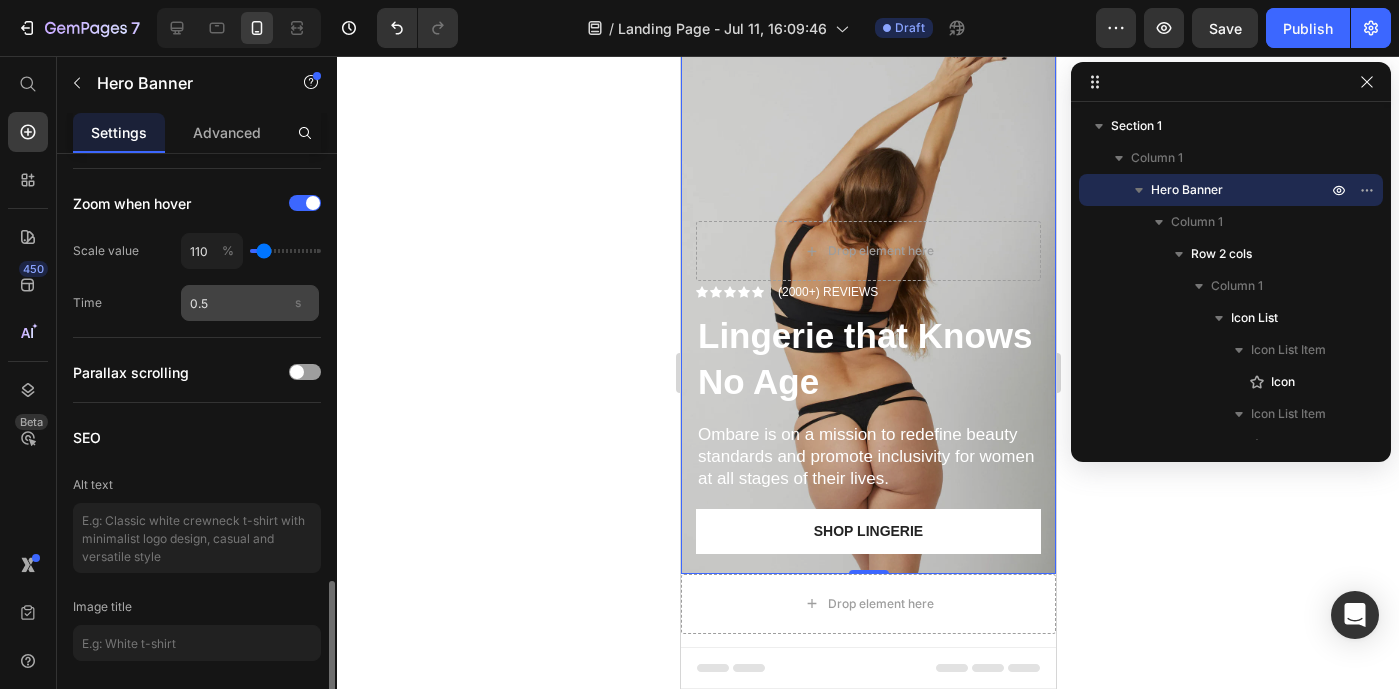 scroll, scrollTop: 1624, scrollLeft: 0, axis: vertical 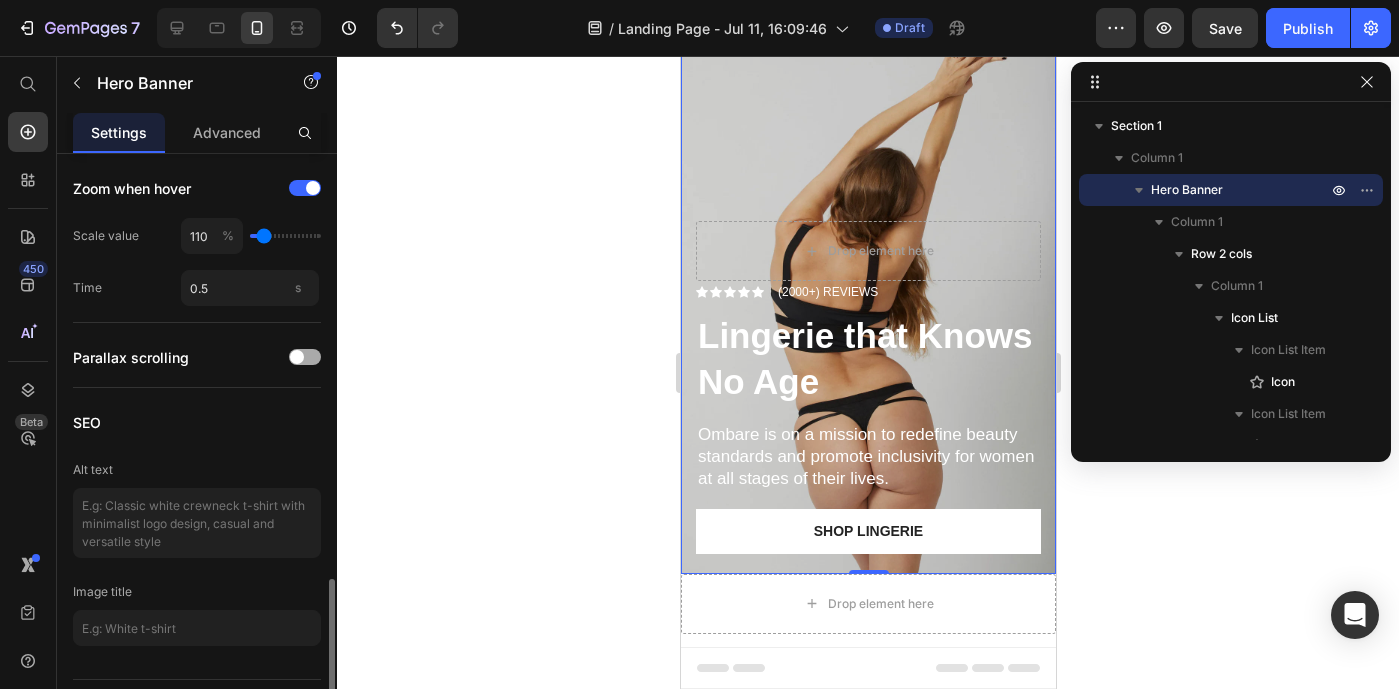 click at bounding box center (305, 357) 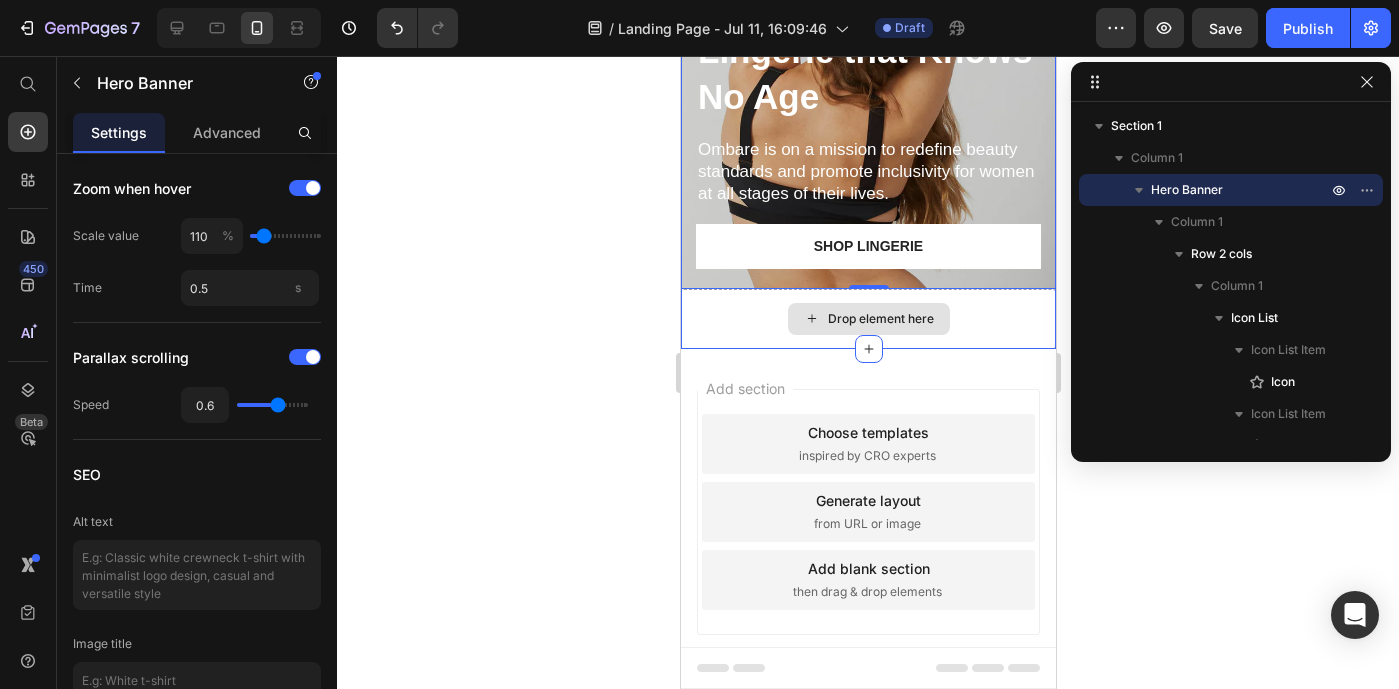 scroll, scrollTop: 105, scrollLeft: 0, axis: vertical 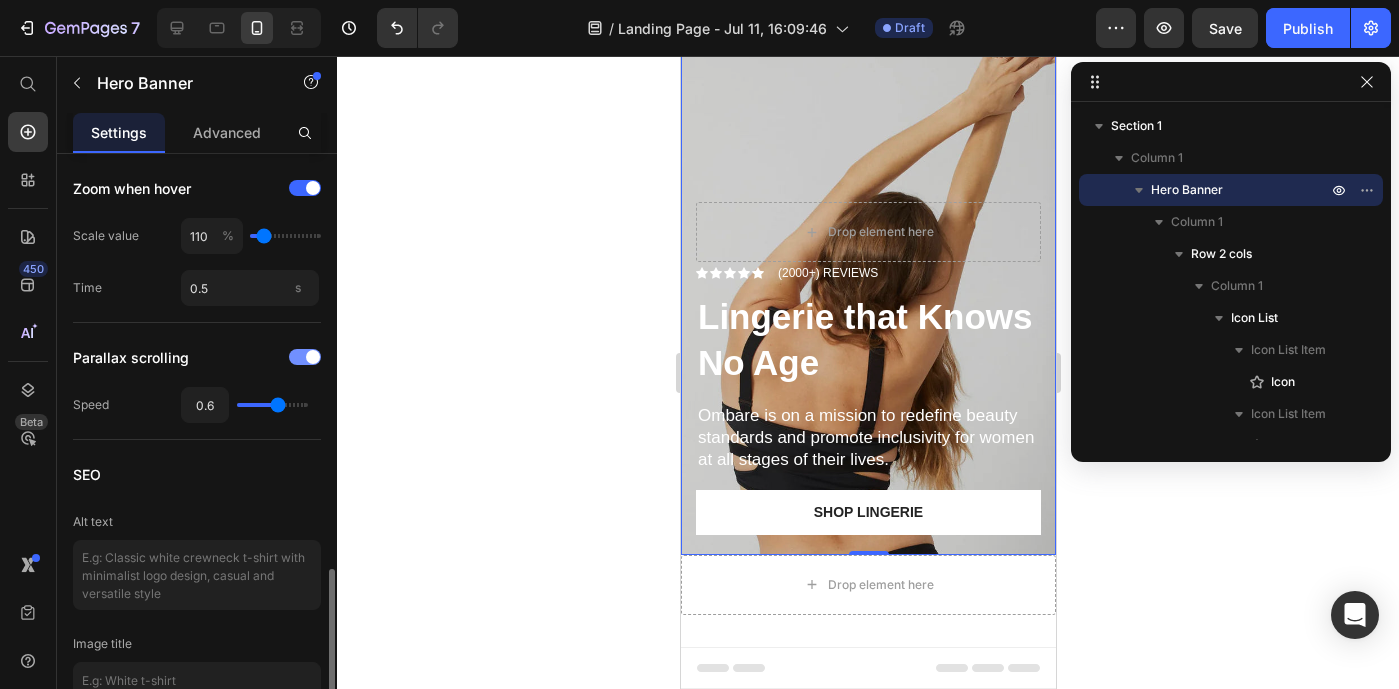 click at bounding box center (305, 357) 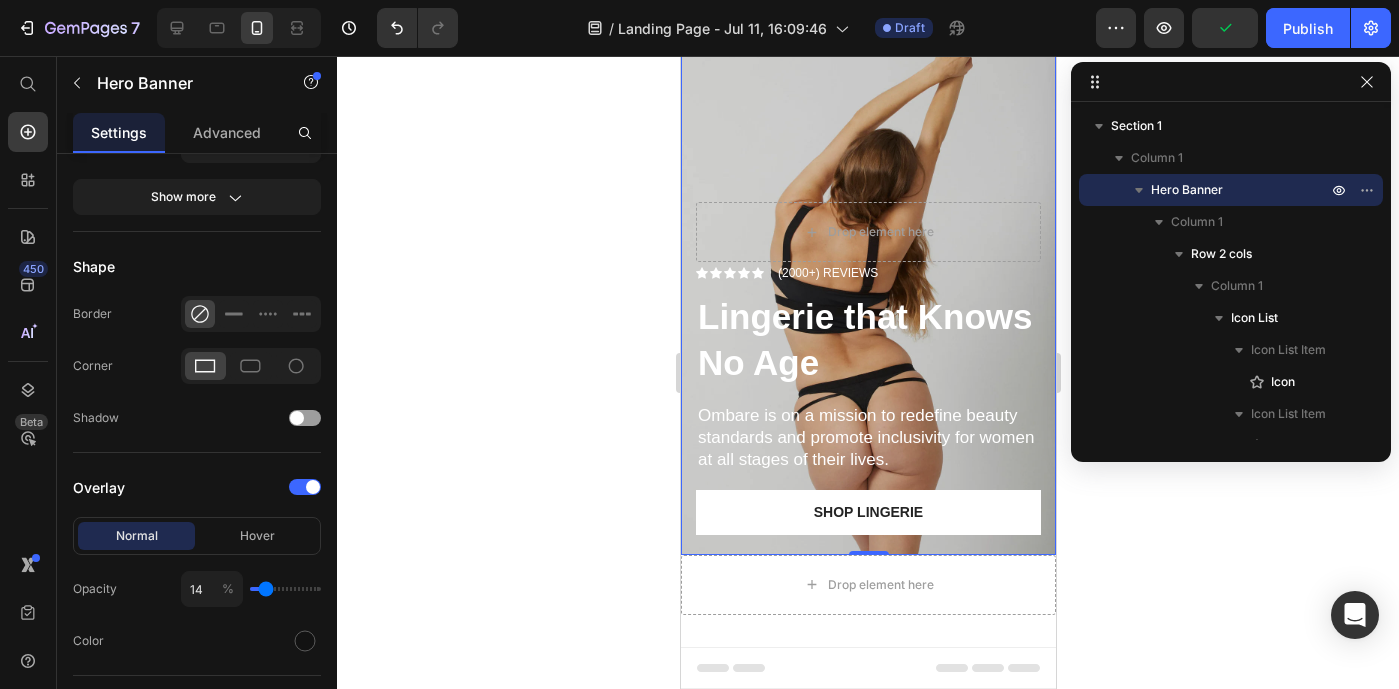 scroll, scrollTop: 891, scrollLeft: 0, axis: vertical 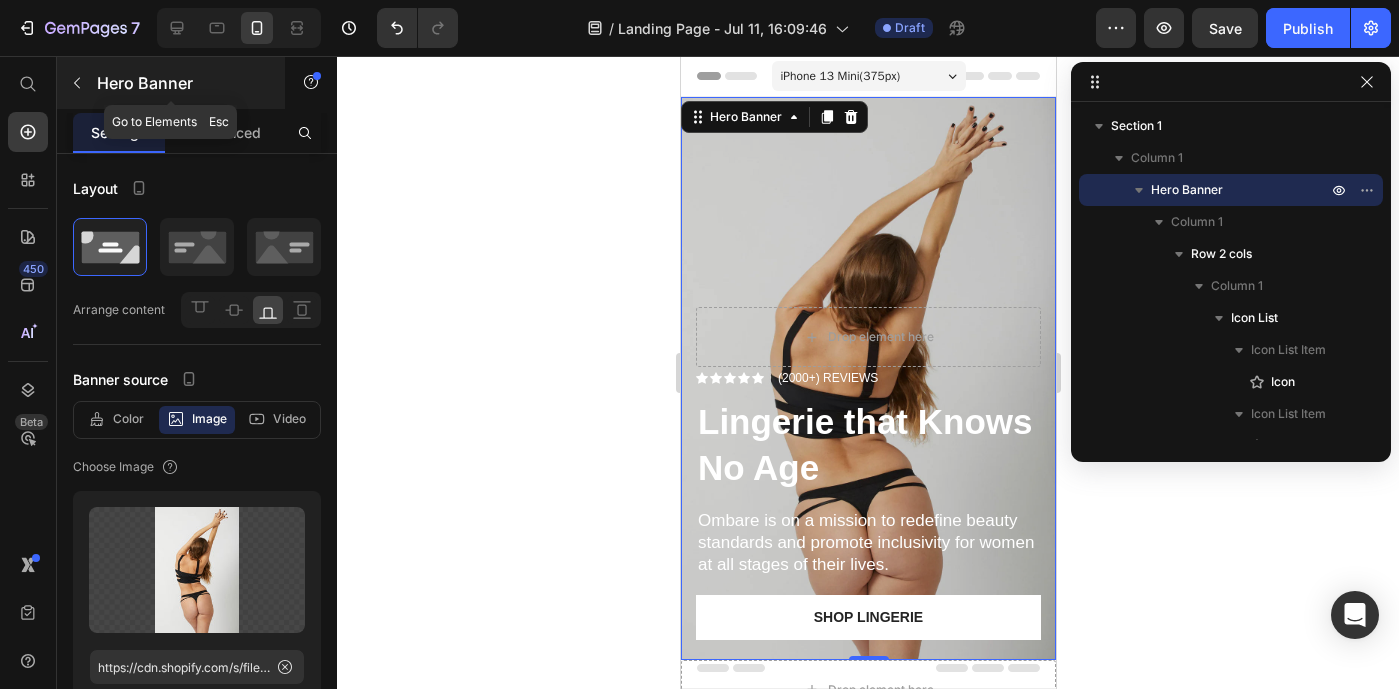 click 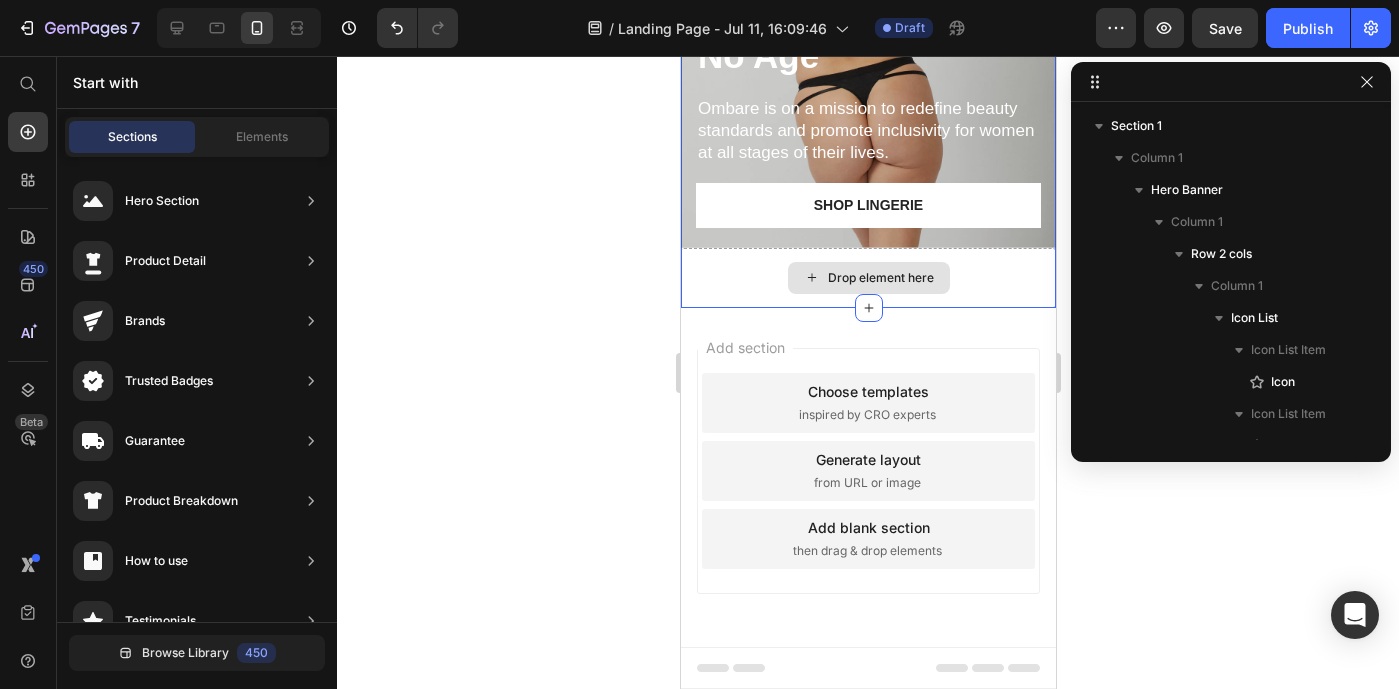 scroll, scrollTop: 390, scrollLeft: 0, axis: vertical 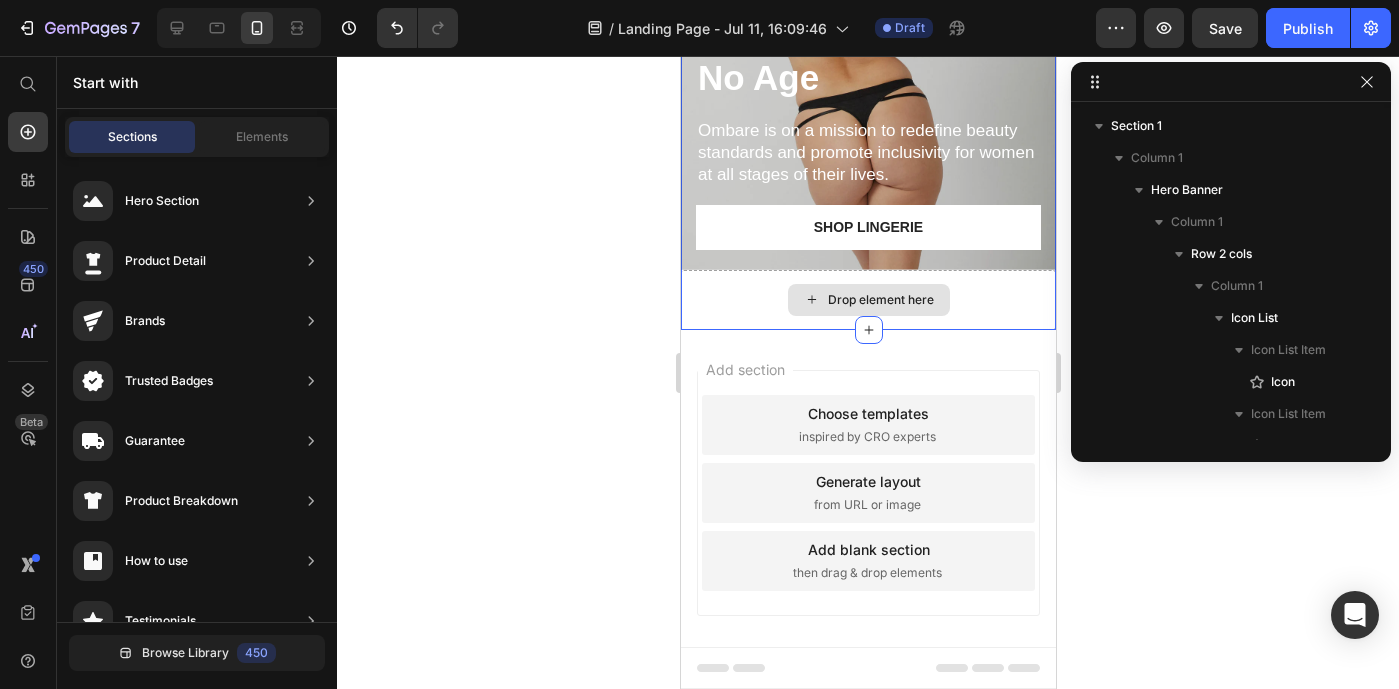 click on "Drop element here" at bounding box center [880, 300] 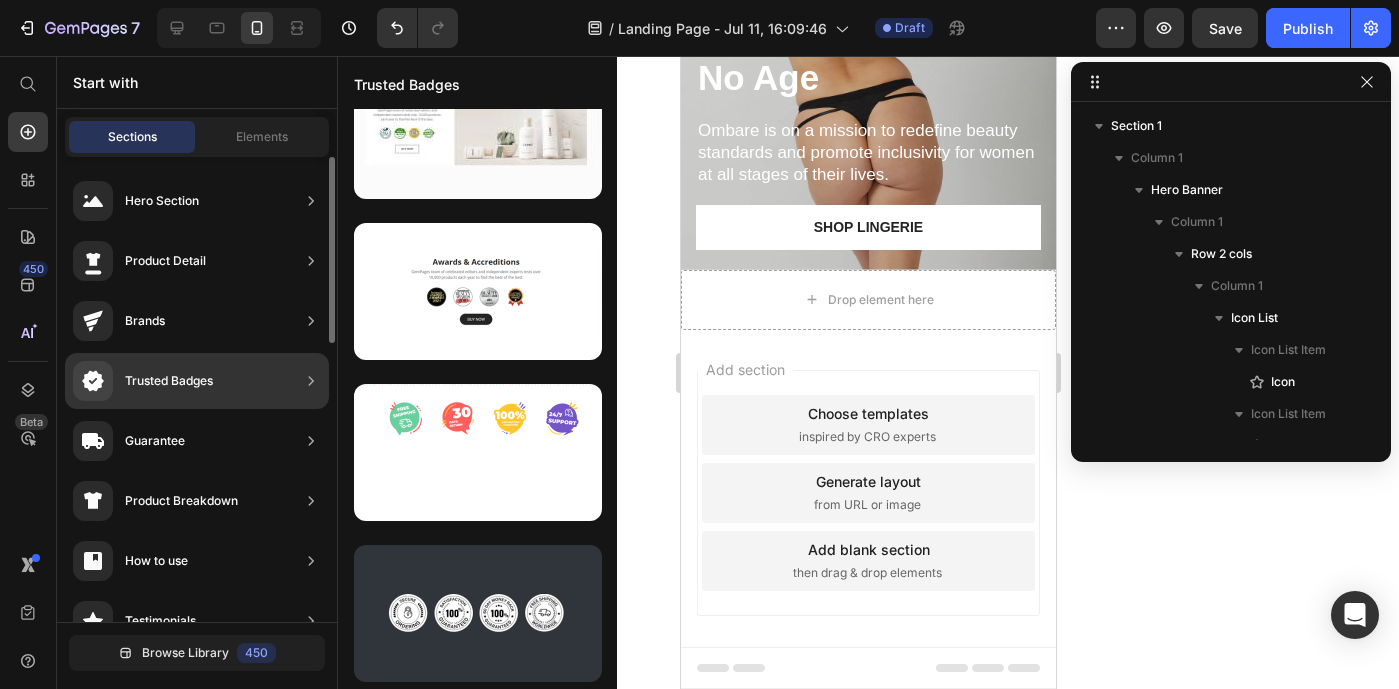 scroll, scrollTop: 214, scrollLeft: 0, axis: vertical 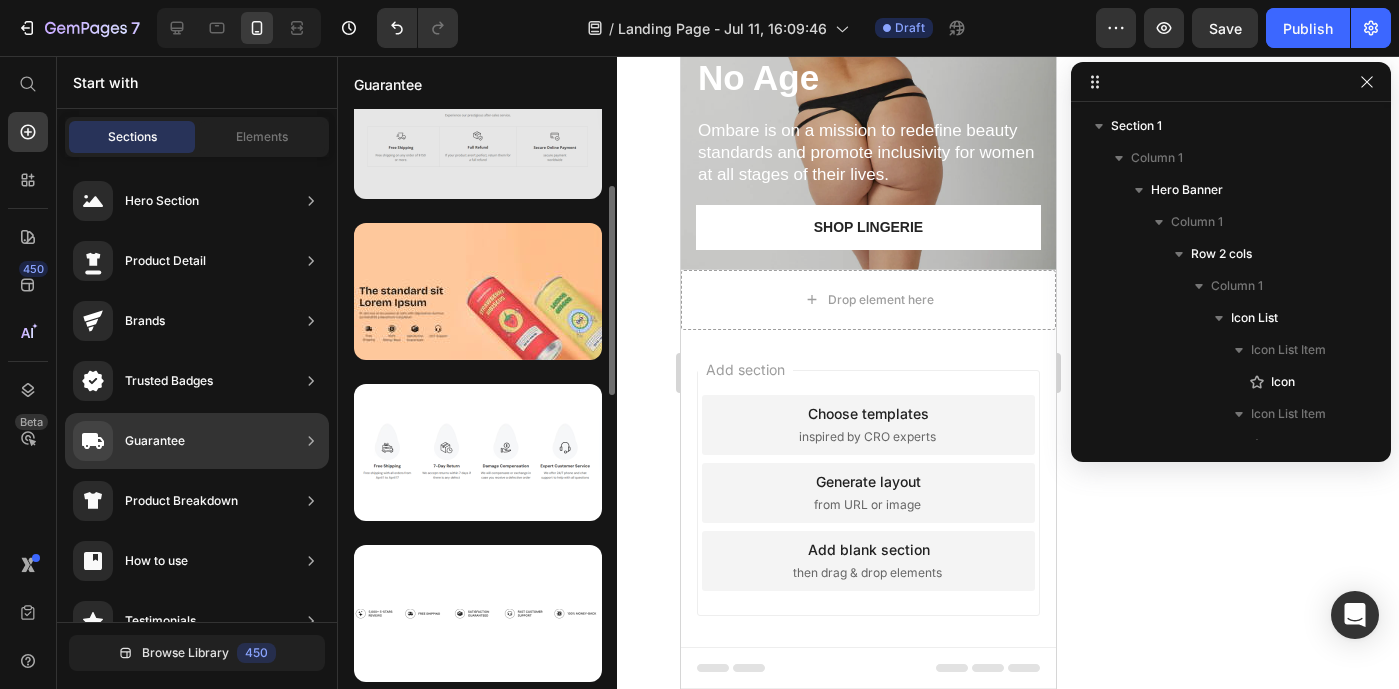 click at bounding box center (478, 130) 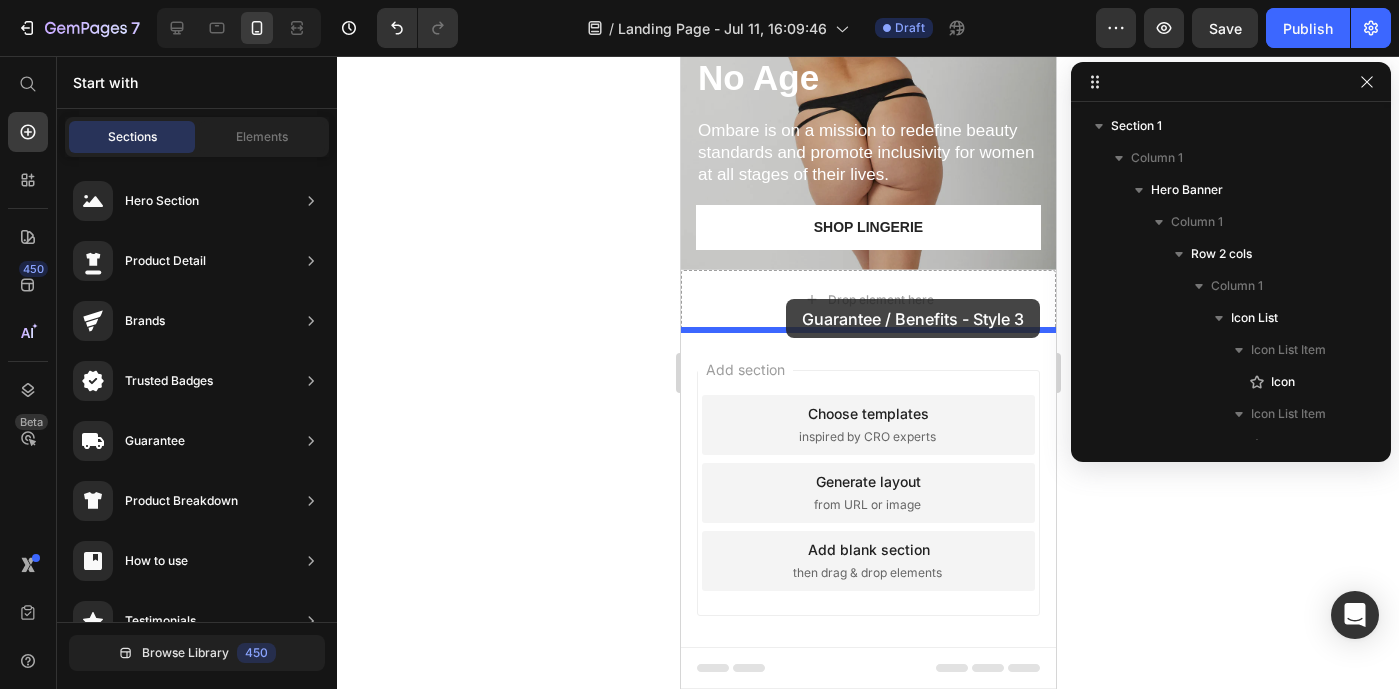 drag, startPoint x: 1202, startPoint y: 212, endPoint x: 785, endPoint y: 299, distance: 425.97888 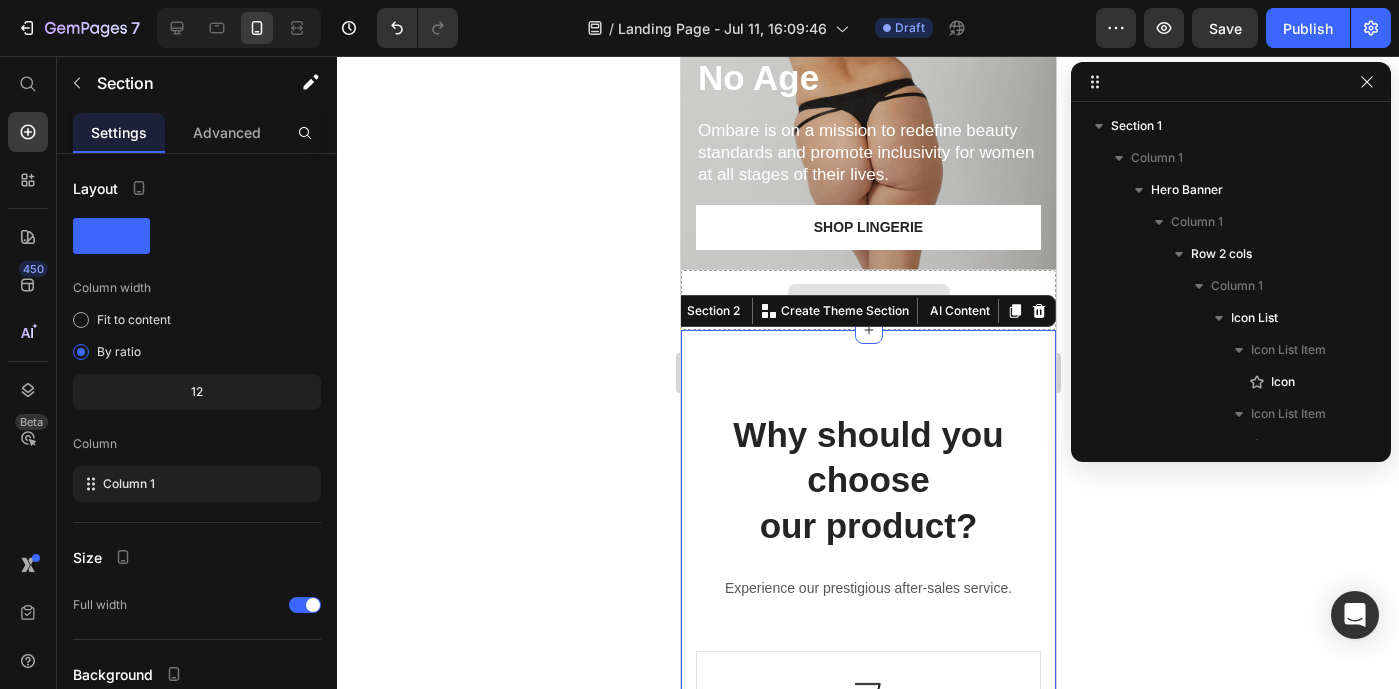 scroll, scrollTop: 441, scrollLeft: 0, axis: vertical 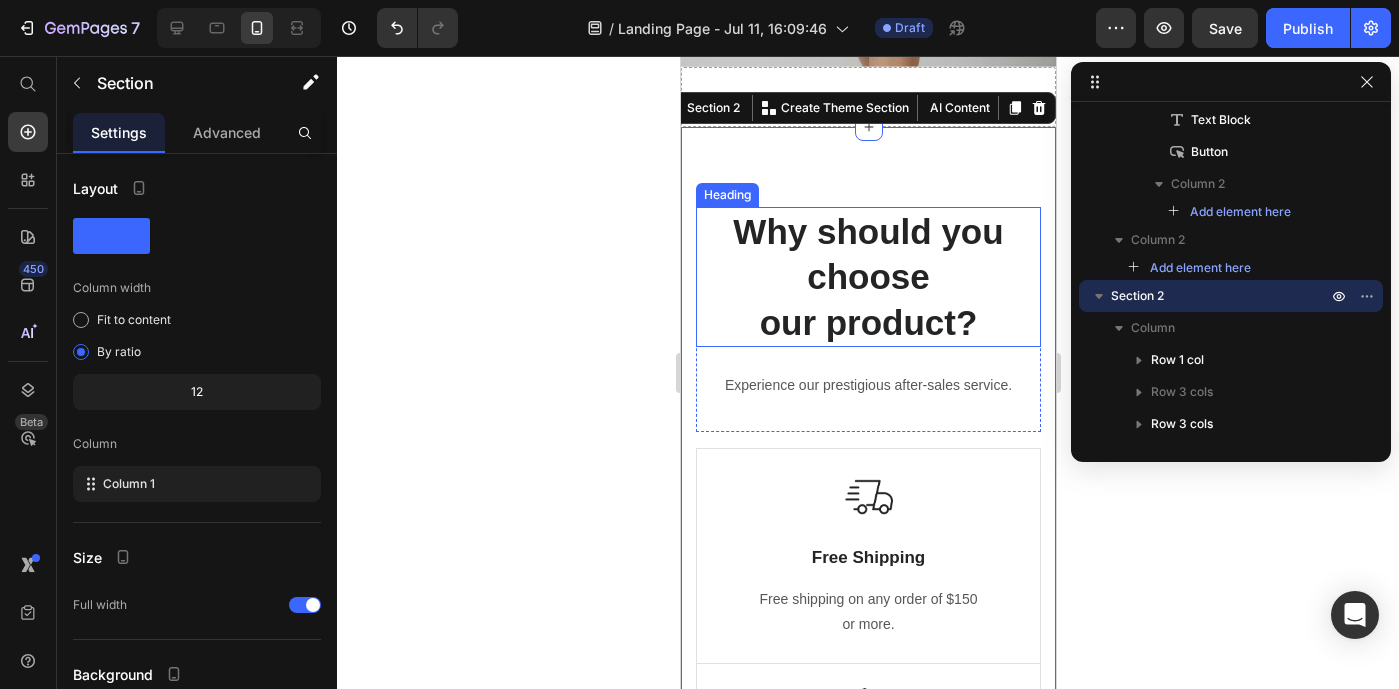 click on "Why should you choose our product?" at bounding box center (867, 277) 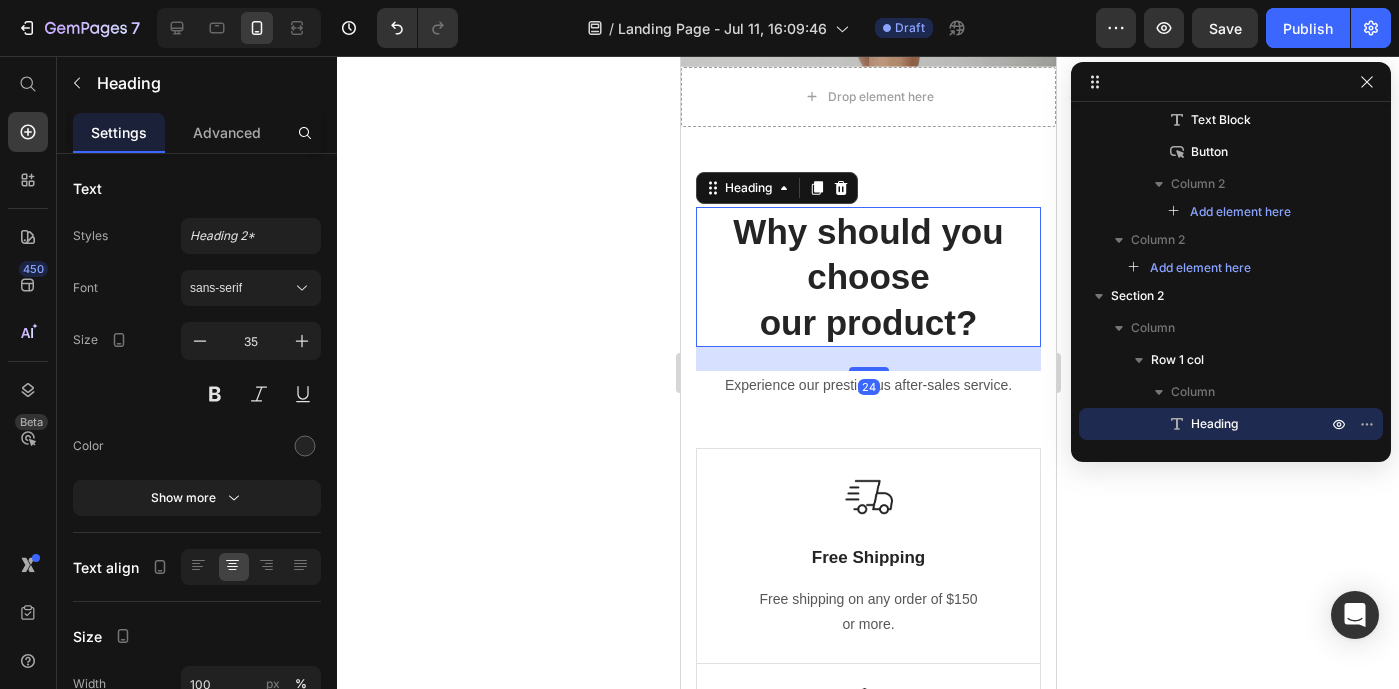 click on "Why should you choose our product?" at bounding box center [867, 277] 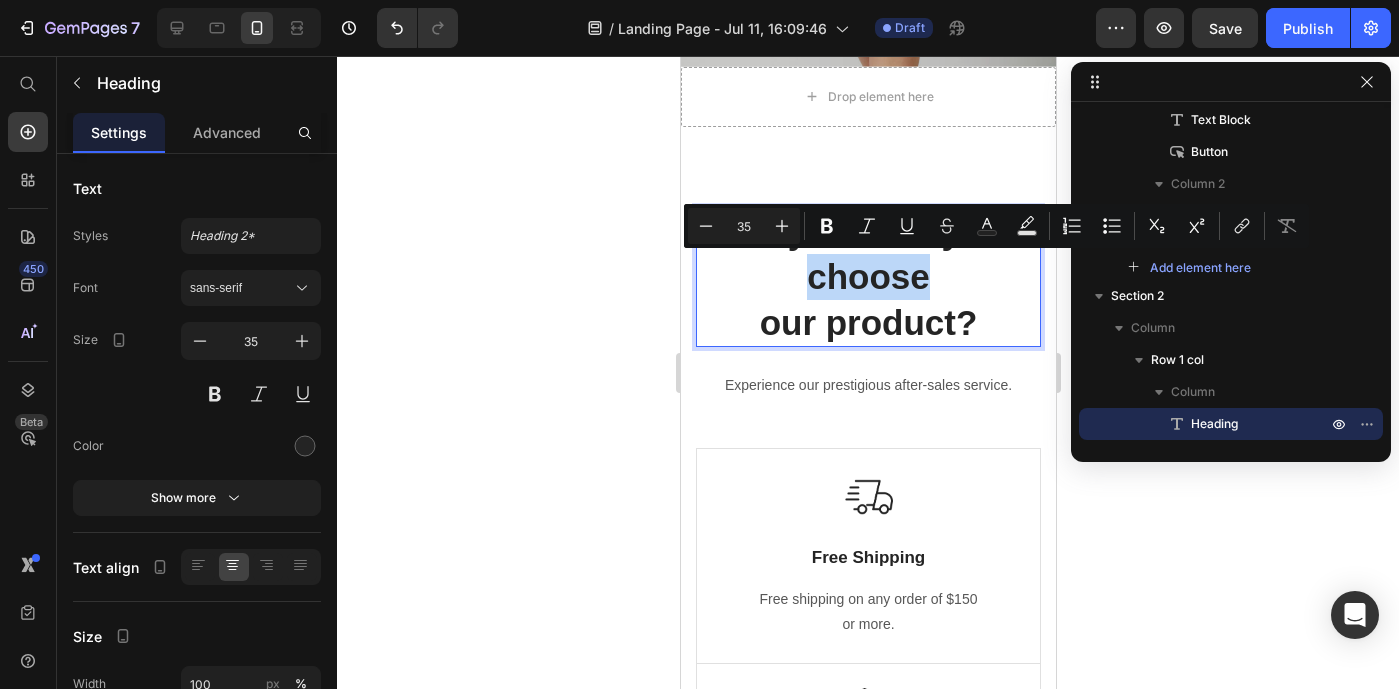 click on "Why should you choose our product?" at bounding box center [867, 277] 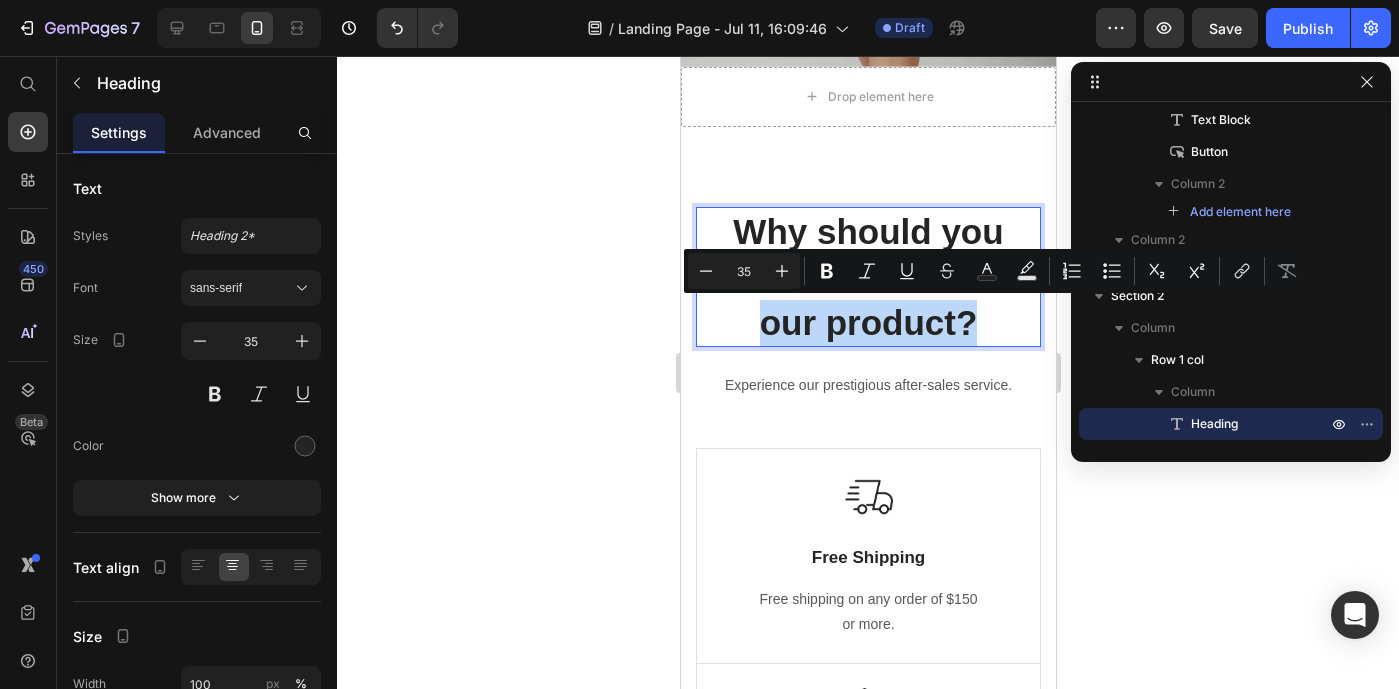 drag, startPoint x: 755, startPoint y: 327, endPoint x: 984, endPoint y: 323, distance: 229.03493 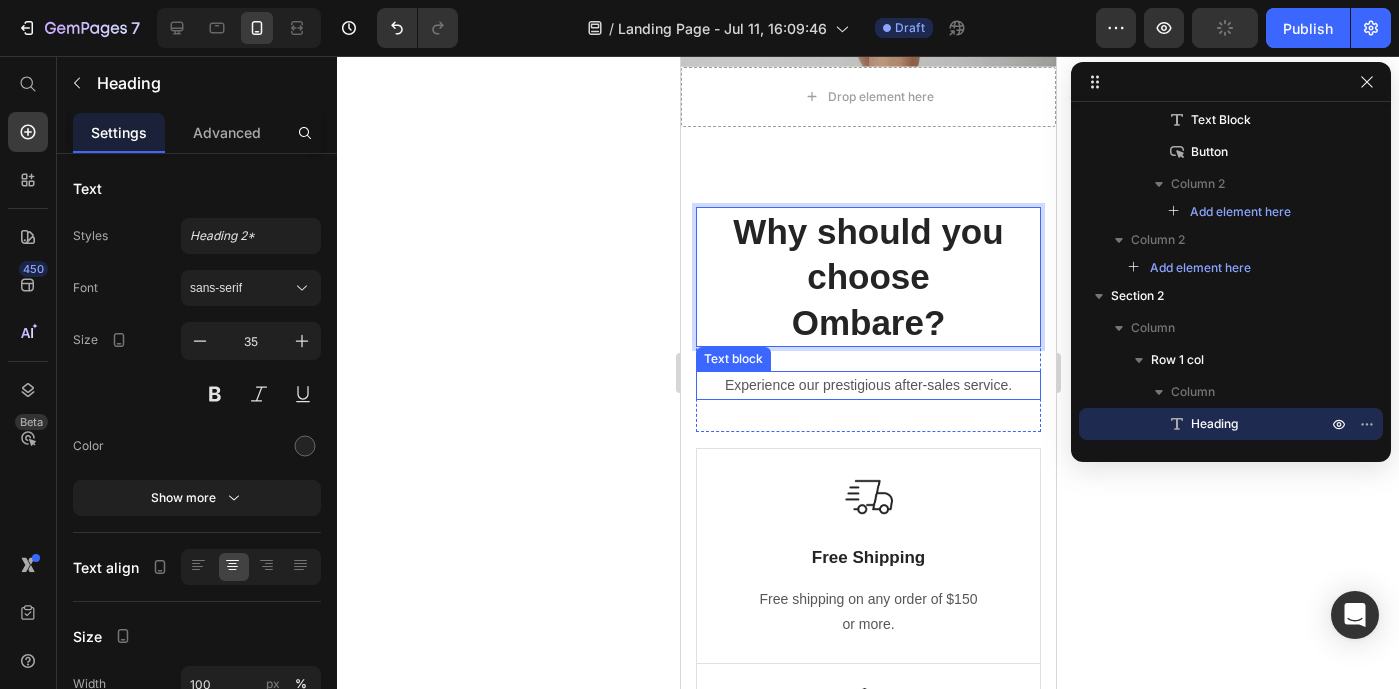 click on "Experience our prestigious after-sales service." at bounding box center [867, 385] 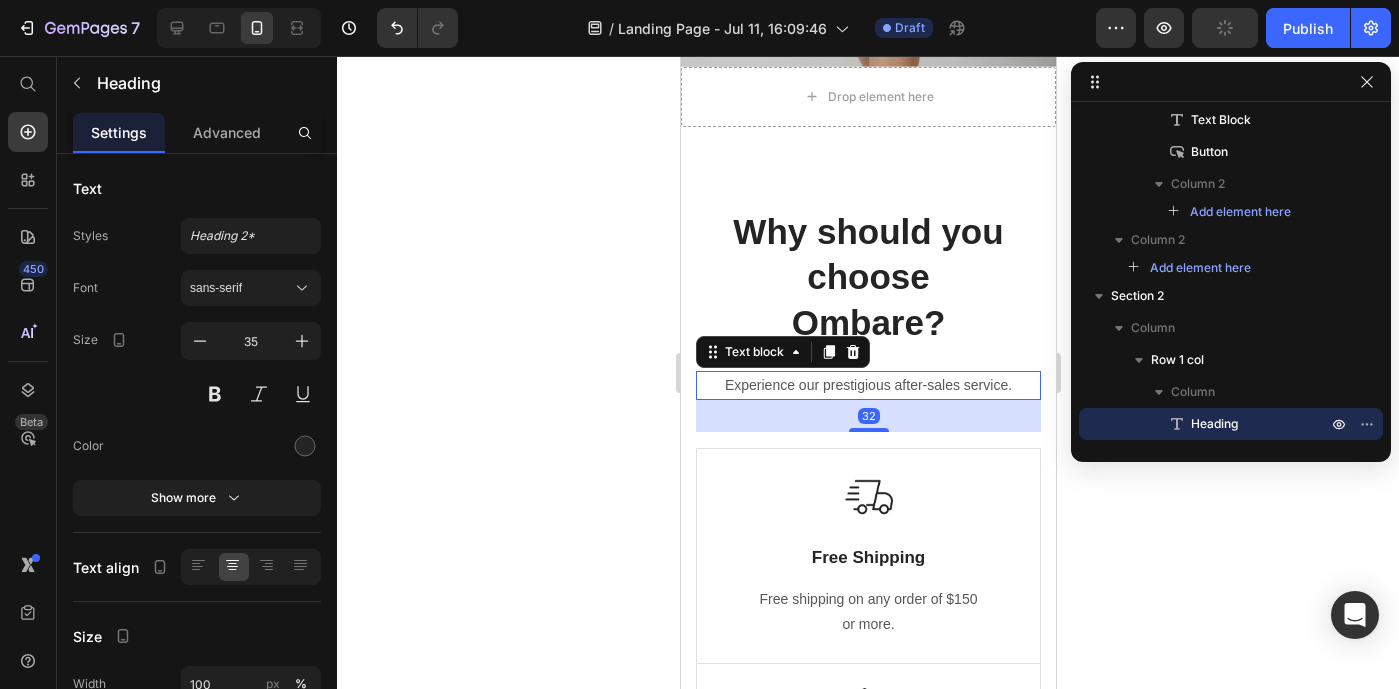 scroll, scrollTop: 742, scrollLeft: 0, axis: vertical 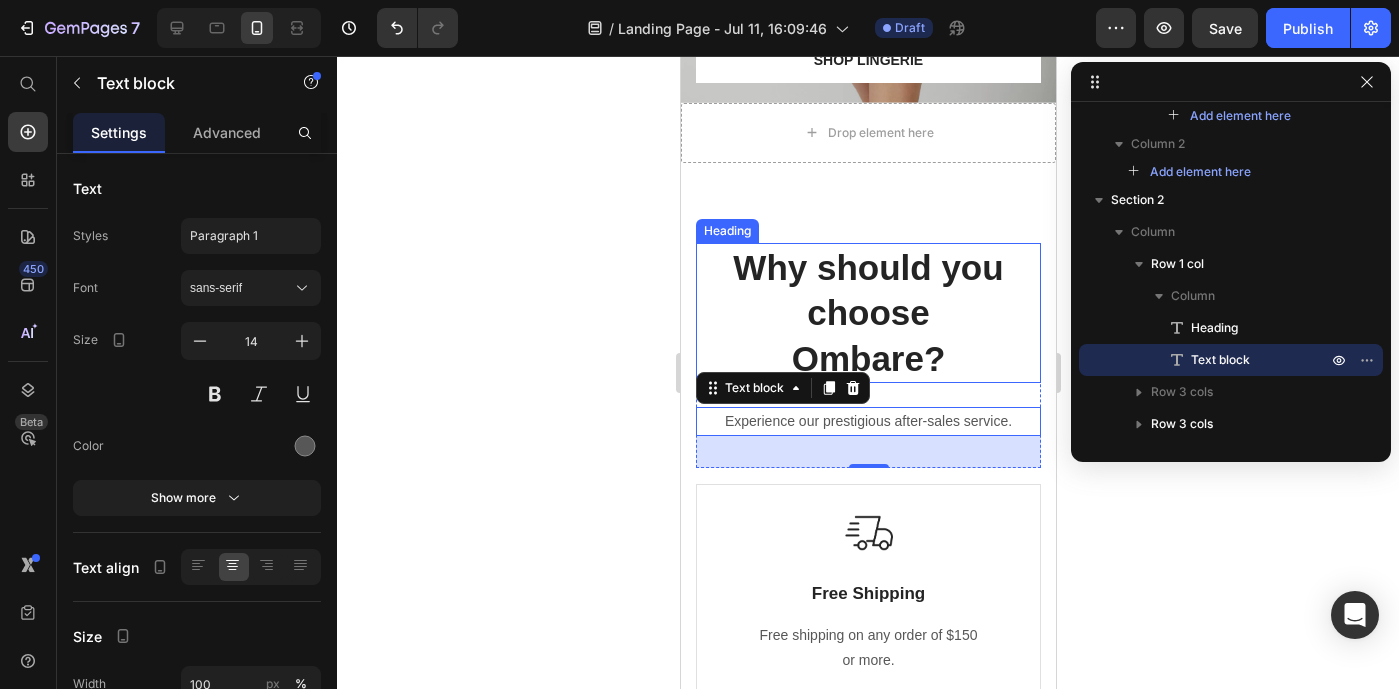 click on "Why should you choose Ombare?" at bounding box center [867, 313] 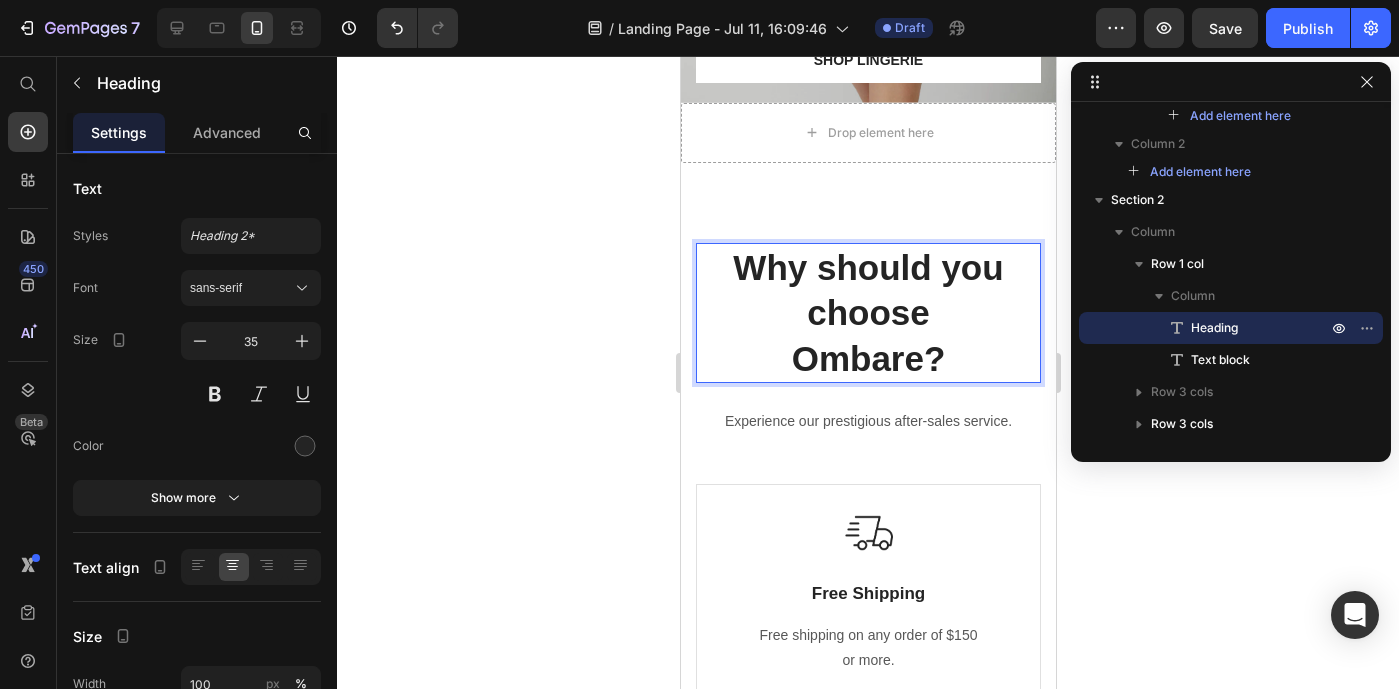 click on "Why should you choose Ombare?" at bounding box center [867, 313] 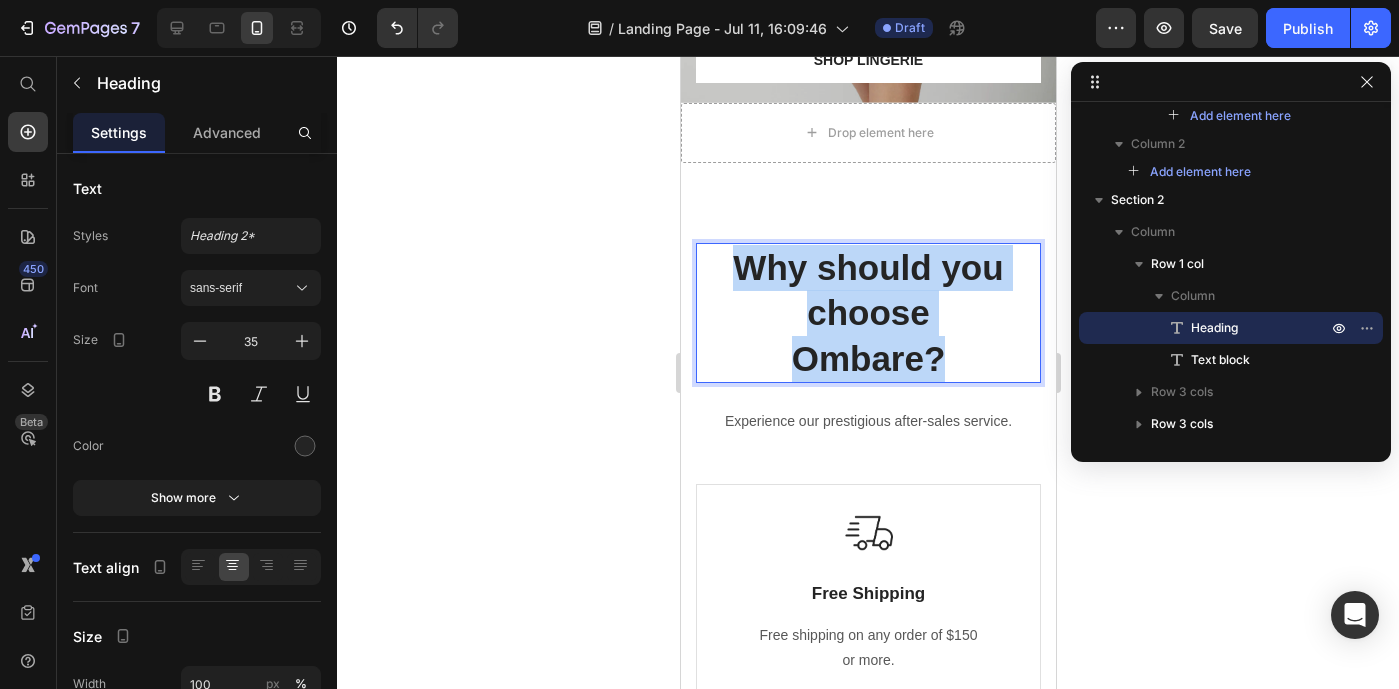 drag, startPoint x: 738, startPoint y: 258, endPoint x: 969, endPoint y: 373, distance: 258.04263 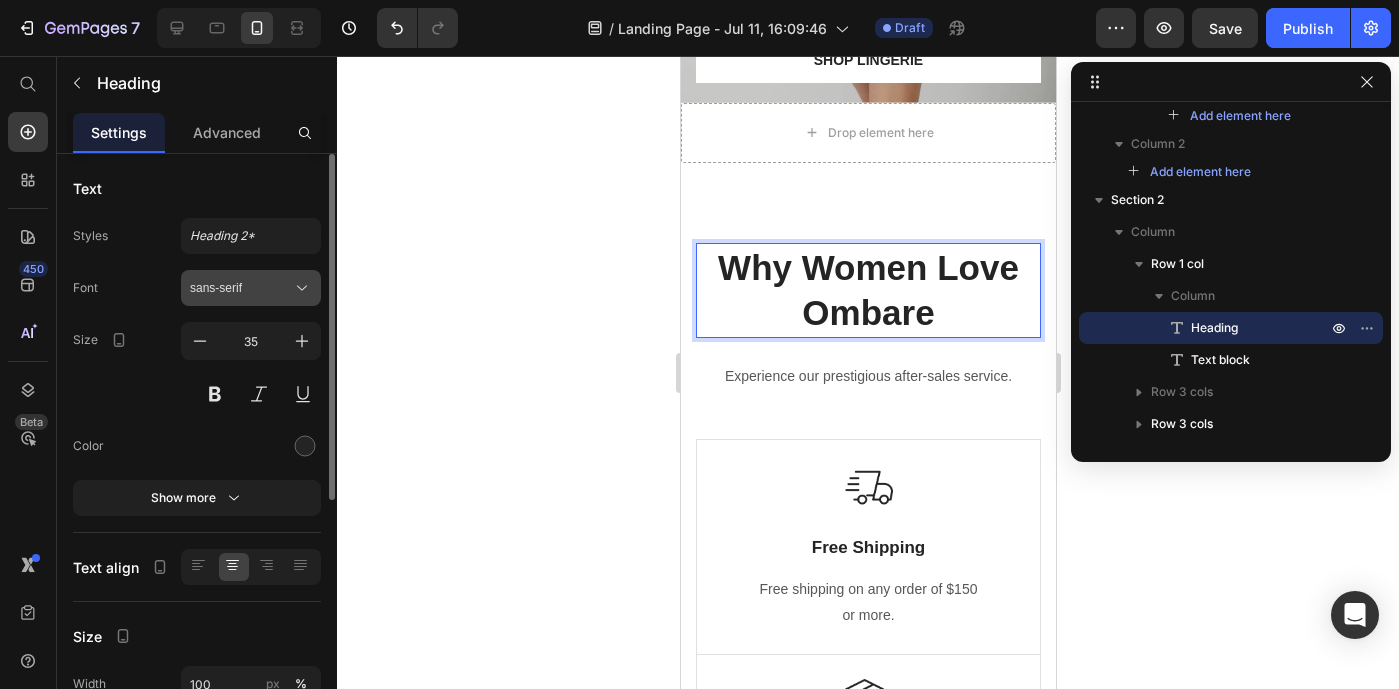 click on "sans-serif" at bounding box center (241, 288) 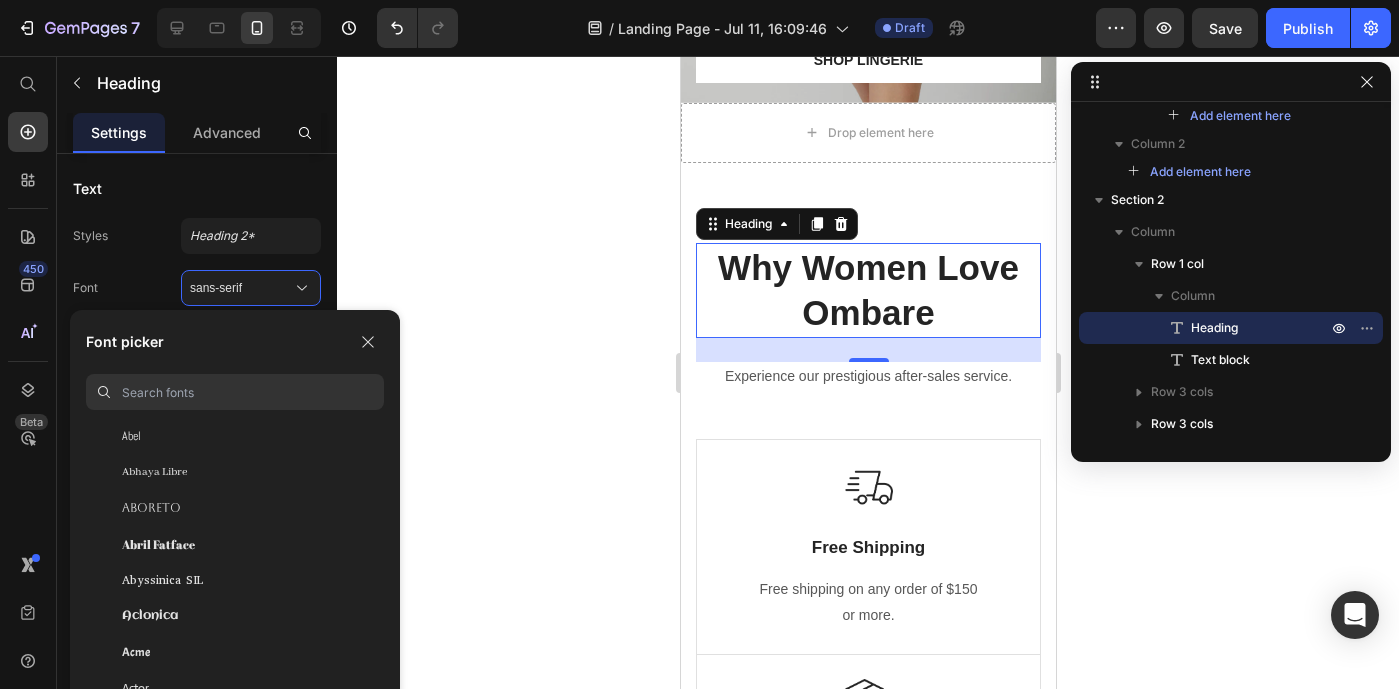 scroll, scrollTop: 221, scrollLeft: 0, axis: vertical 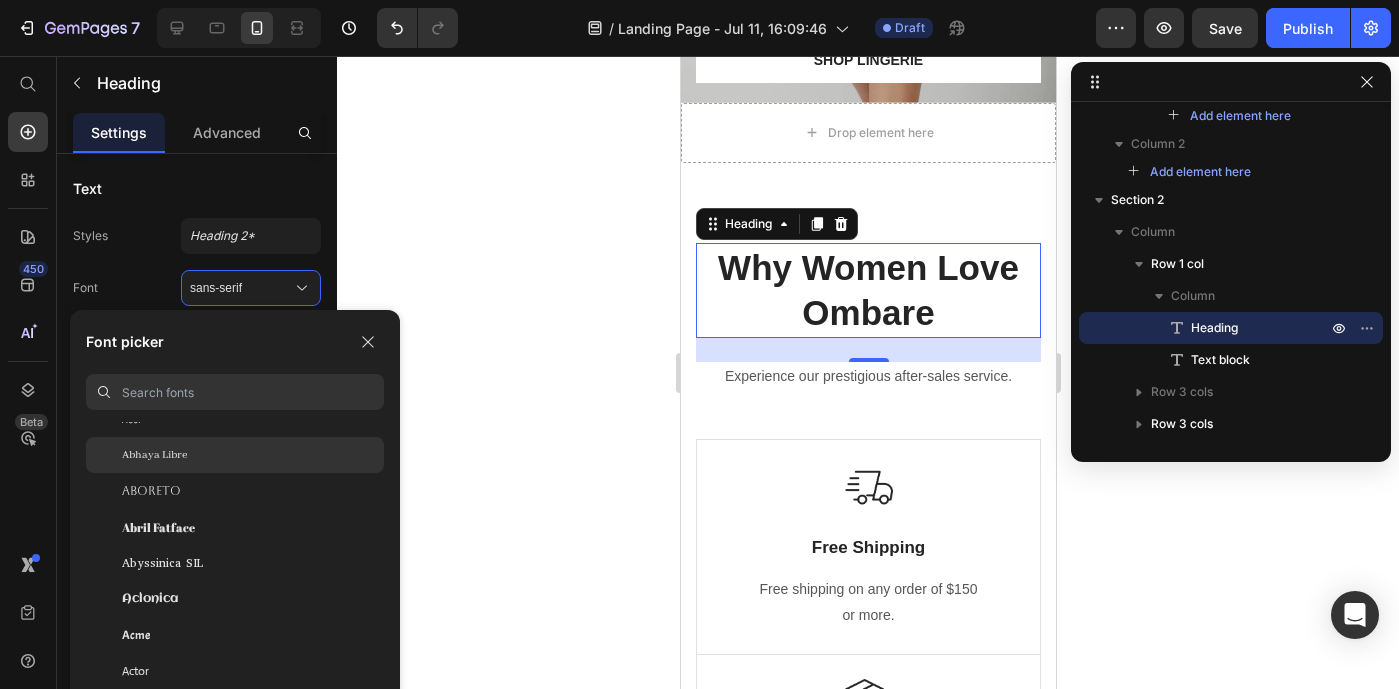 click on "Abhaya Libre" at bounding box center (154, 455) 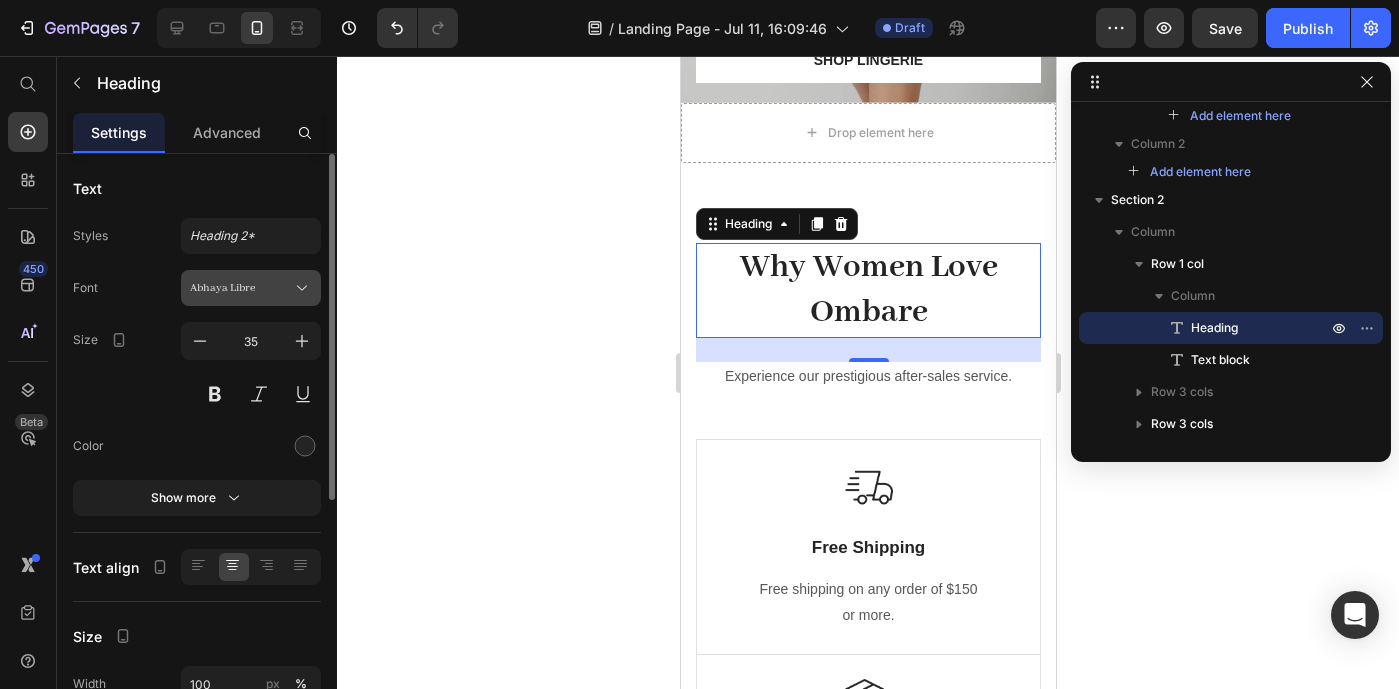 click on "Abhaya Libre" at bounding box center (241, 288) 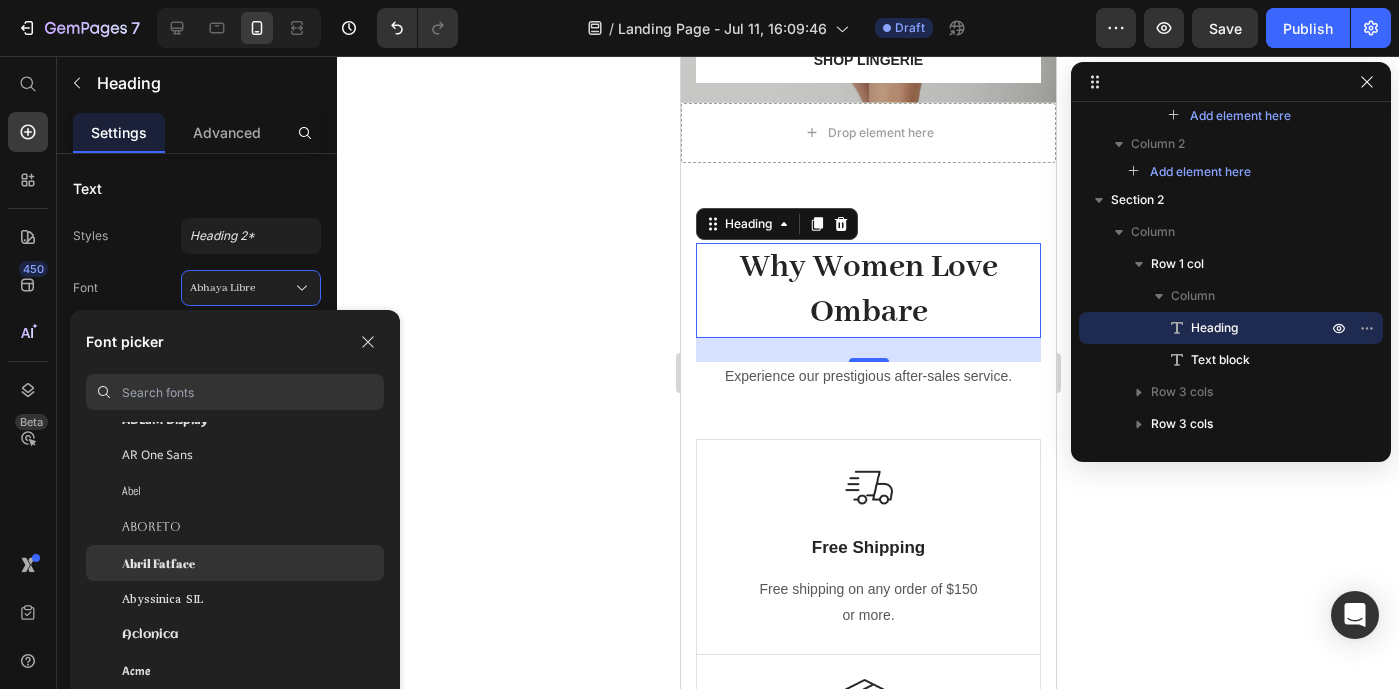 click on "Abril Fatface" at bounding box center (158, 563) 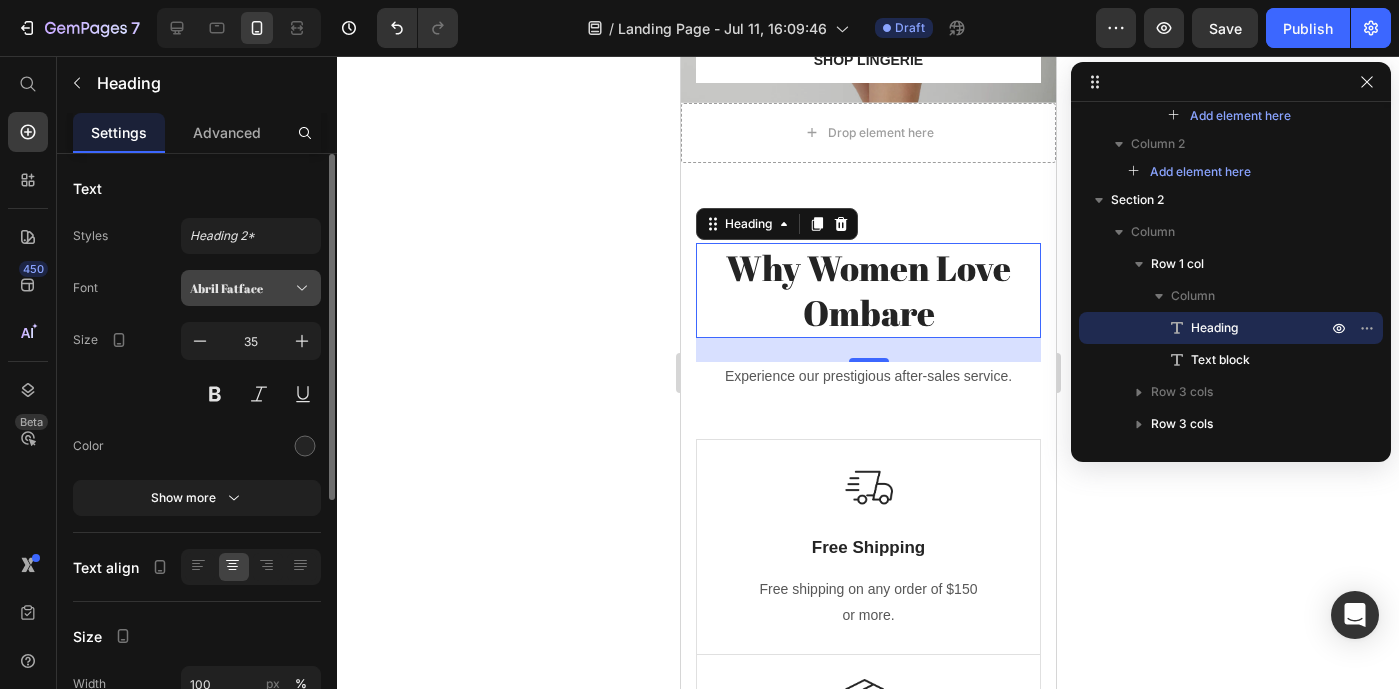 click on "Abril Fatface" at bounding box center (241, 288) 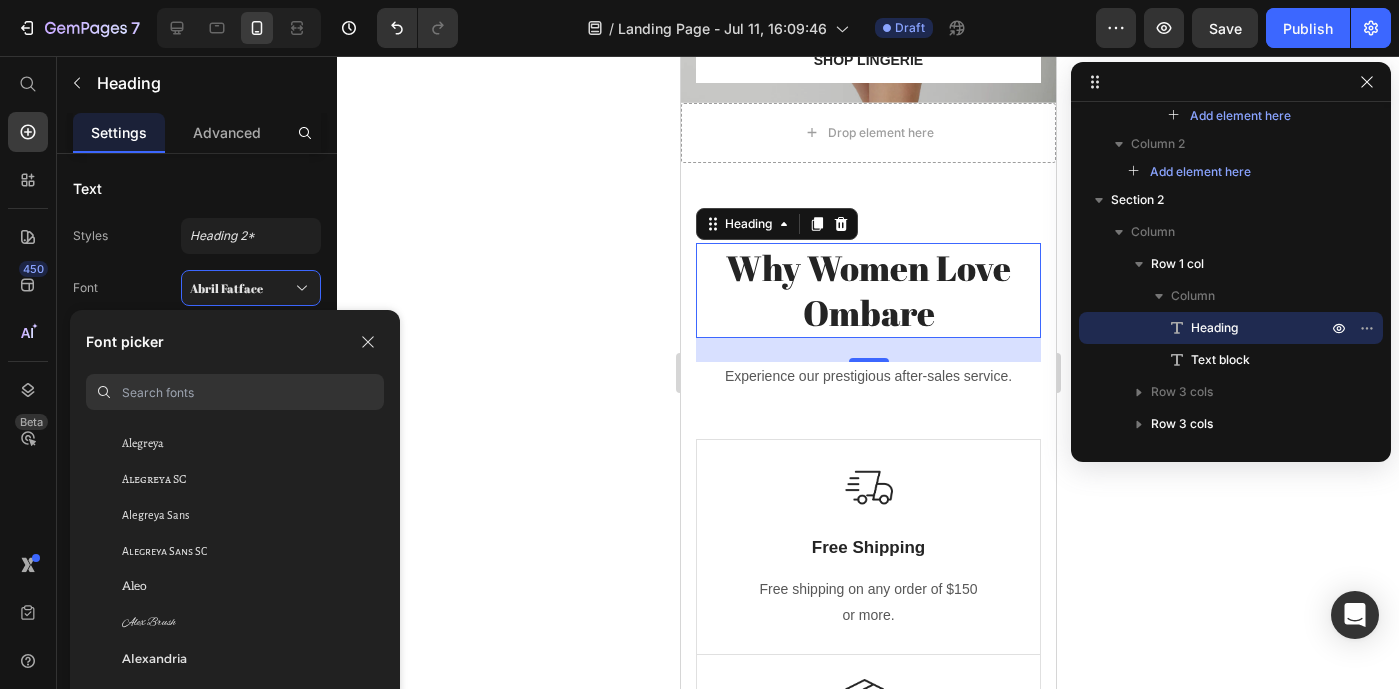 scroll, scrollTop: 1166, scrollLeft: 0, axis: vertical 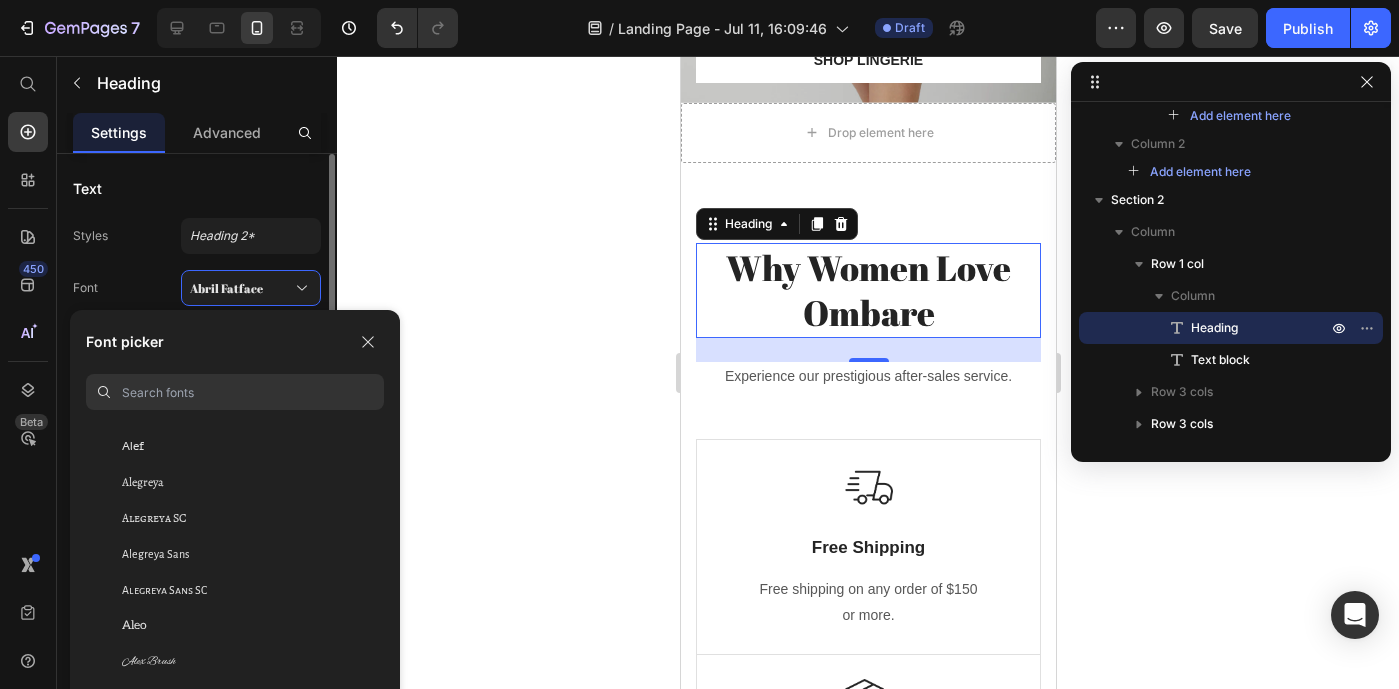 click on "Styles Heading 2* Font Abril Fatface Size 35 Color Show more" 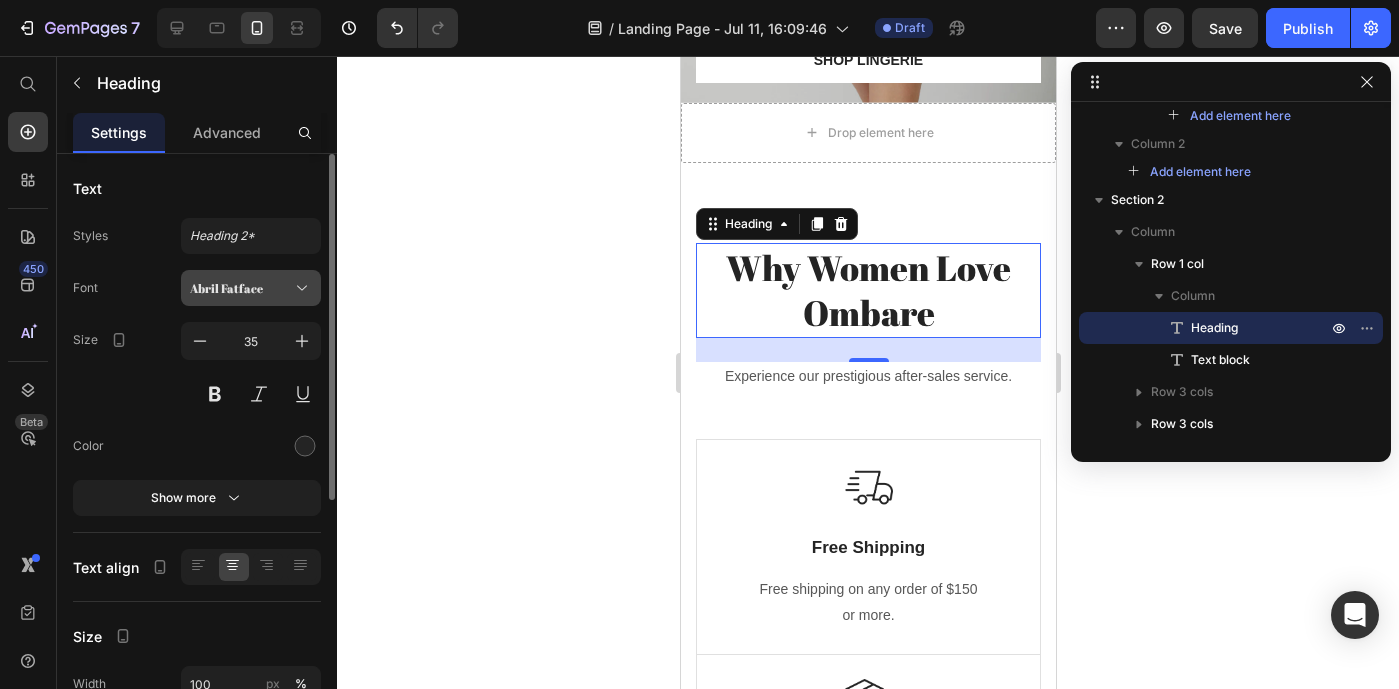 click on "Abril Fatface" at bounding box center [241, 288] 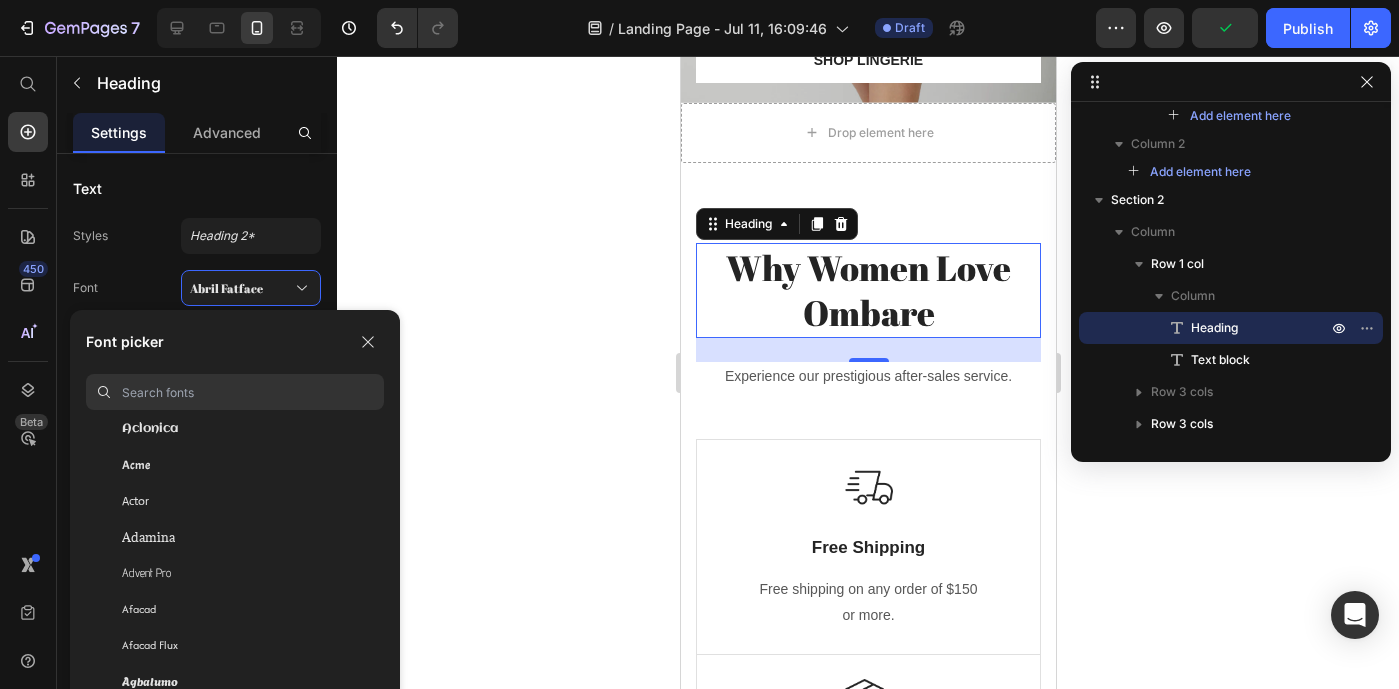 scroll, scrollTop: 428, scrollLeft: 0, axis: vertical 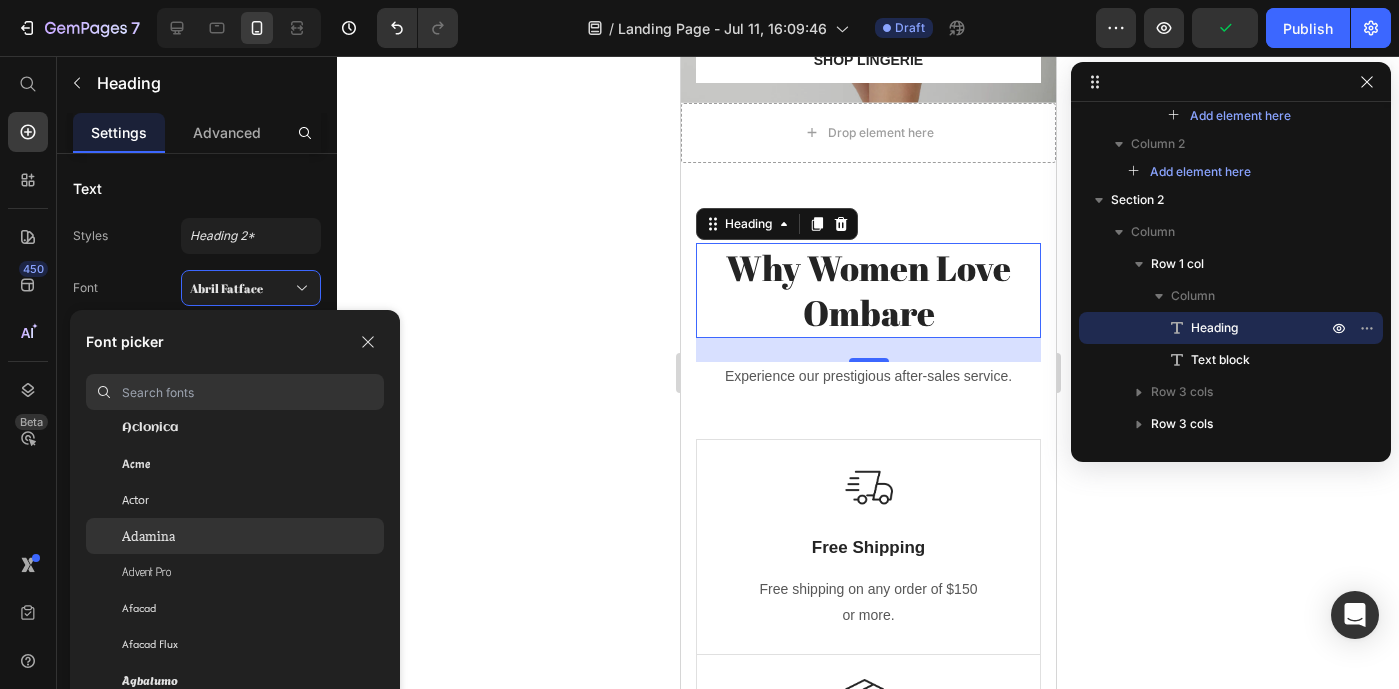click on "Adamina" at bounding box center [148, 536] 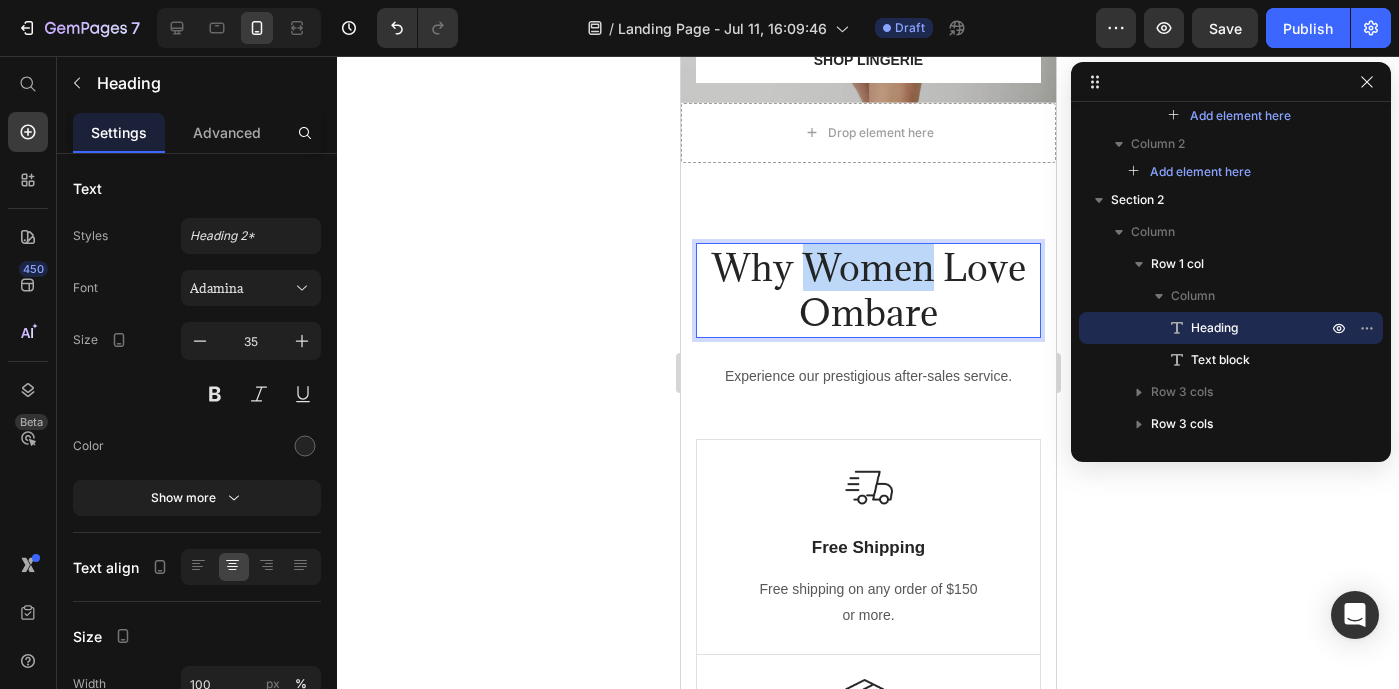 click on "Why Women Love Ombare" at bounding box center [867, 290] 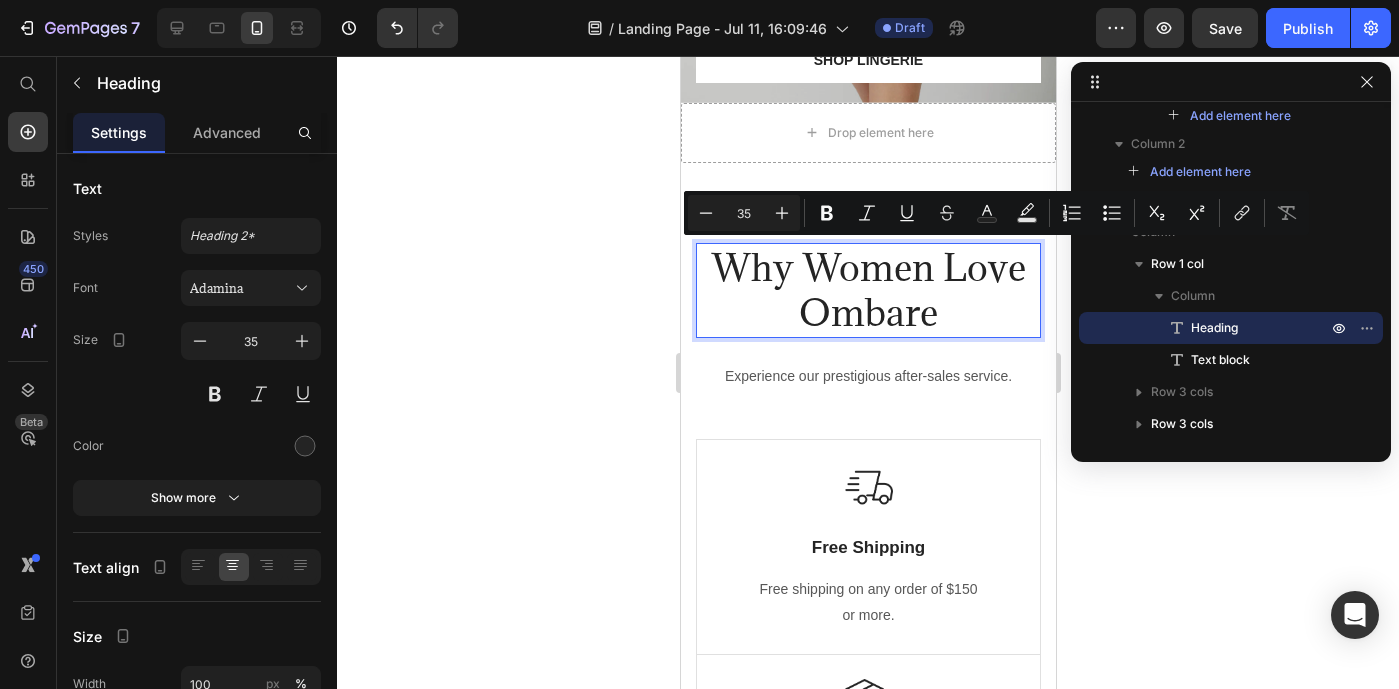 click on "Why Women Love Ombare" at bounding box center [867, 290] 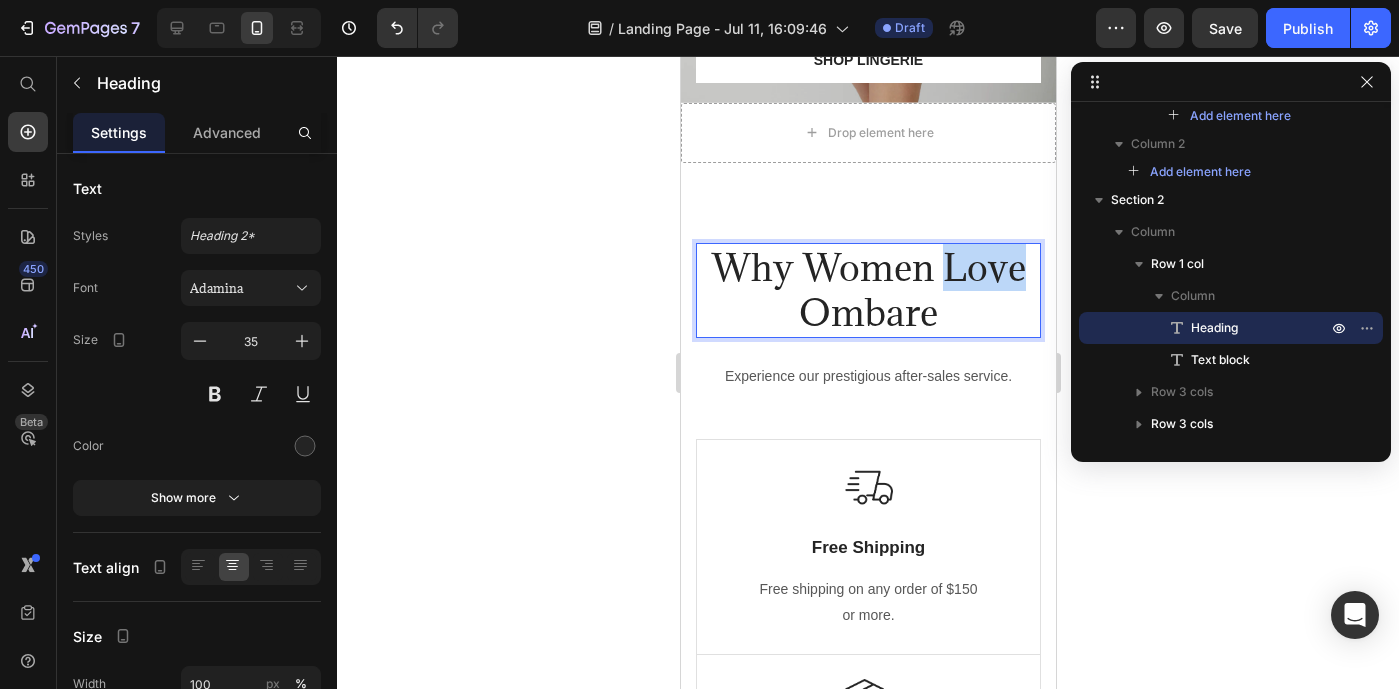 drag, startPoint x: 947, startPoint y: 271, endPoint x: 1021, endPoint y: 270, distance: 74.00676 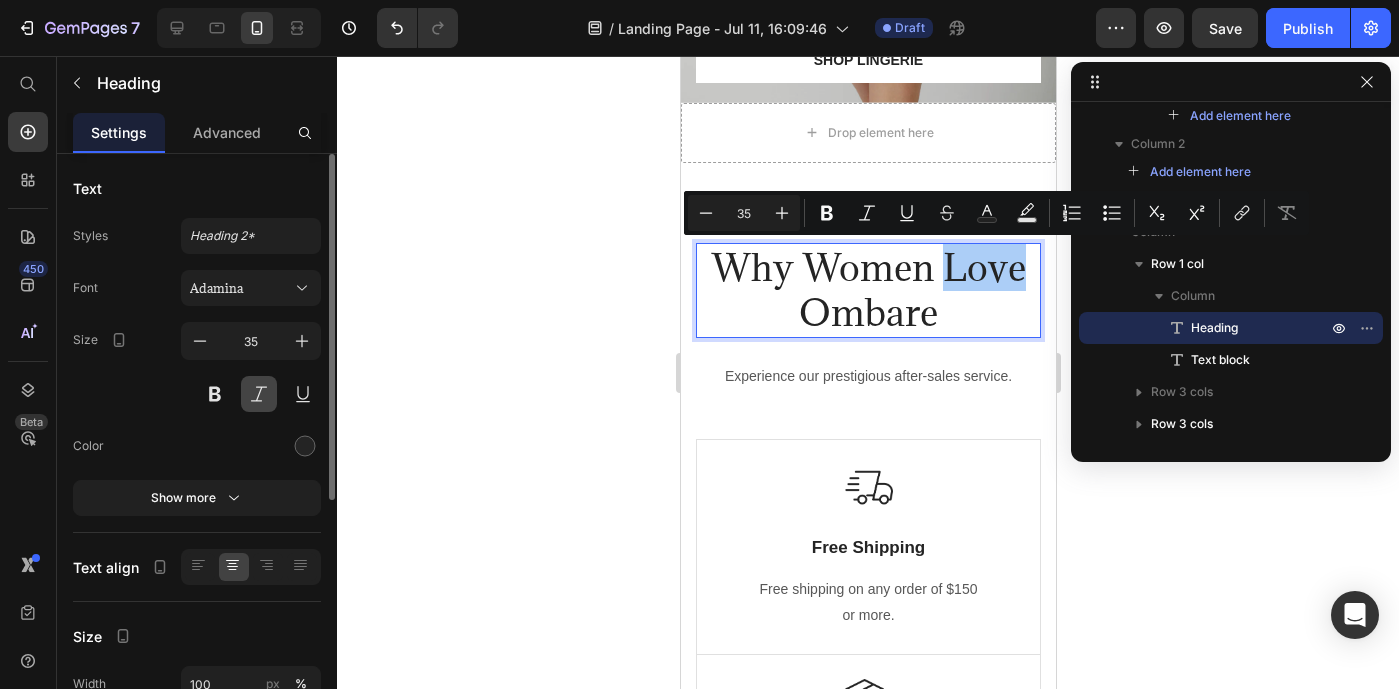 click at bounding box center (259, 394) 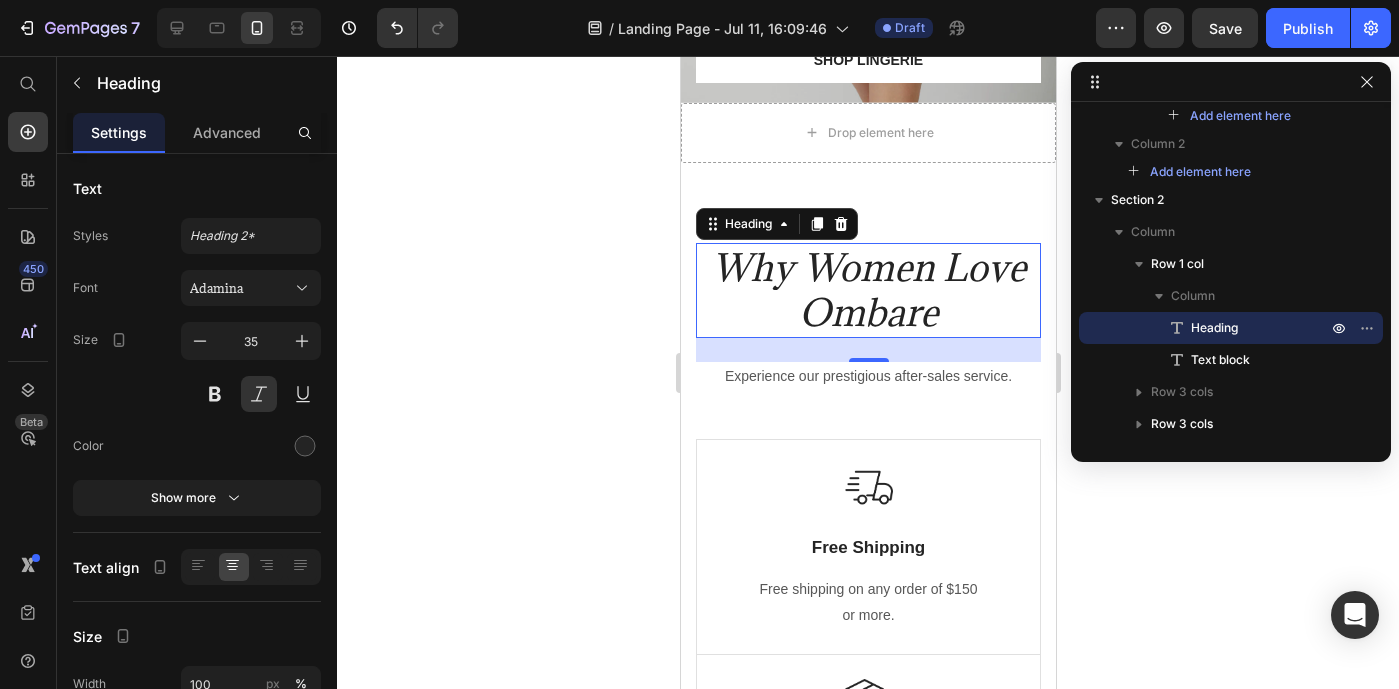 click 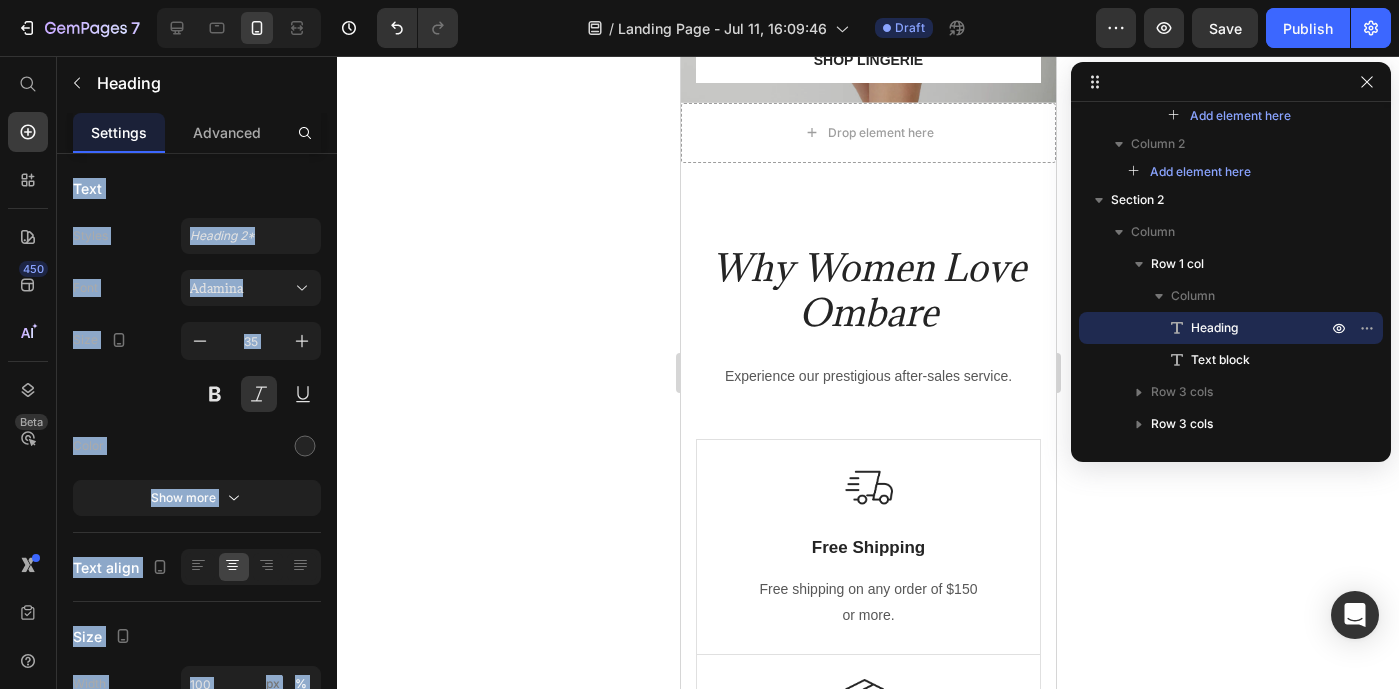 click 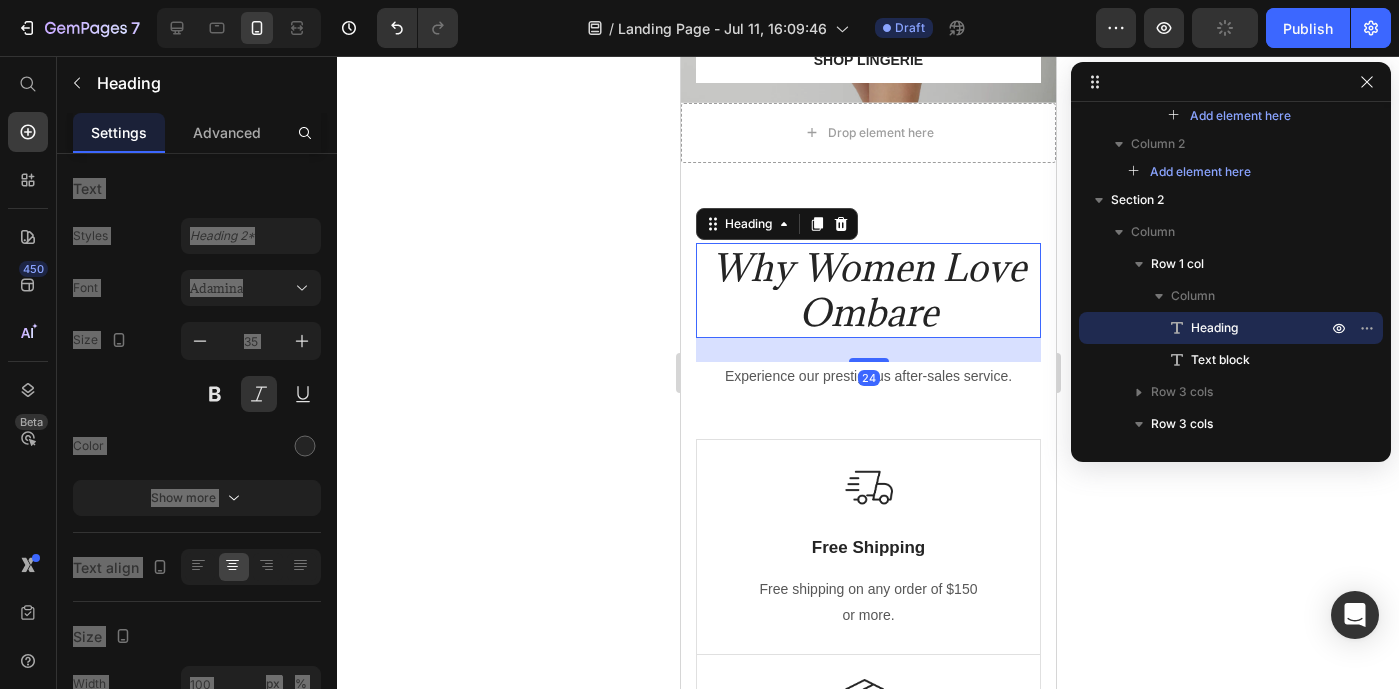 click on "Why Women Love Ombare" at bounding box center [867, 290] 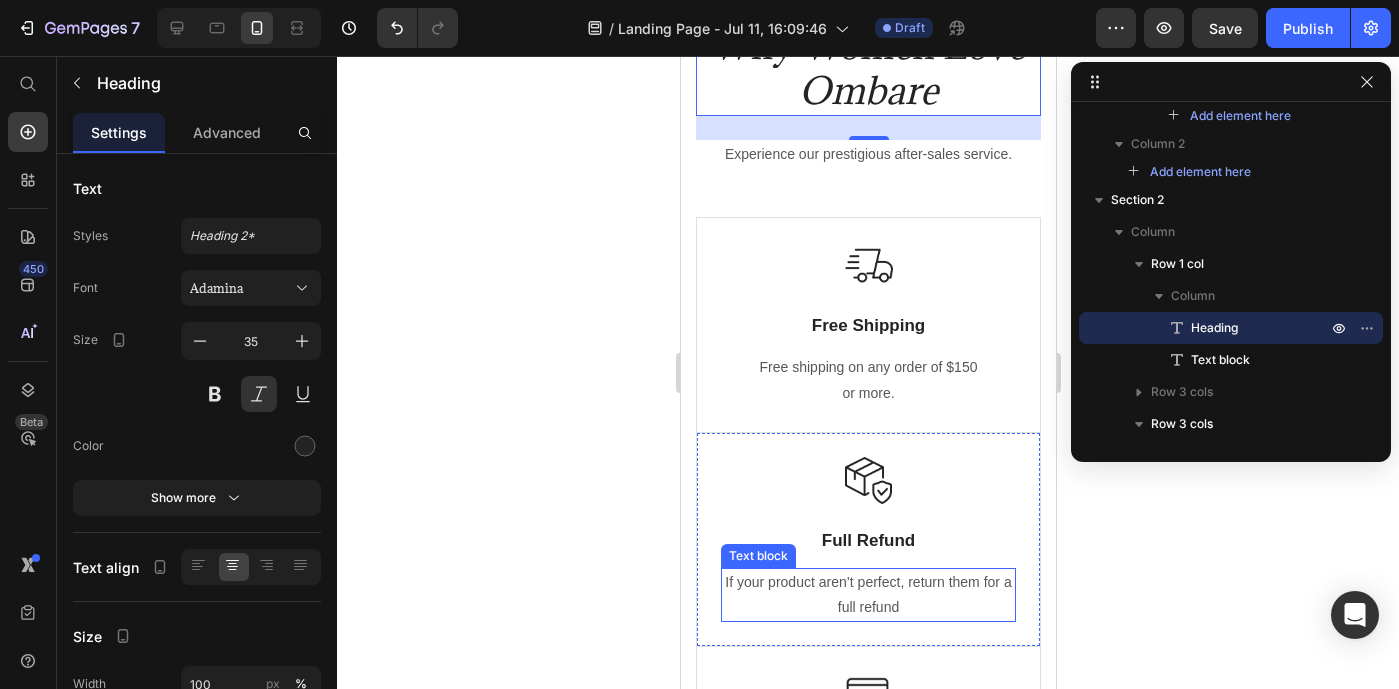 scroll, scrollTop: 778, scrollLeft: 0, axis: vertical 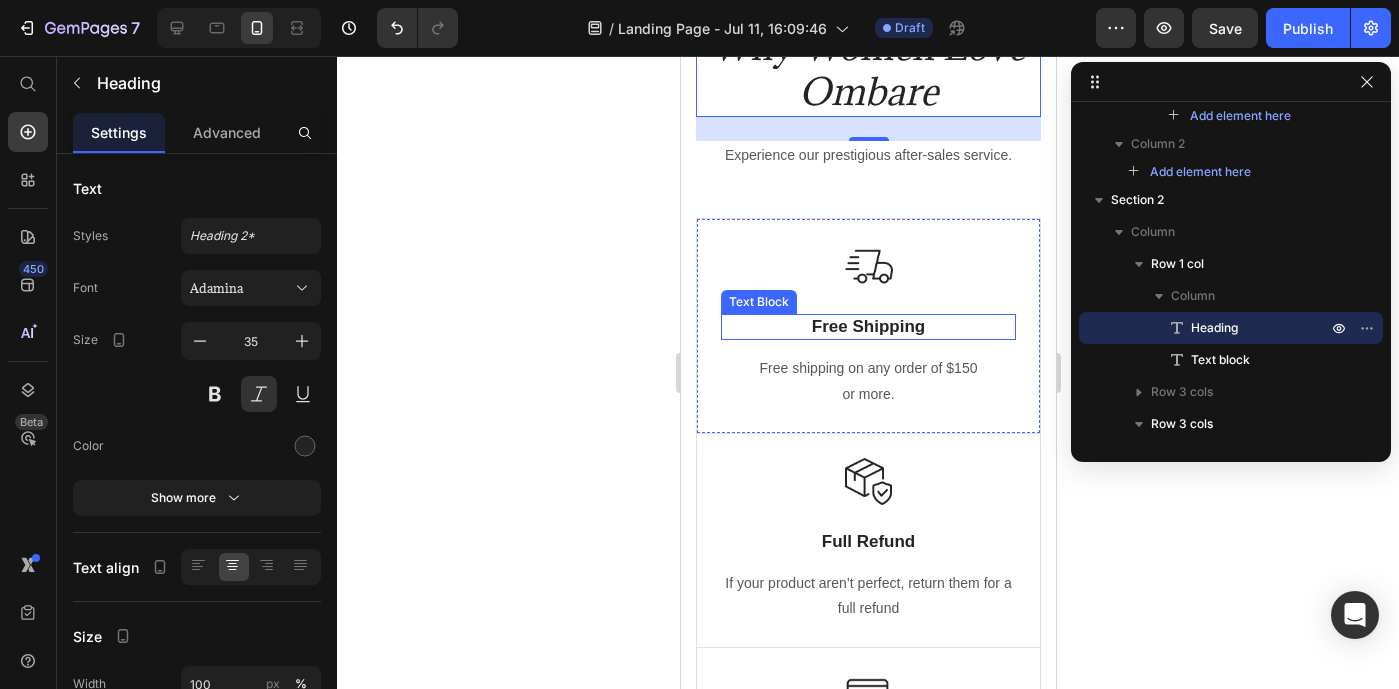 click on "Free Shipping" at bounding box center (867, 327) 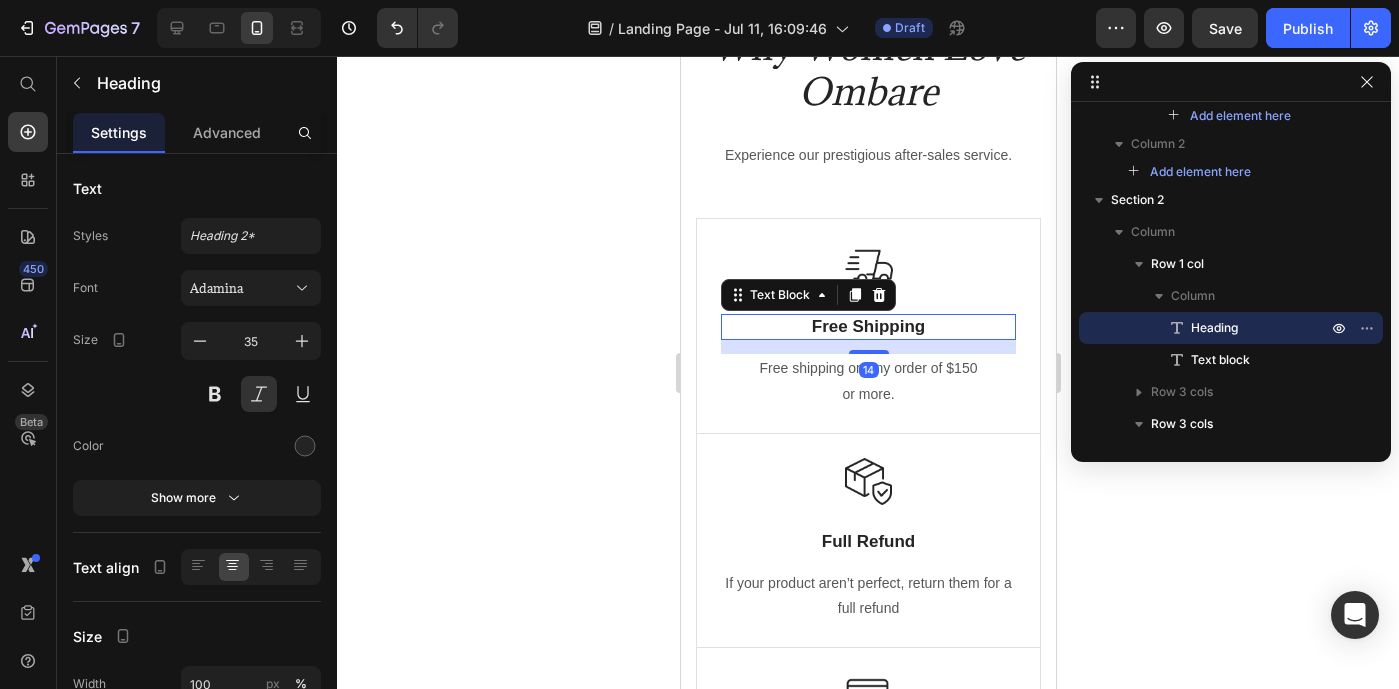 scroll, scrollTop: 1062, scrollLeft: 0, axis: vertical 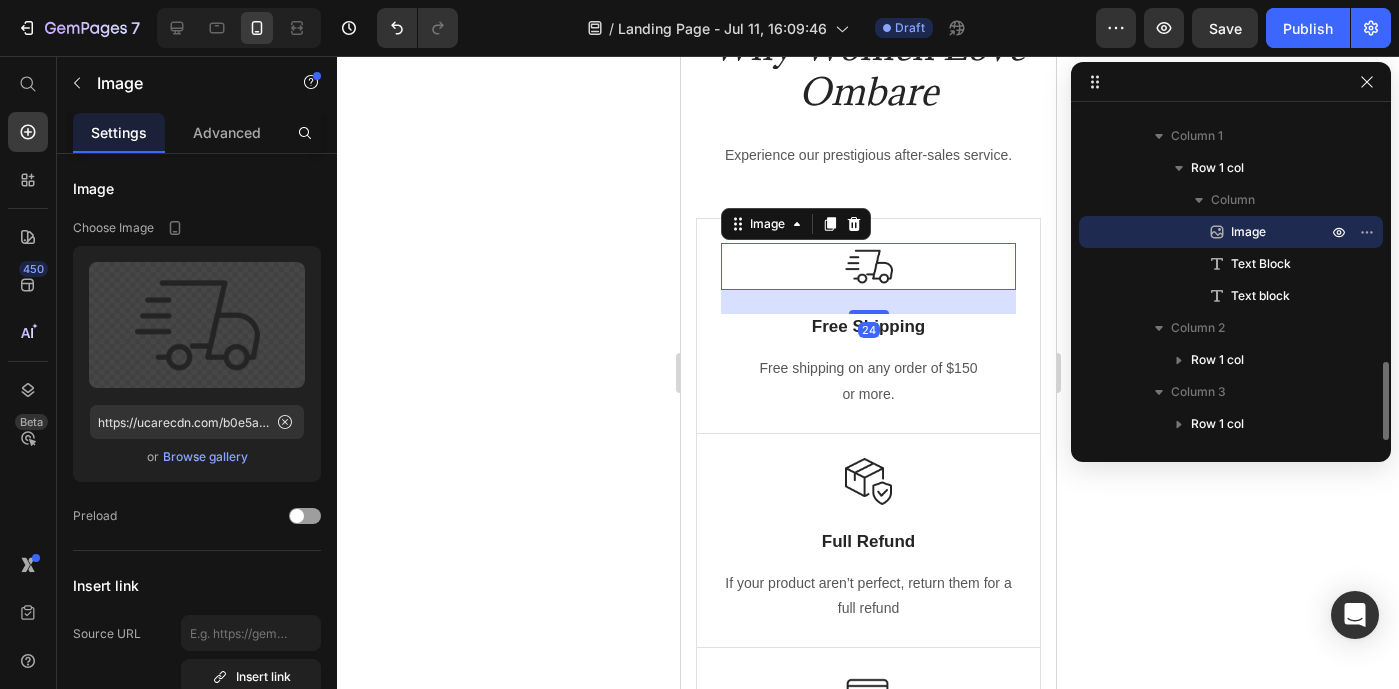 click at bounding box center (867, 267) 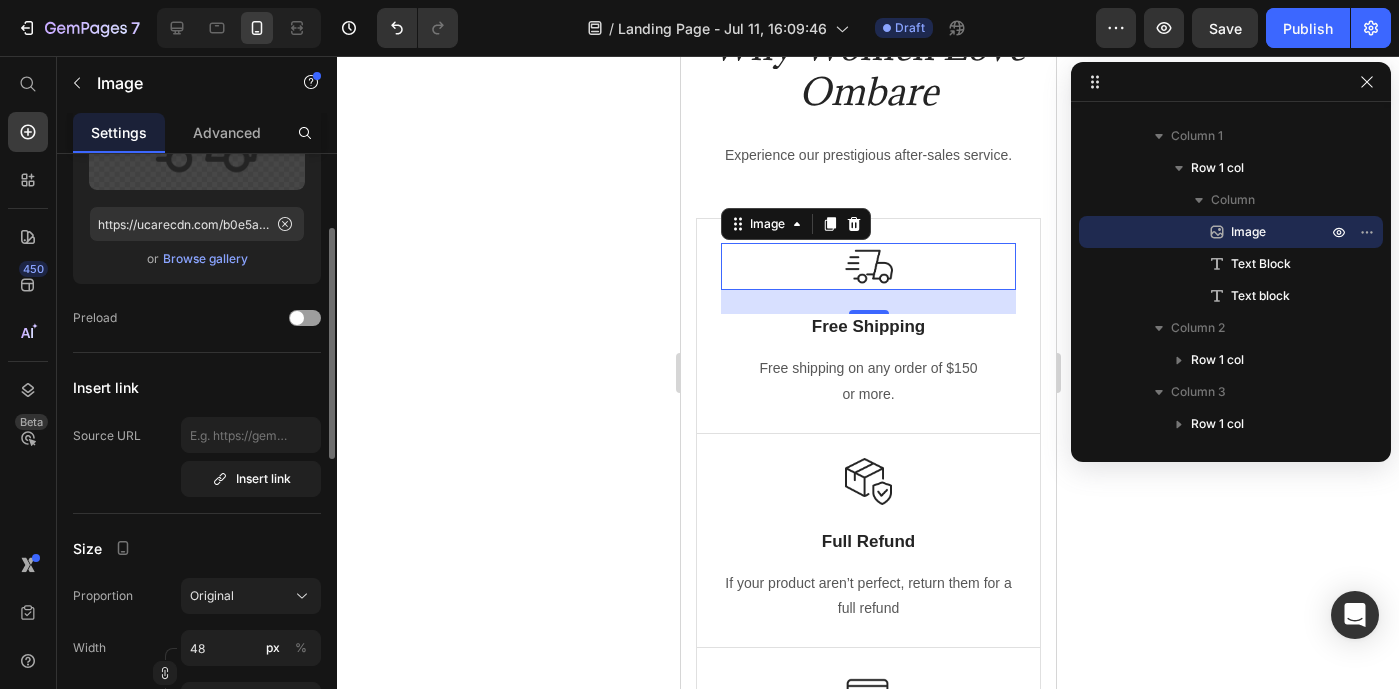 scroll, scrollTop: 188, scrollLeft: 0, axis: vertical 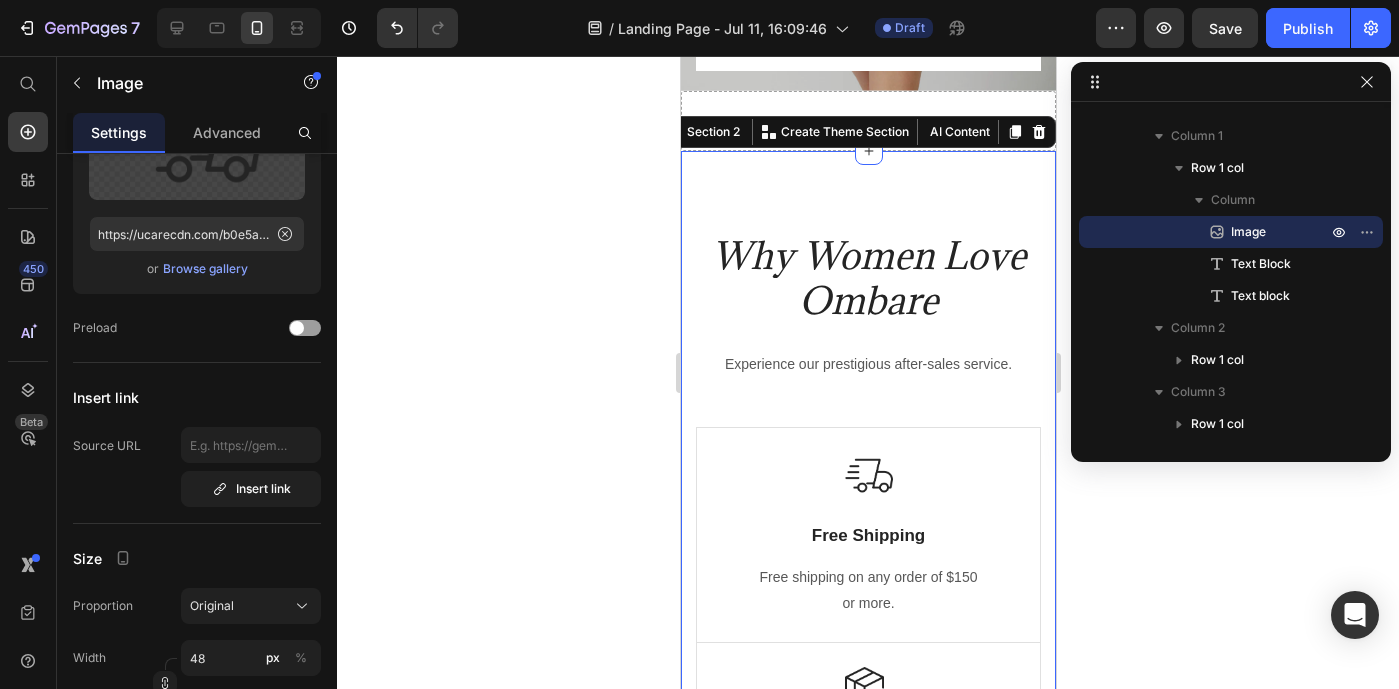 click on "Why Women Love Ombare Heading Experience our prestigious after-sales service. Text block Row Image Free Shipping Text Block Free shipping on any order of $150  or more. Text block Row Image Full Refund Text Block If your product aren’t perfect, return them for a full refund Text block Row Image Secure Online Payment Text Block secure payment worldwide Text block Row Row Image Free Shipping Text Block Free shipping on any order of $150  or more. Text block Row Image Full Refund Text Block If your product aren’t perfect, return them for a full refund Text block Row Image Secure Online Payment Text Block secure payment worldwide Text block Row Row Section 2   You can create reusable sections Create Theme Section AI Content Write with GemAI What would you like to describe here? Tone and Voice Persuasive Product Sunburst Show more Generate" at bounding box center (867, 660) 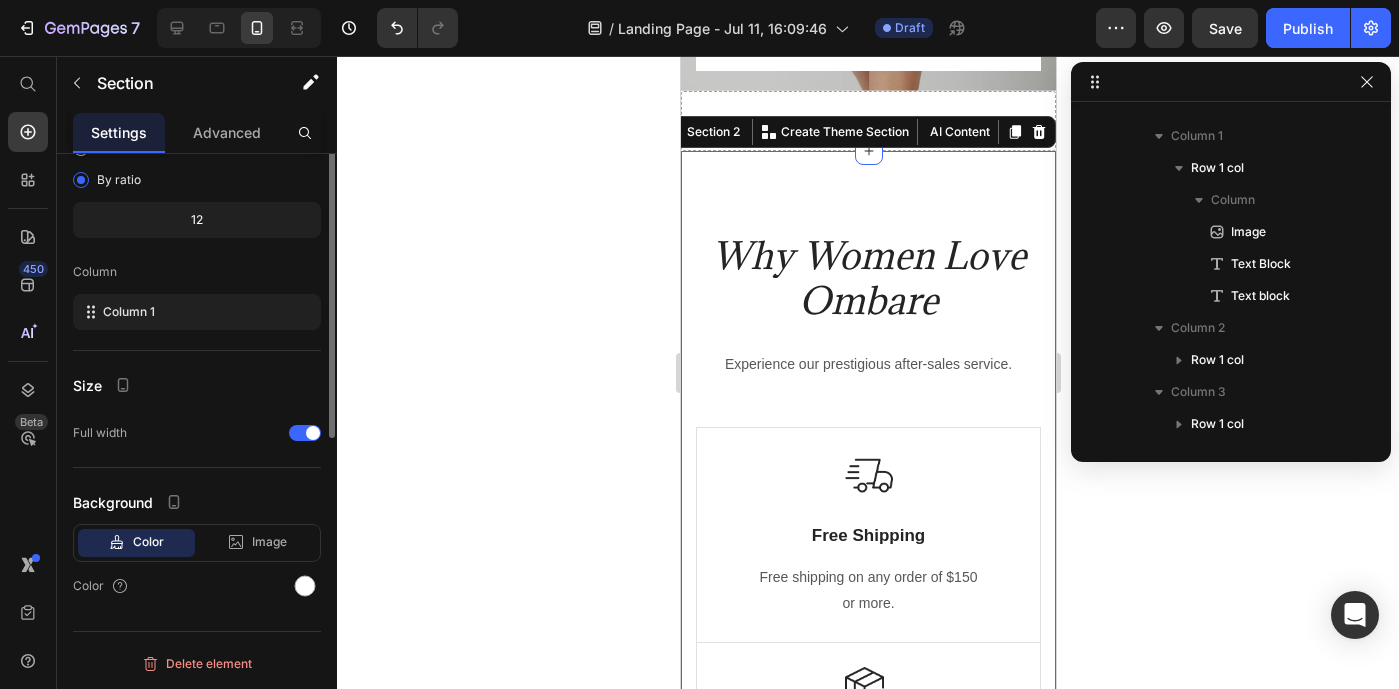 scroll, scrollTop: 682, scrollLeft: 0, axis: vertical 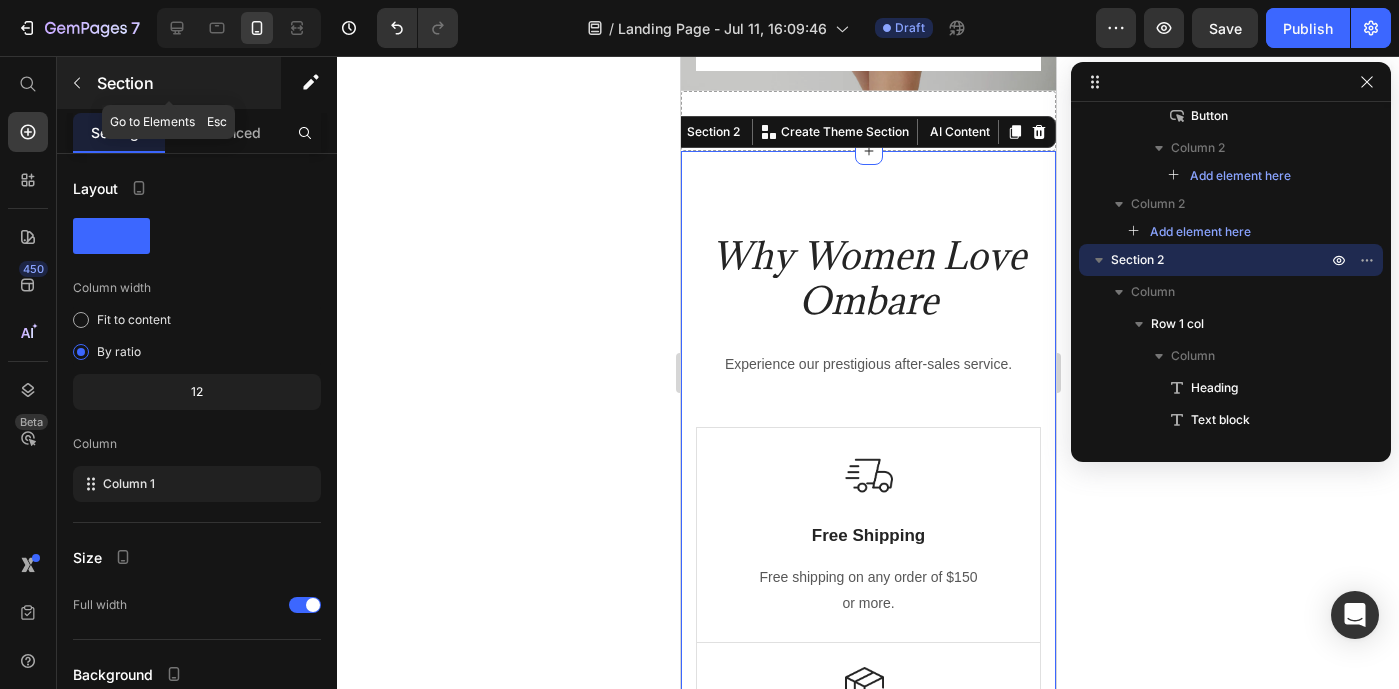 click 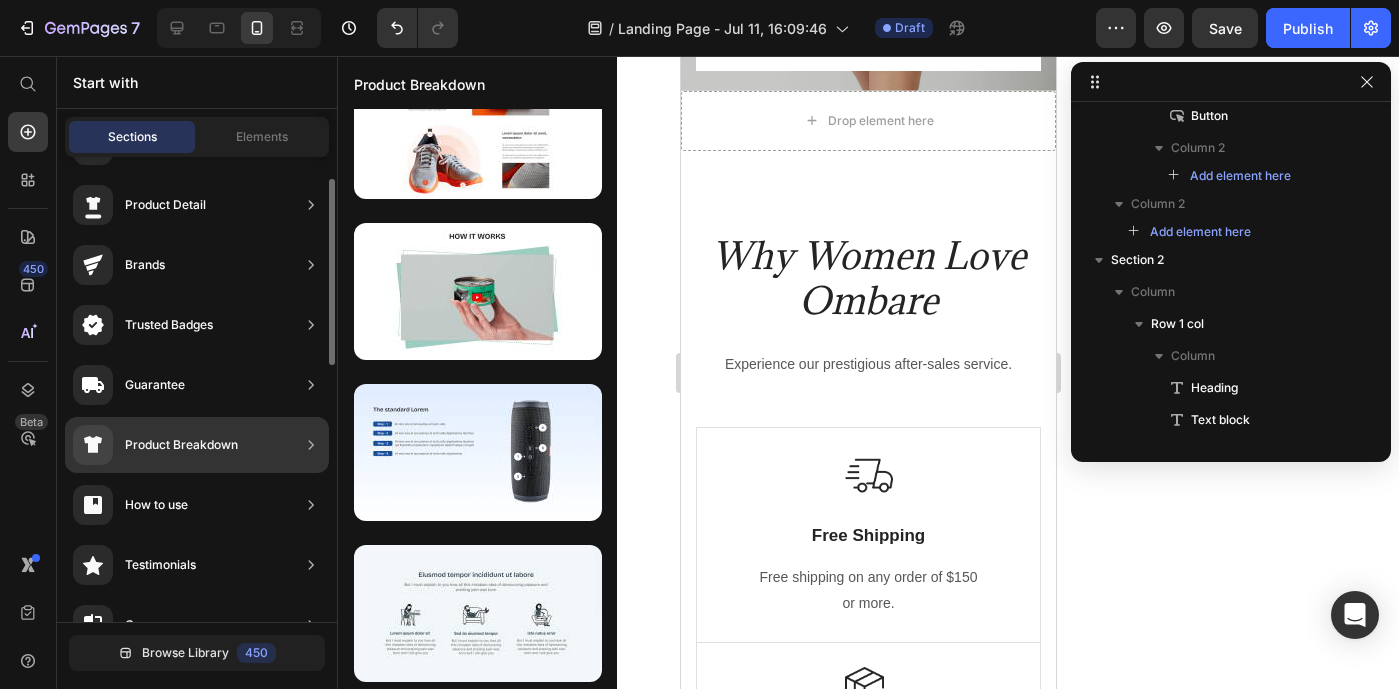 scroll, scrollTop: 53, scrollLeft: 0, axis: vertical 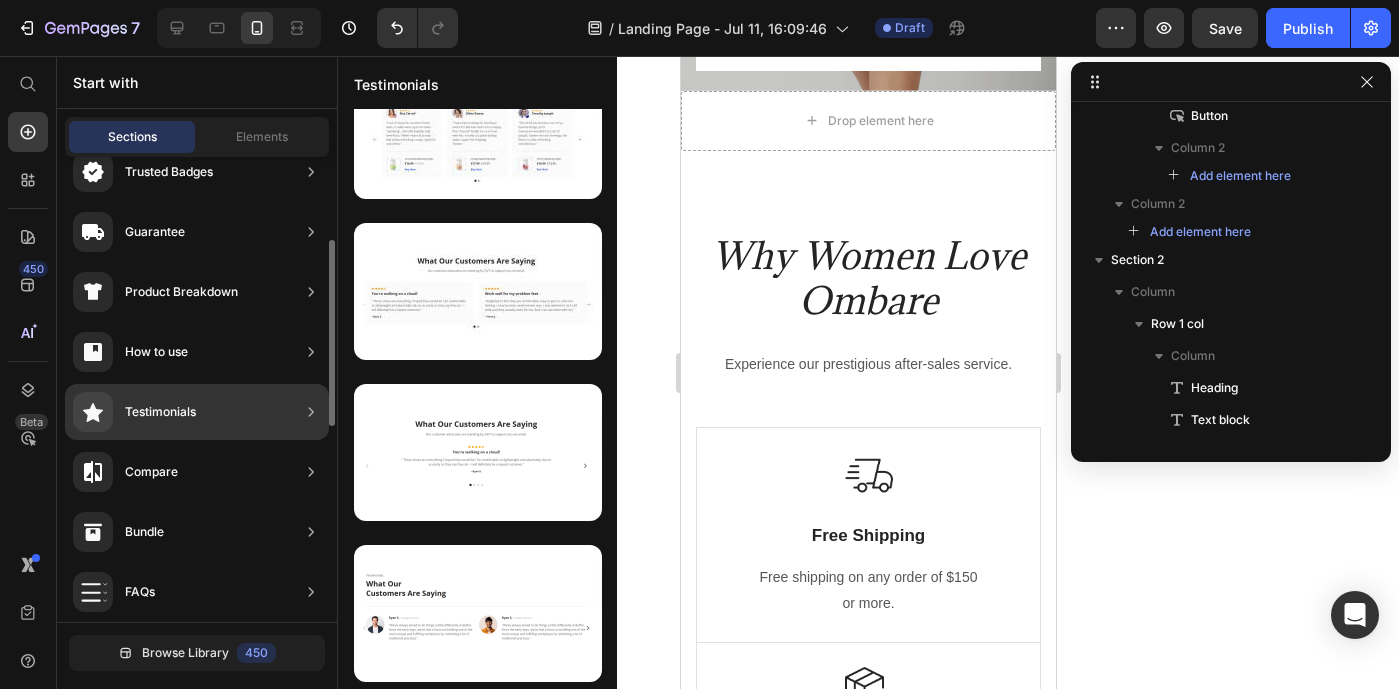 click on "Testimonials" at bounding box center (160, 412) 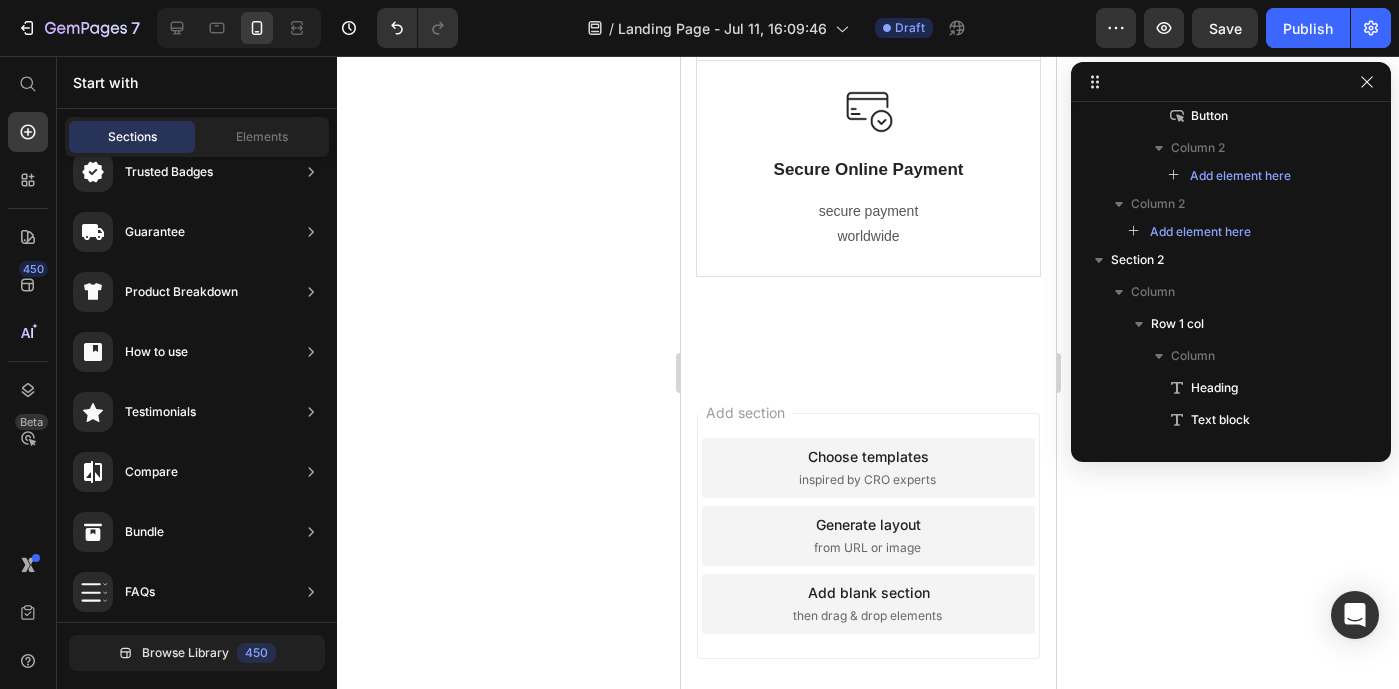 scroll, scrollTop: 1414, scrollLeft: 0, axis: vertical 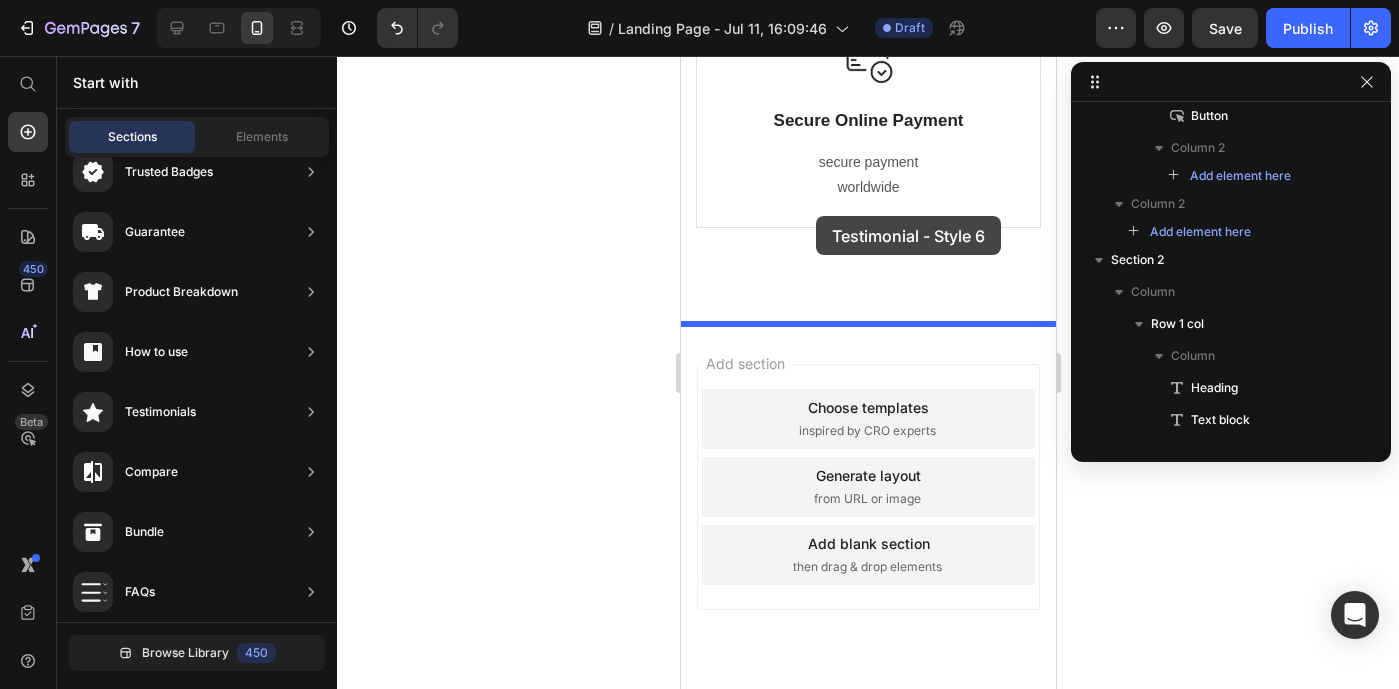 drag, startPoint x: 1136, startPoint y: 556, endPoint x: 791, endPoint y: 264, distance: 451.9834 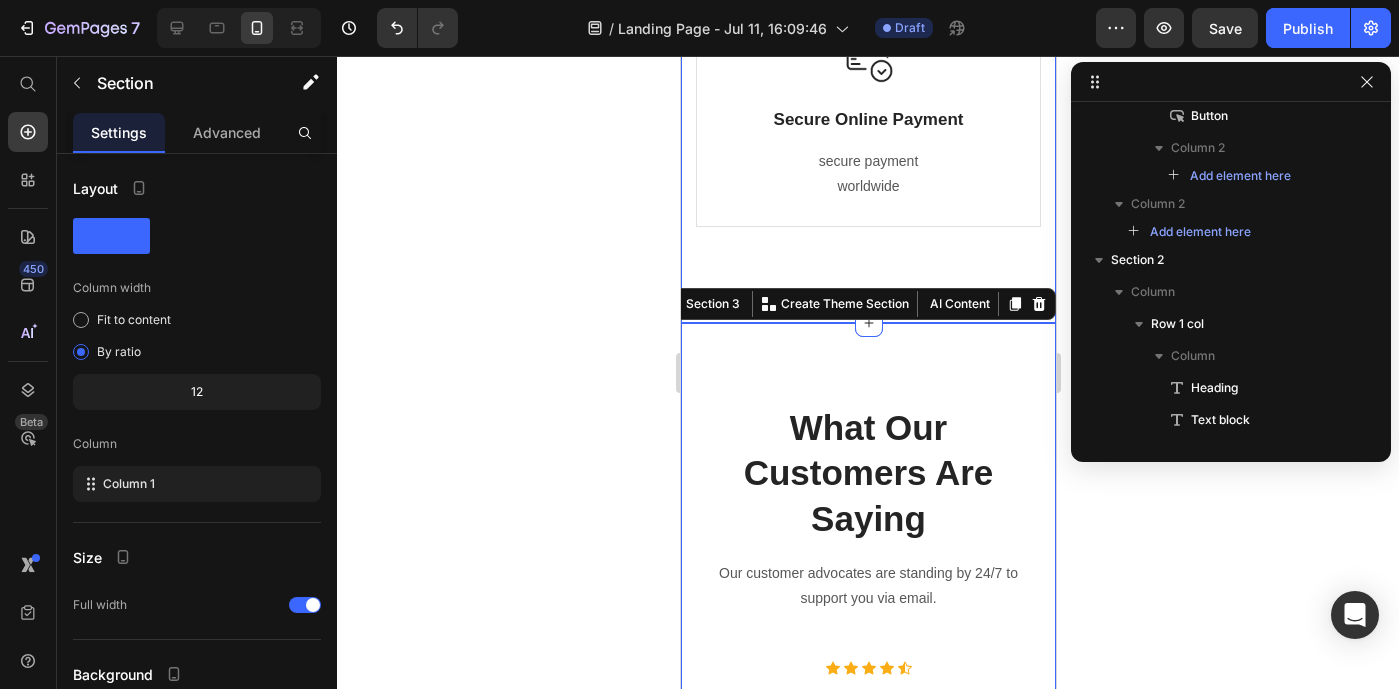 scroll, scrollTop: 1465, scrollLeft: 0, axis: vertical 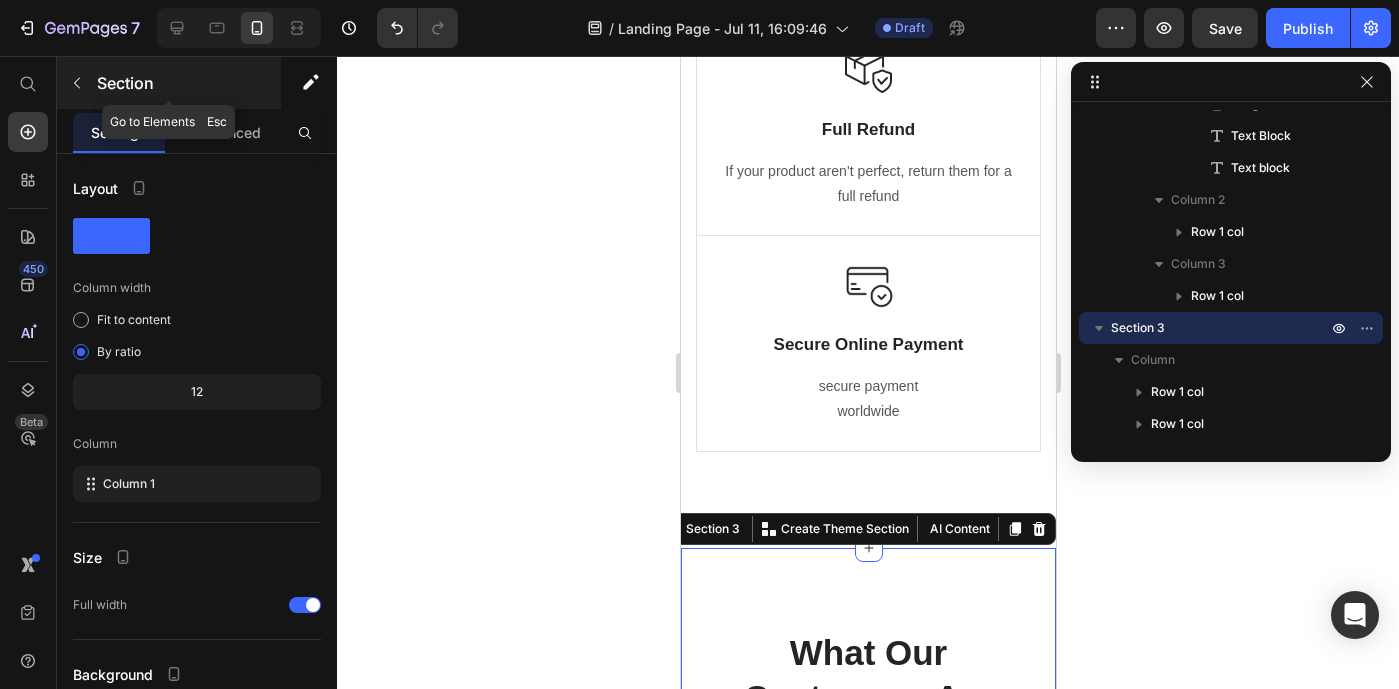 click 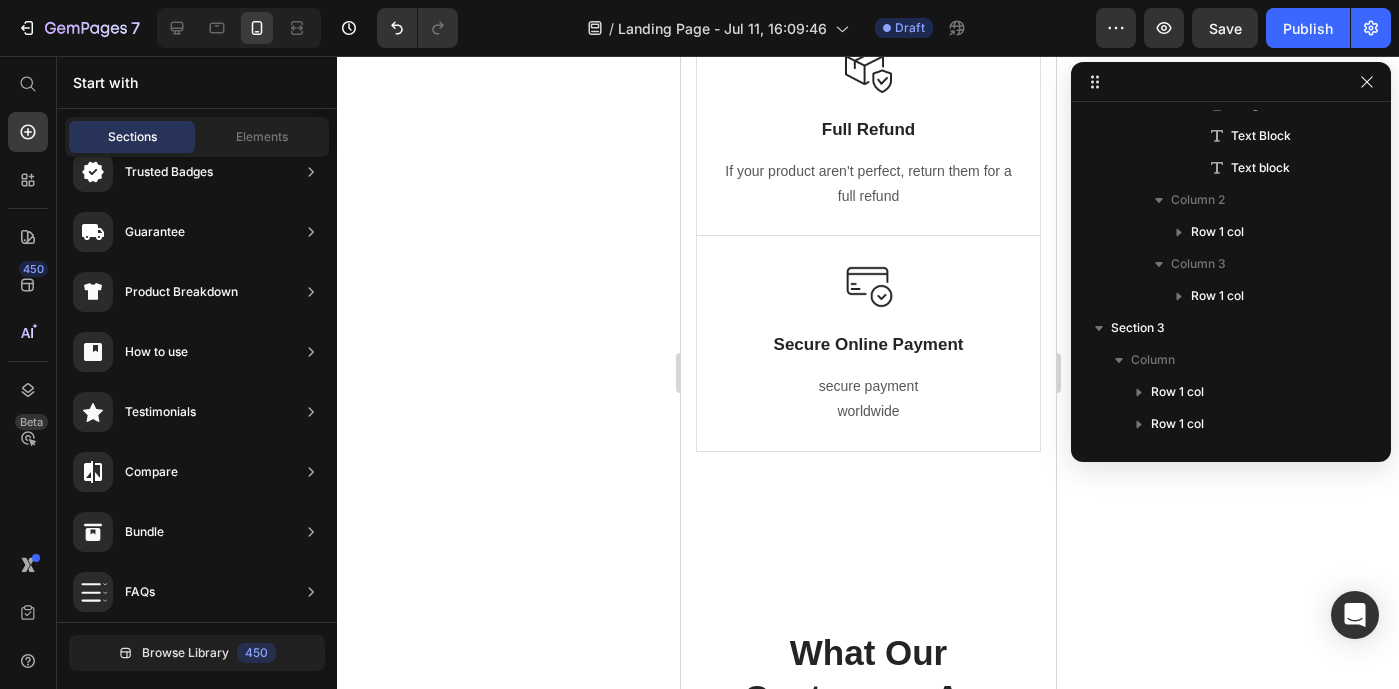 click on "Sections" at bounding box center [132, 137] 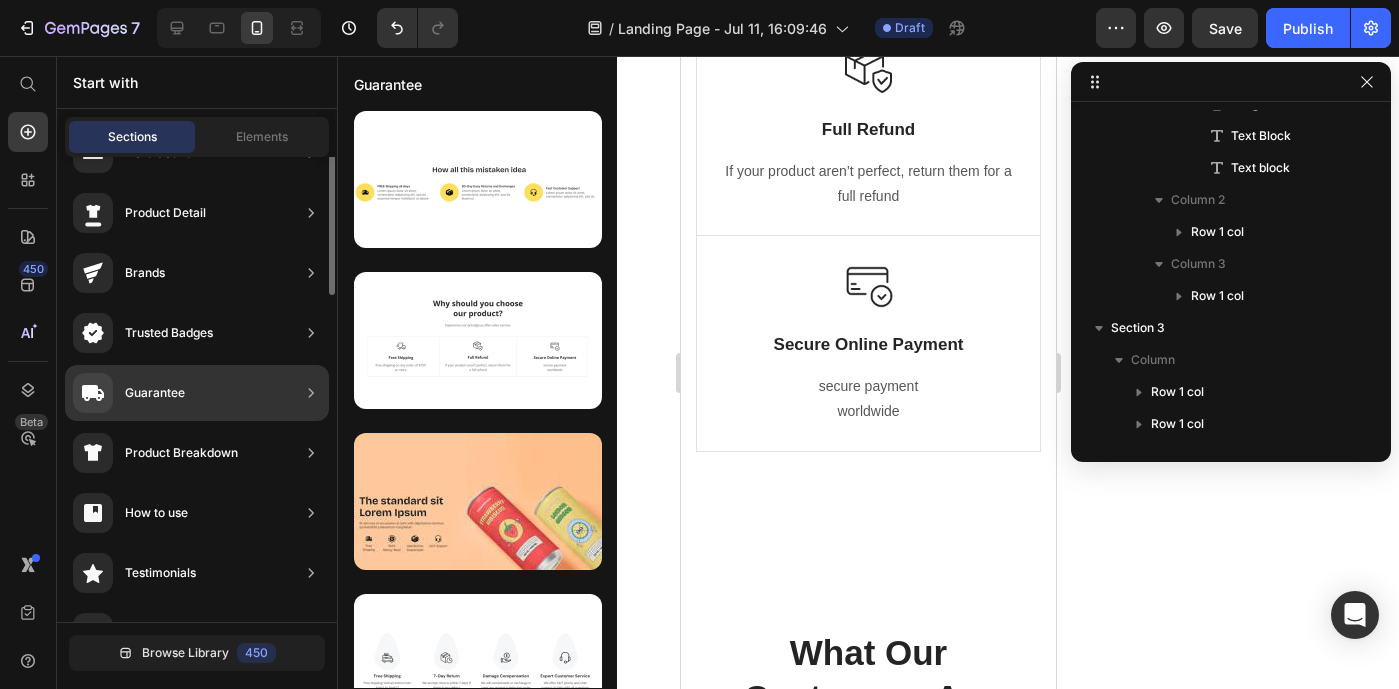 scroll, scrollTop: 0, scrollLeft: 0, axis: both 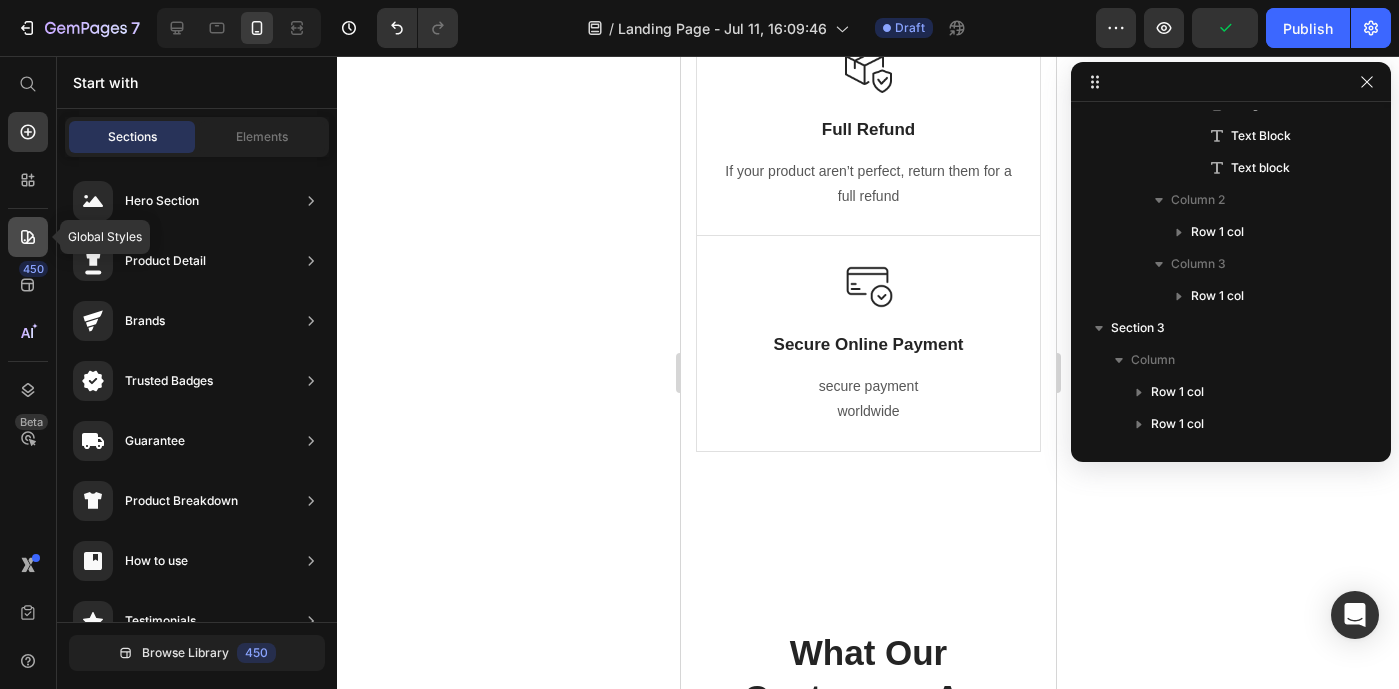 click 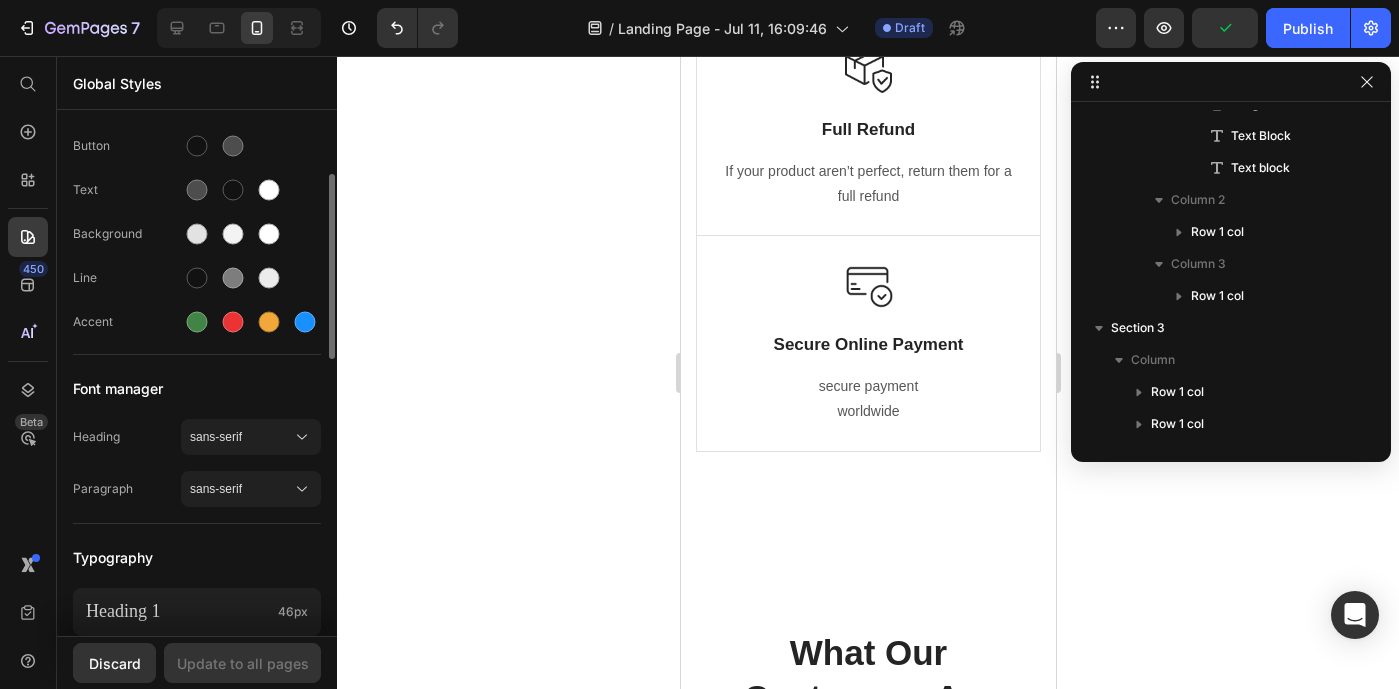 scroll, scrollTop: 95, scrollLeft: 0, axis: vertical 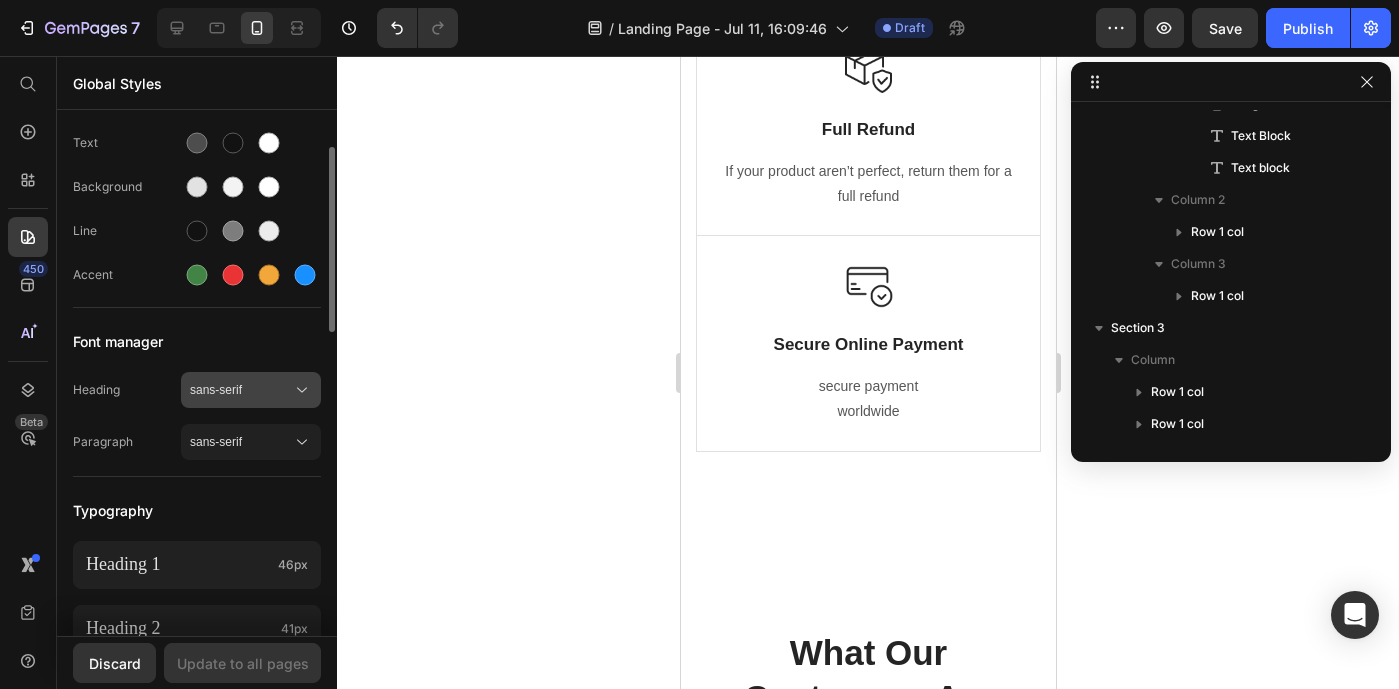 click on "sans-serif" at bounding box center (241, 390) 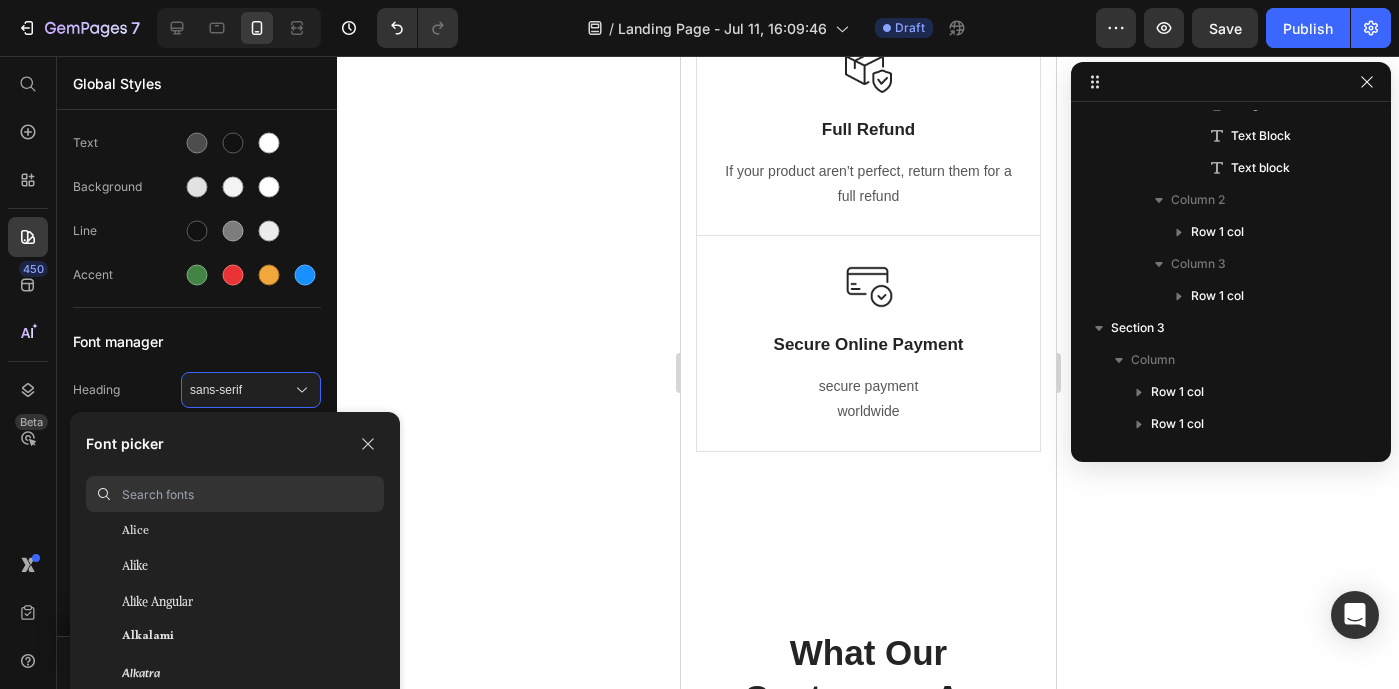 scroll, scrollTop: 1509, scrollLeft: 0, axis: vertical 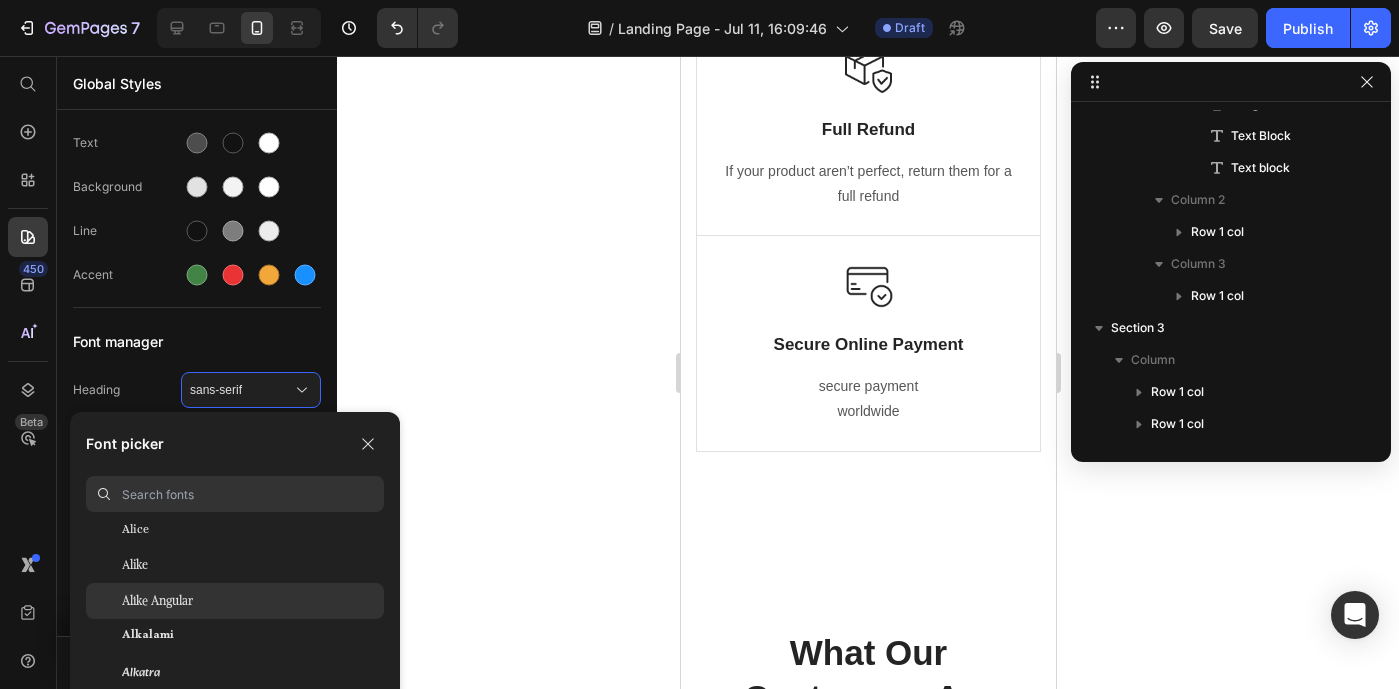 click on "Alike Angular" at bounding box center [157, 601] 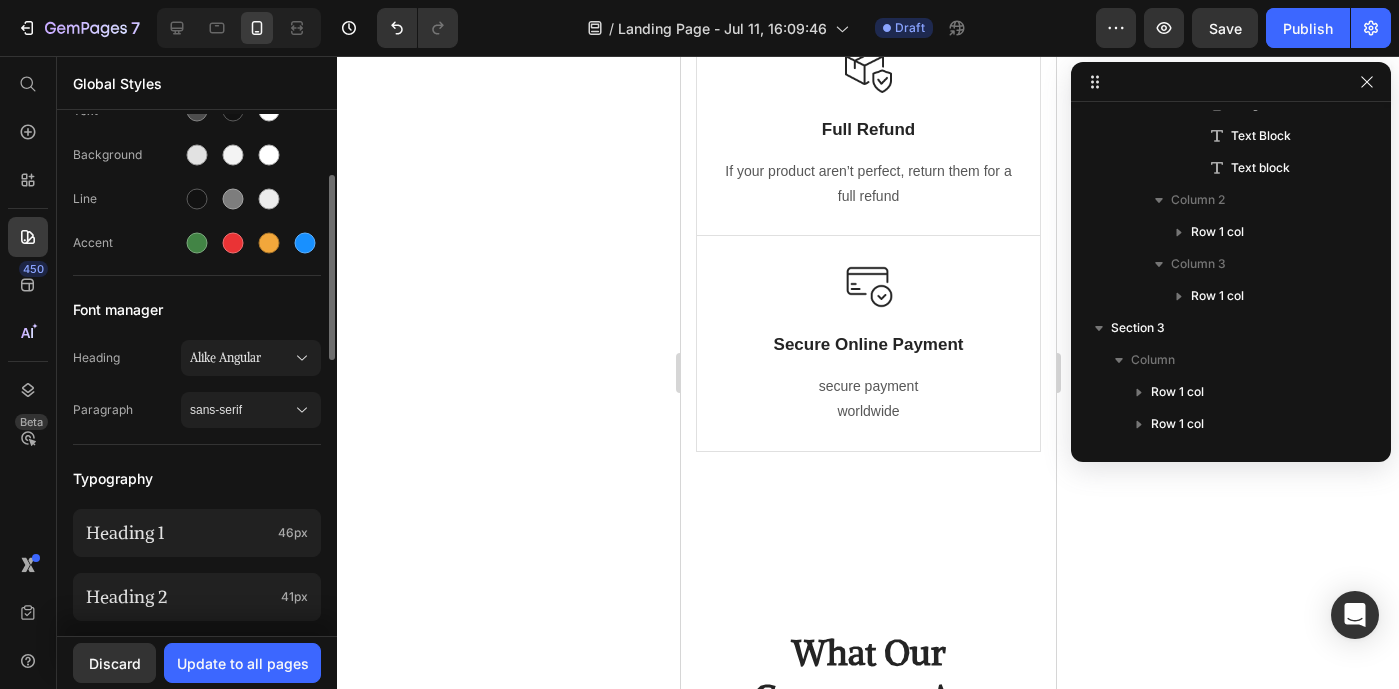 scroll, scrollTop: 140, scrollLeft: 0, axis: vertical 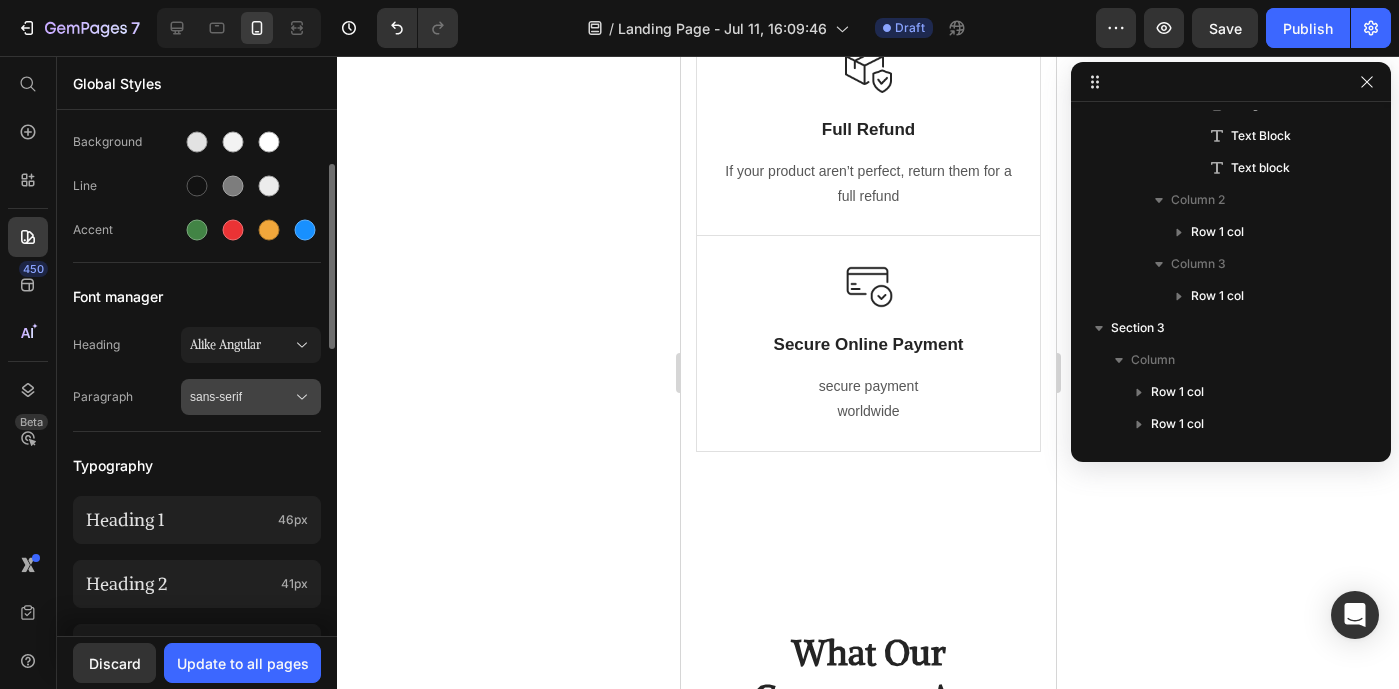 click on "sans-serif" at bounding box center (241, 397) 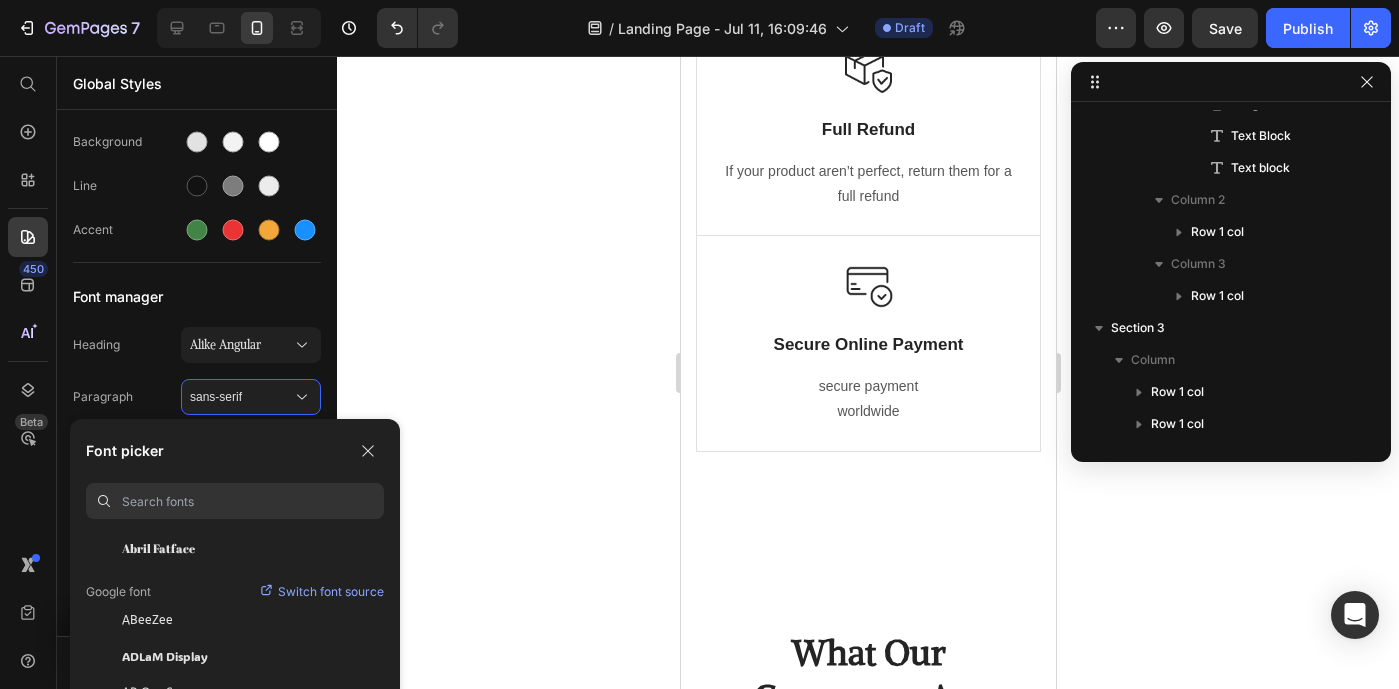 scroll, scrollTop: 160, scrollLeft: 0, axis: vertical 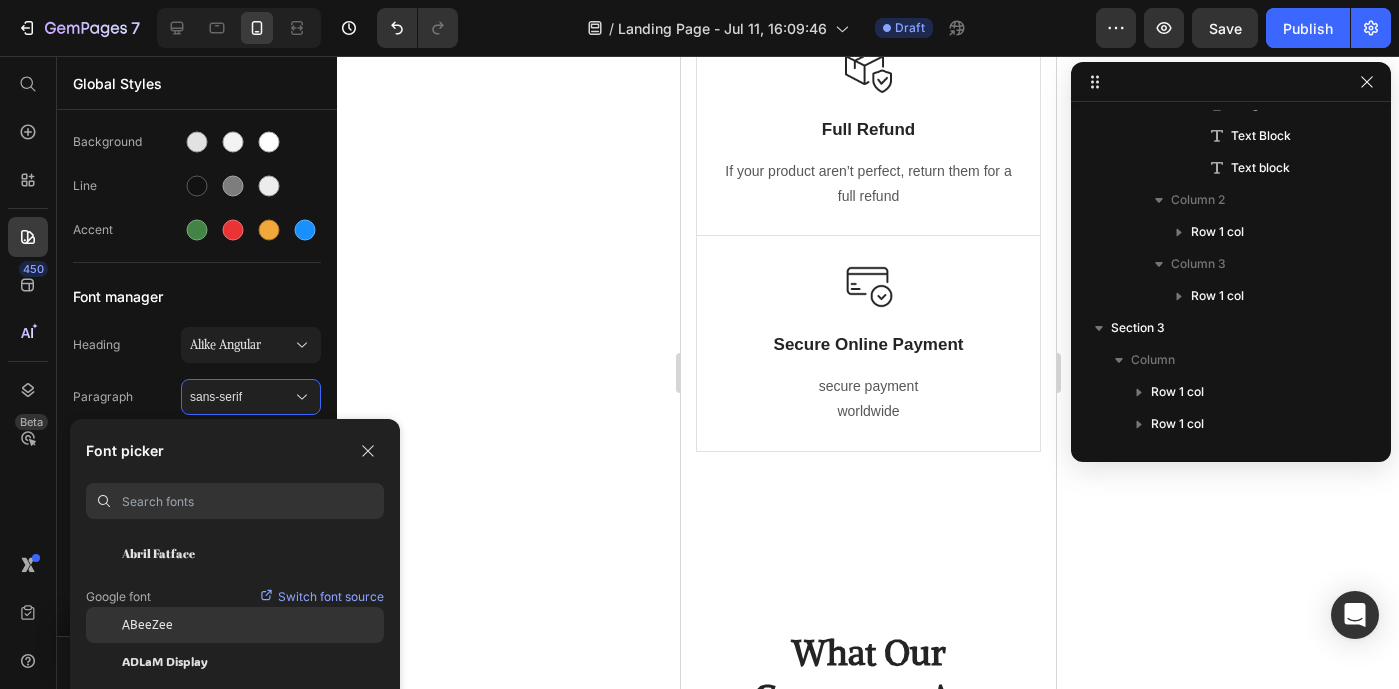 click on "ABeeZee" at bounding box center [147, 625] 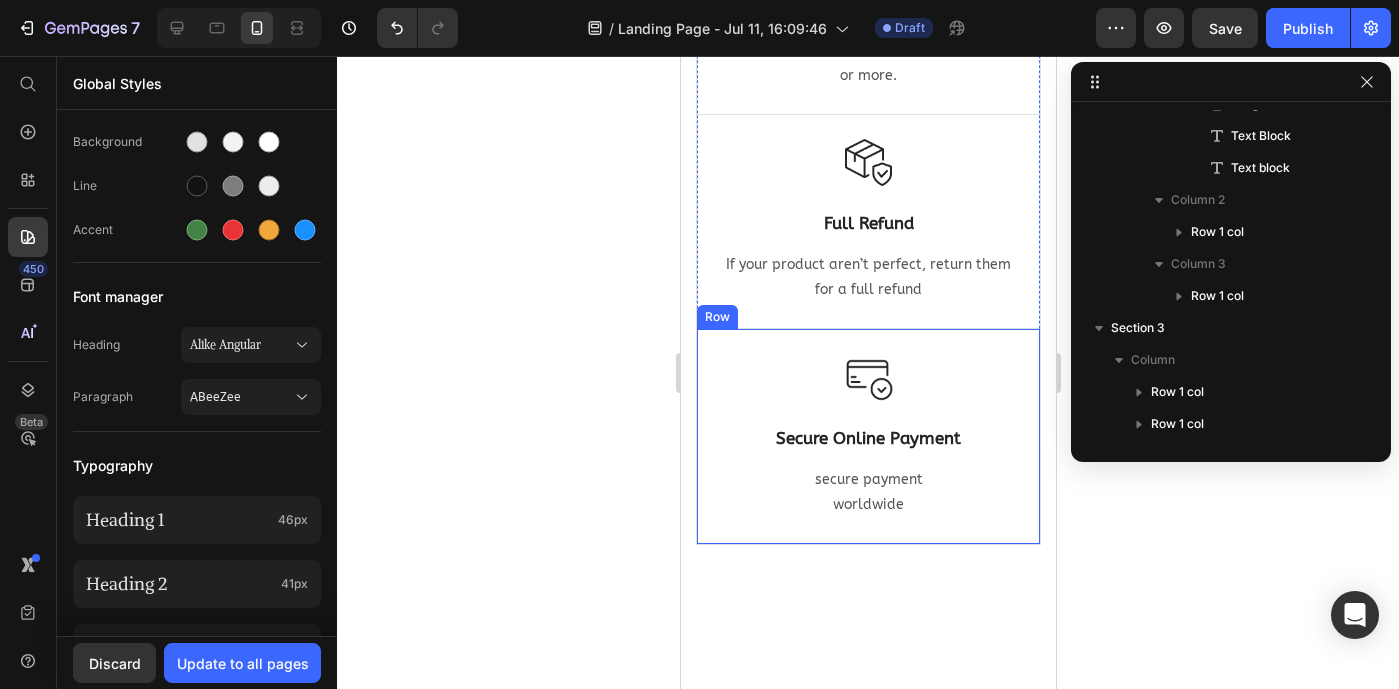 scroll, scrollTop: 1074, scrollLeft: 0, axis: vertical 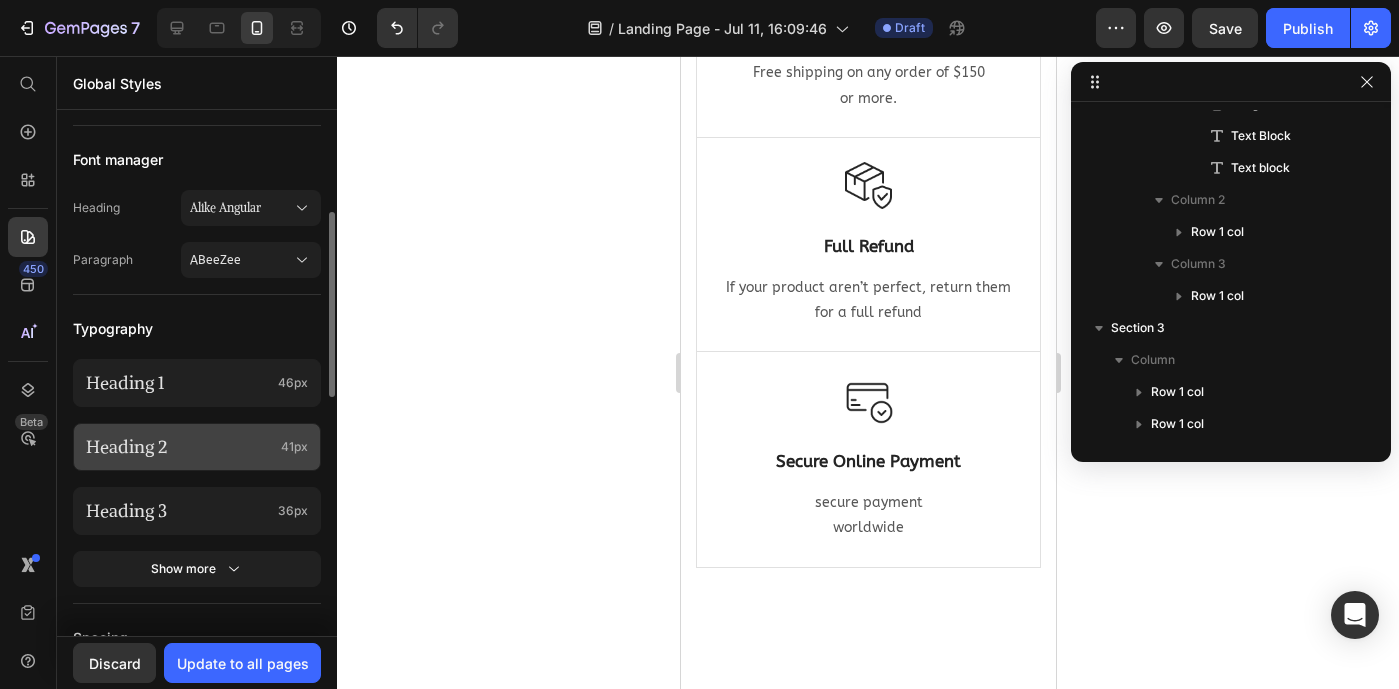 click on "Heading 2" at bounding box center (179, 446) 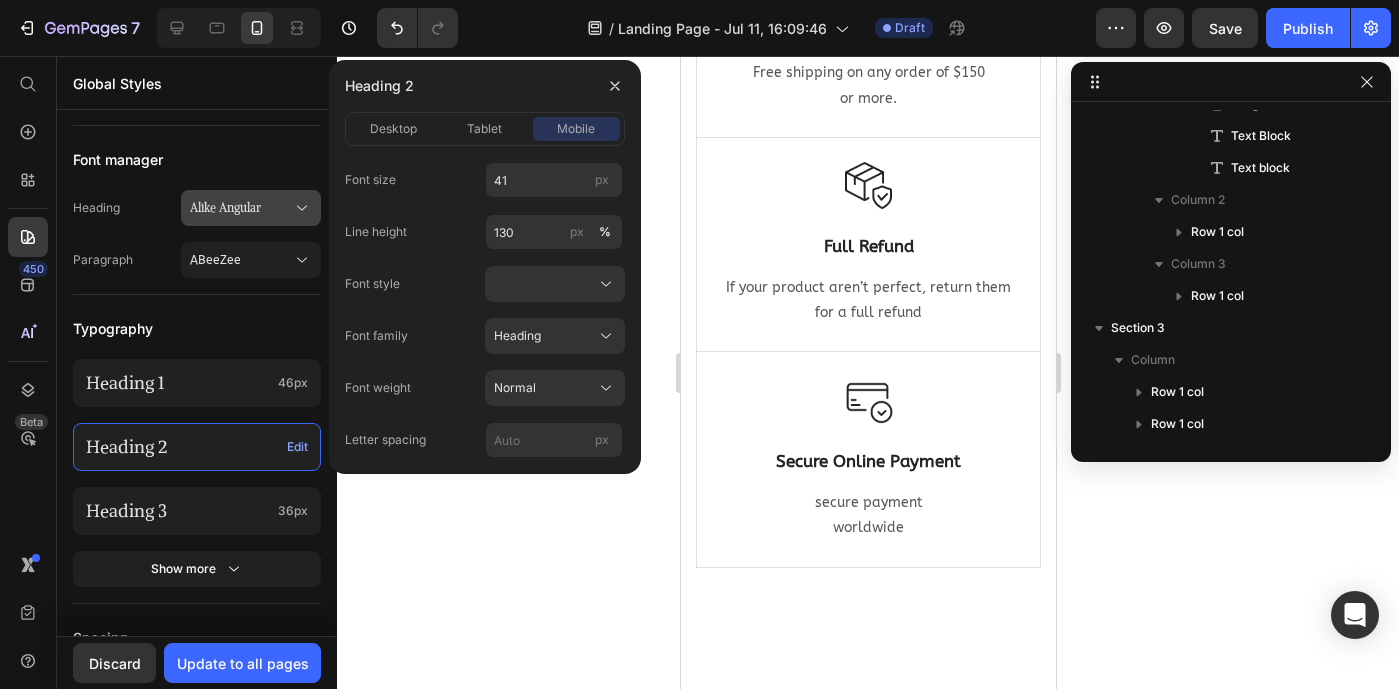 scroll, scrollTop: 274, scrollLeft: 0, axis: vertical 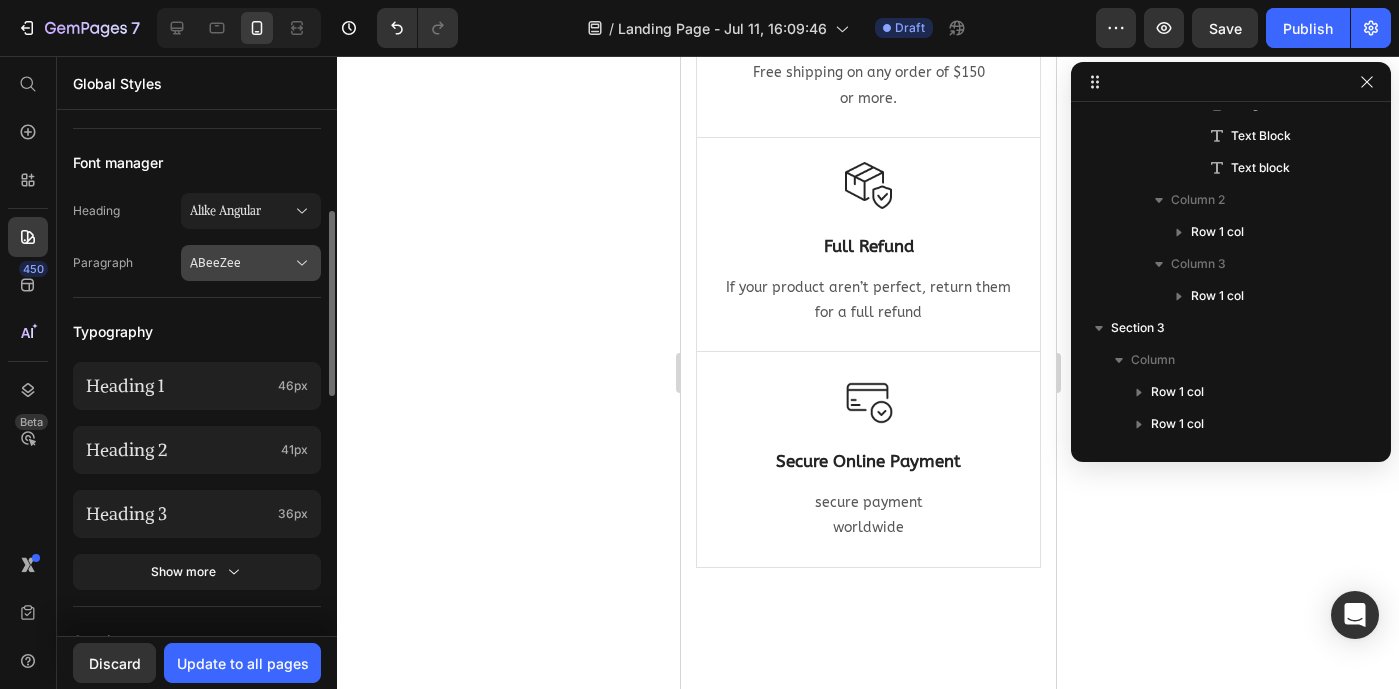 click on "ABeeZee" at bounding box center (241, 263) 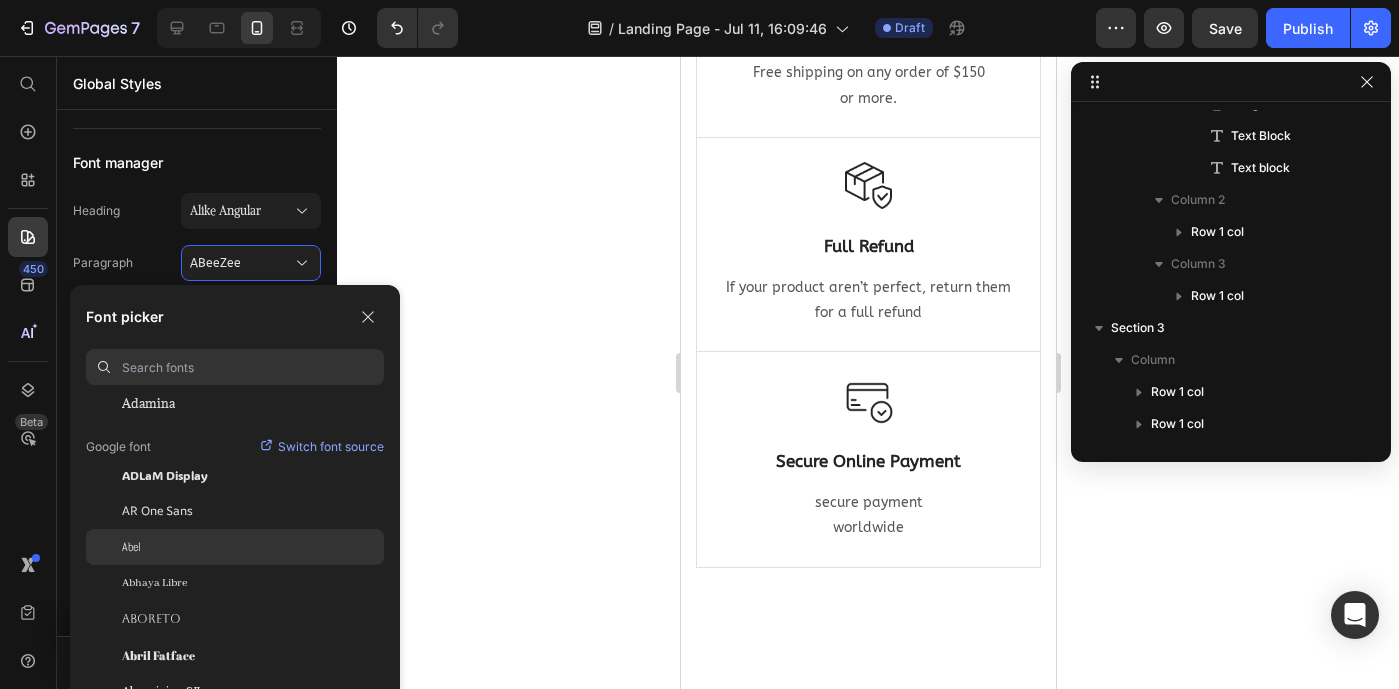 scroll, scrollTop: 179, scrollLeft: 0, axis: vertical 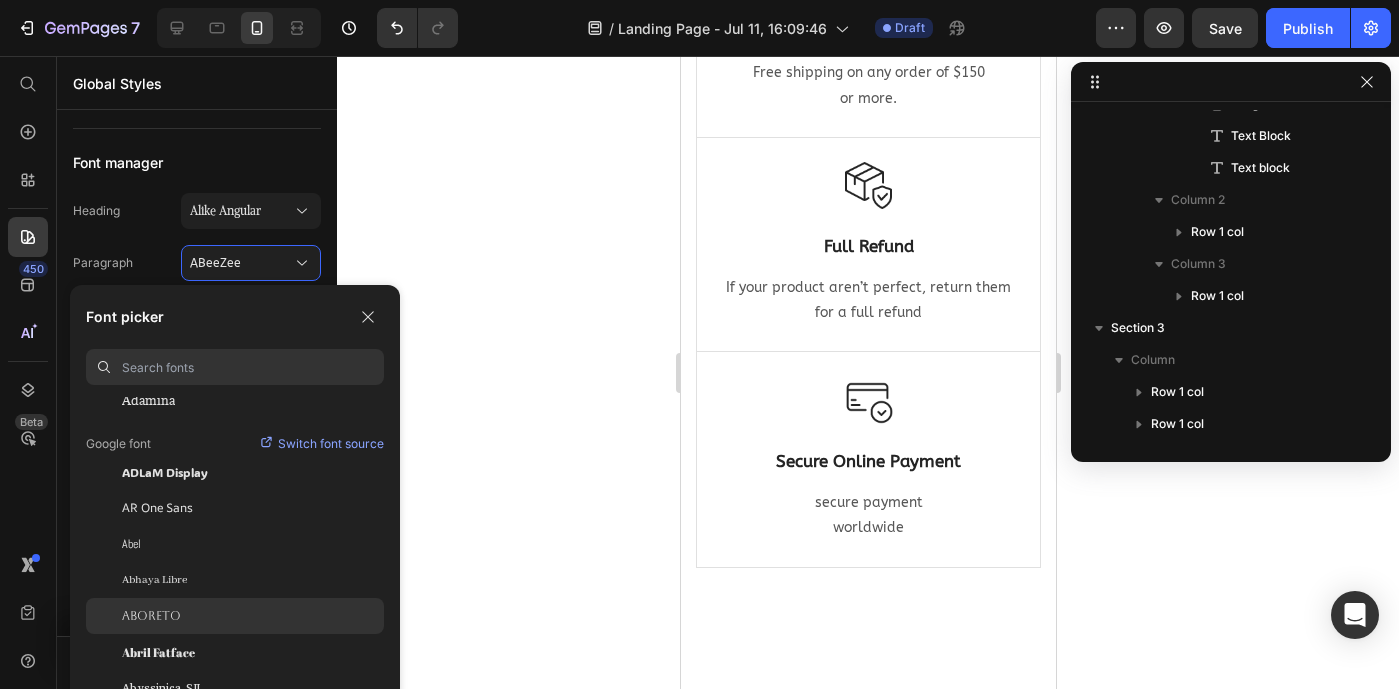 click on "Aboreto" at bounding box center (151, 616) 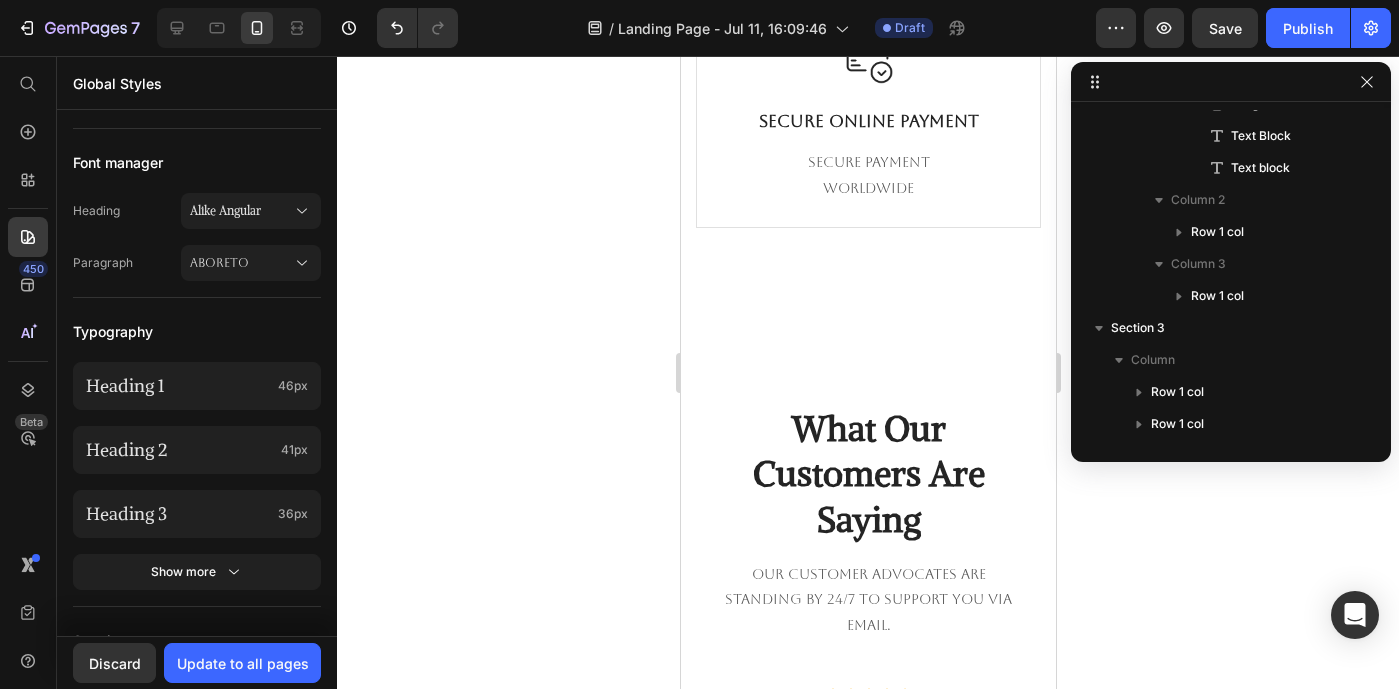 scroll, scrollTop: 1440, scrollLeft: 0, axis: vertical 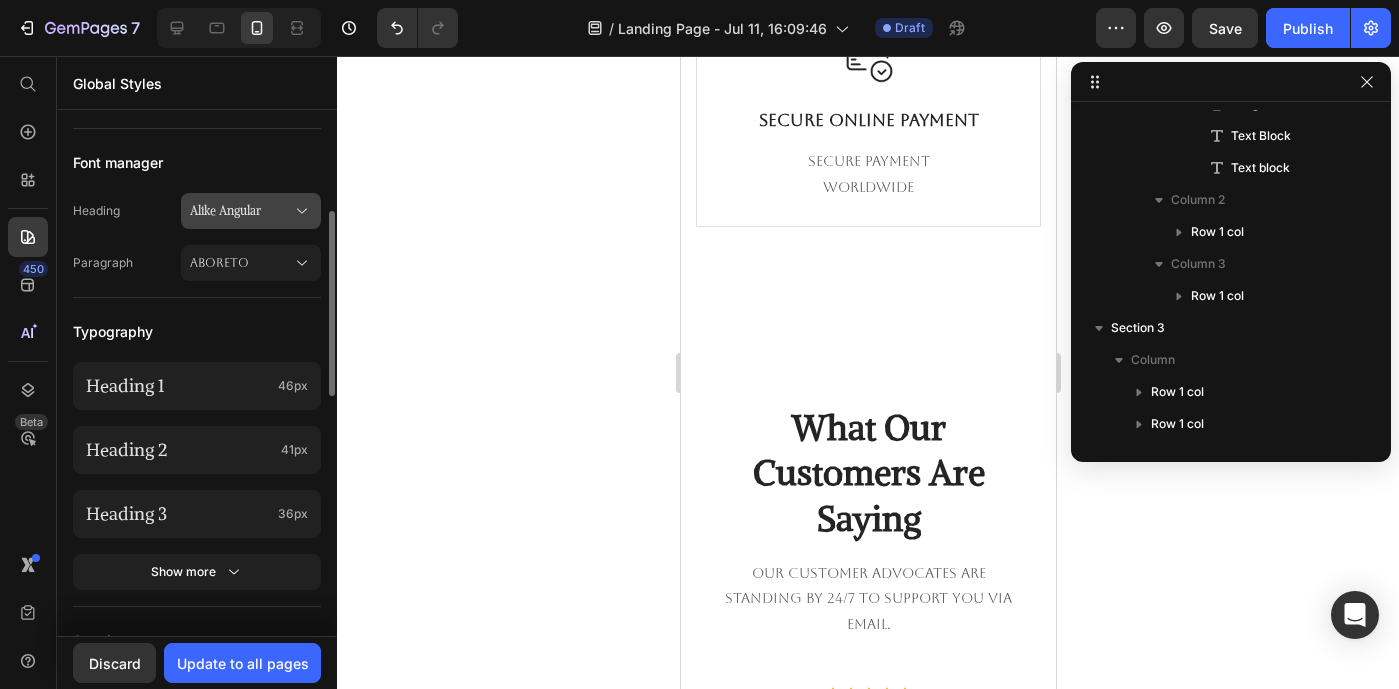 click on "Alike Angular" at bounding box center [241, 211] 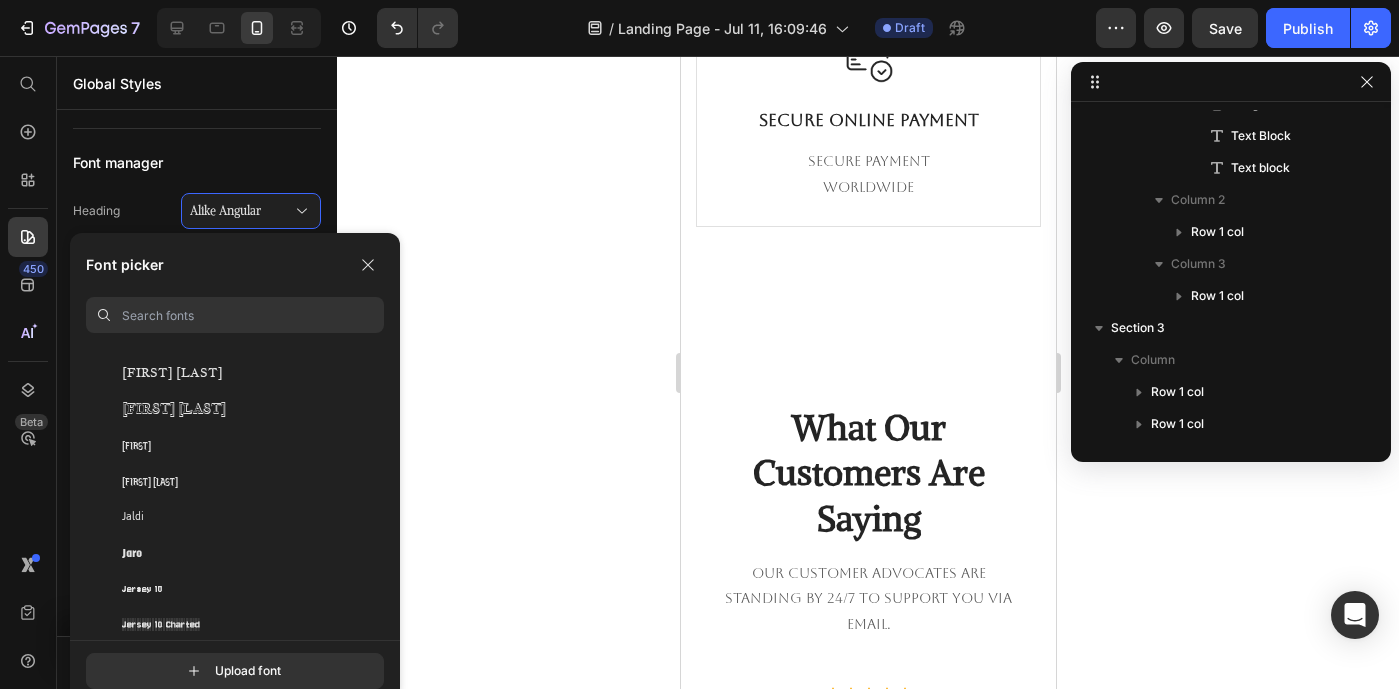 scroll, scrollTop: 24080, scrollLeft: 0, axis: vertical 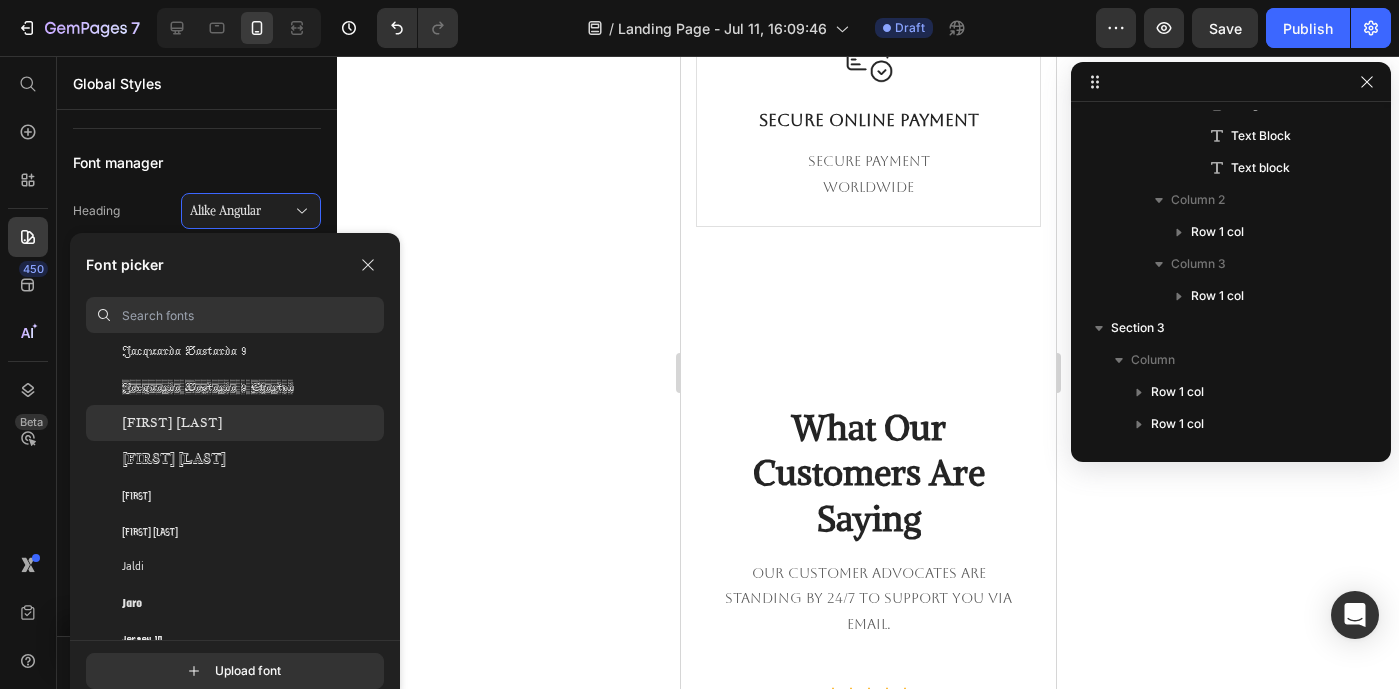 click on "[FIRST] [LAST]" at bounding box center [172, 423] 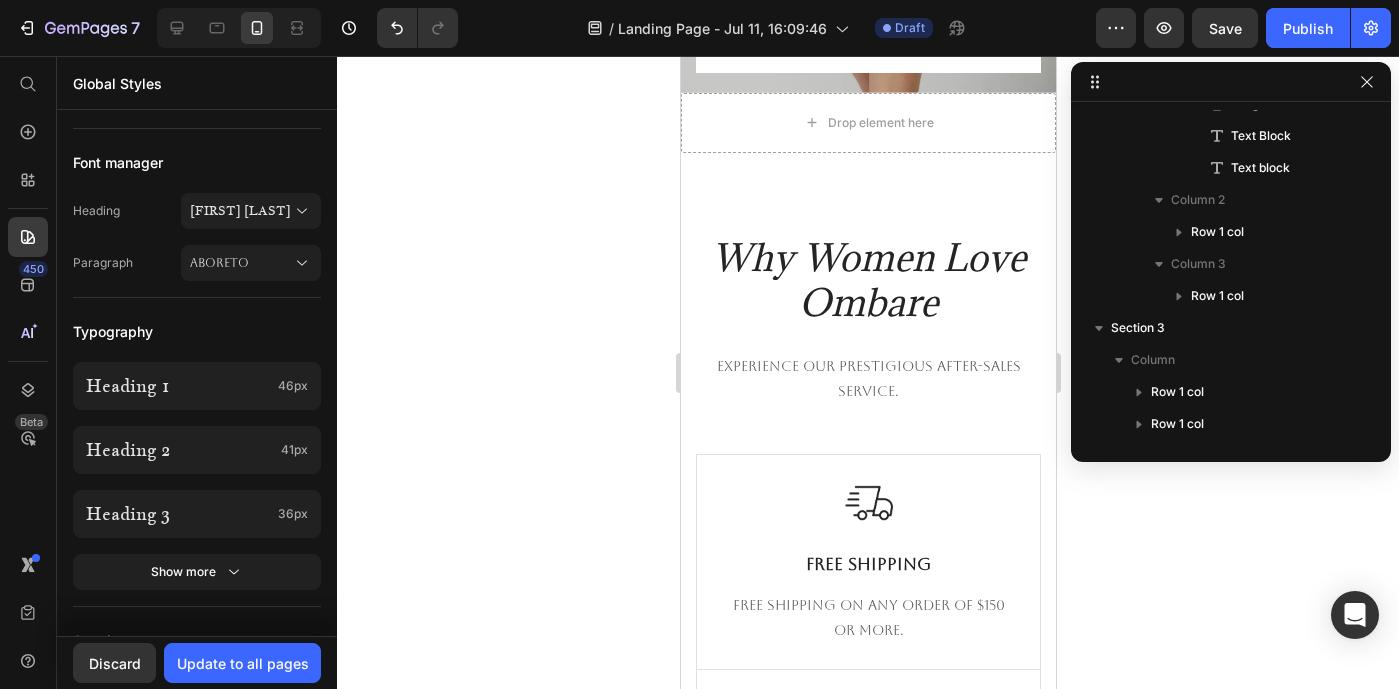 scroll, scrollTop: 0, scrollLeft: 0, axis: both 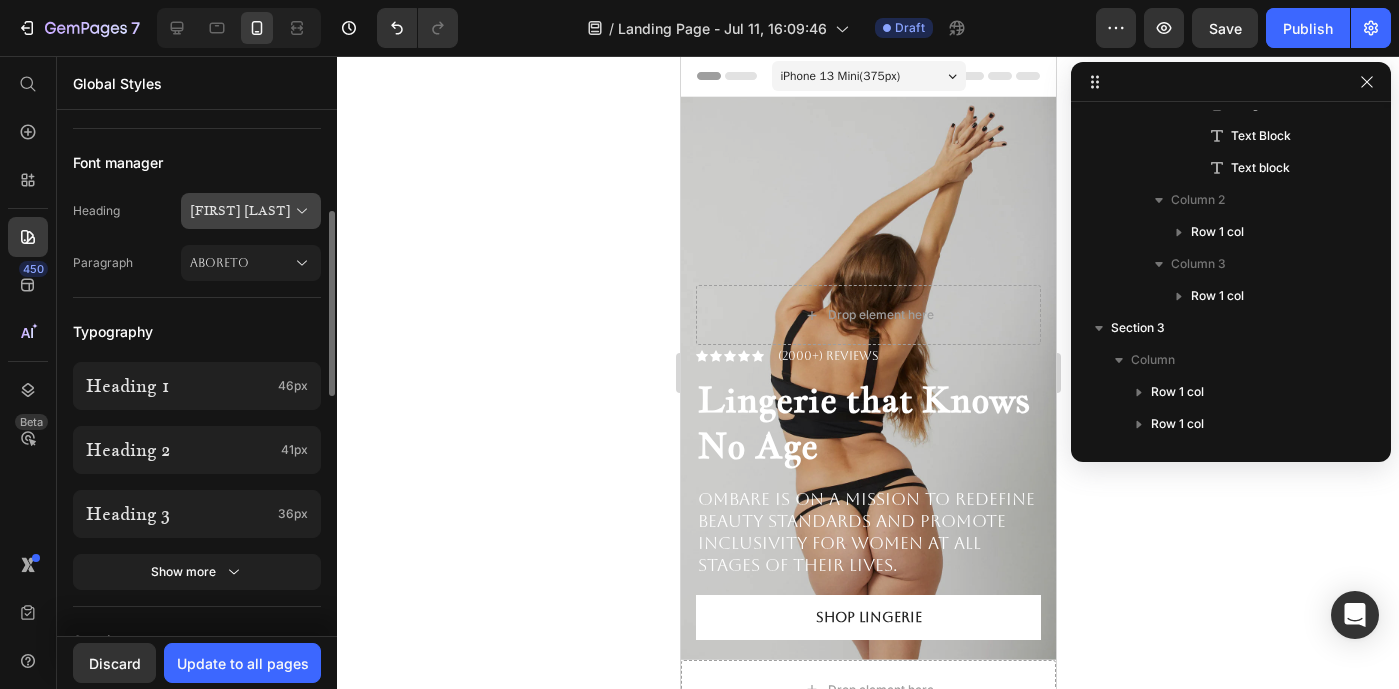 click on "[FIRST] [LAST]" at bounding box center (241, 211) 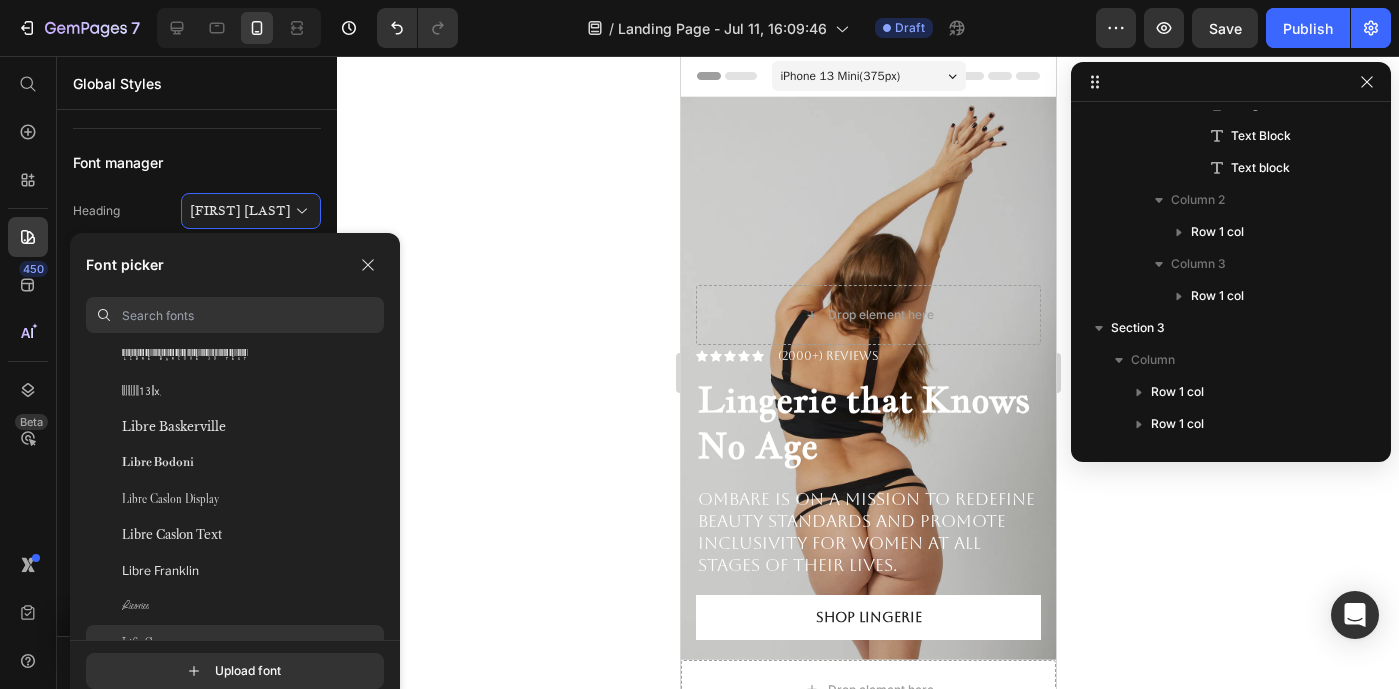 scroll, scrollTop: 28795, scrollLeft: 0, axis: vertical 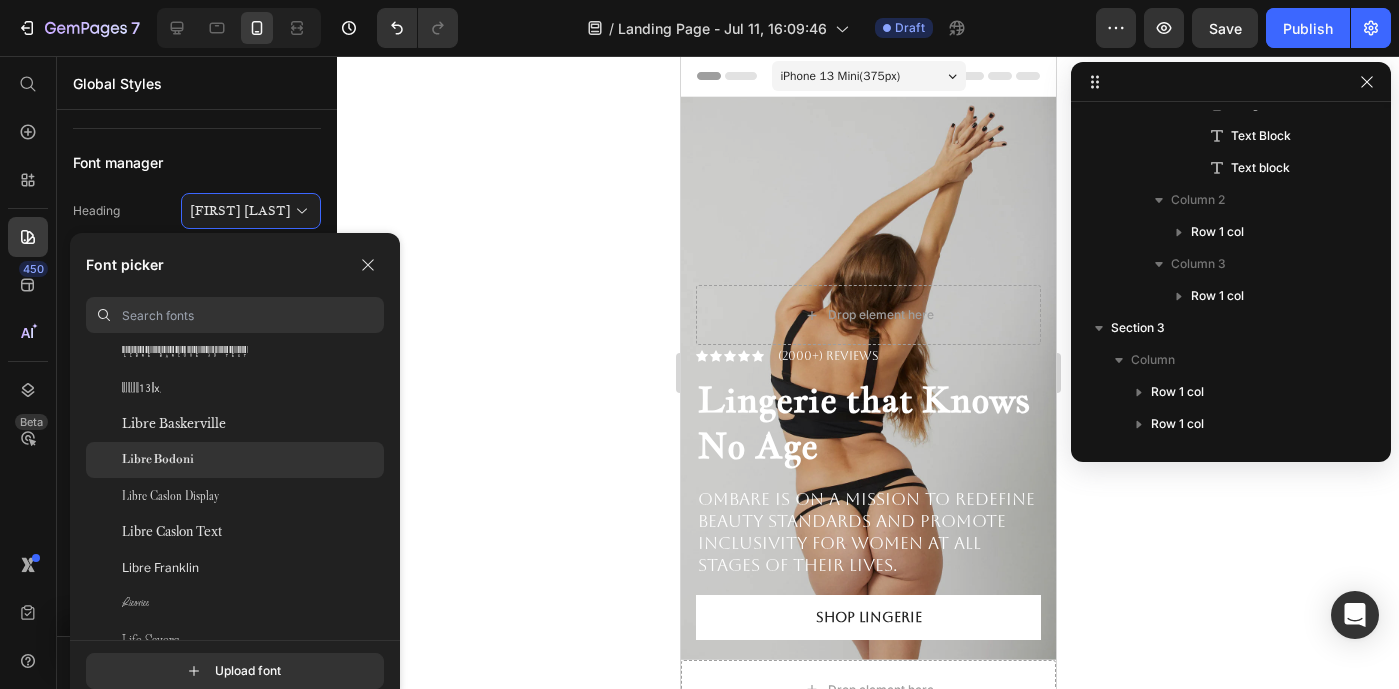 click on "Libre Bodoni" at bounding box center [158, 460] 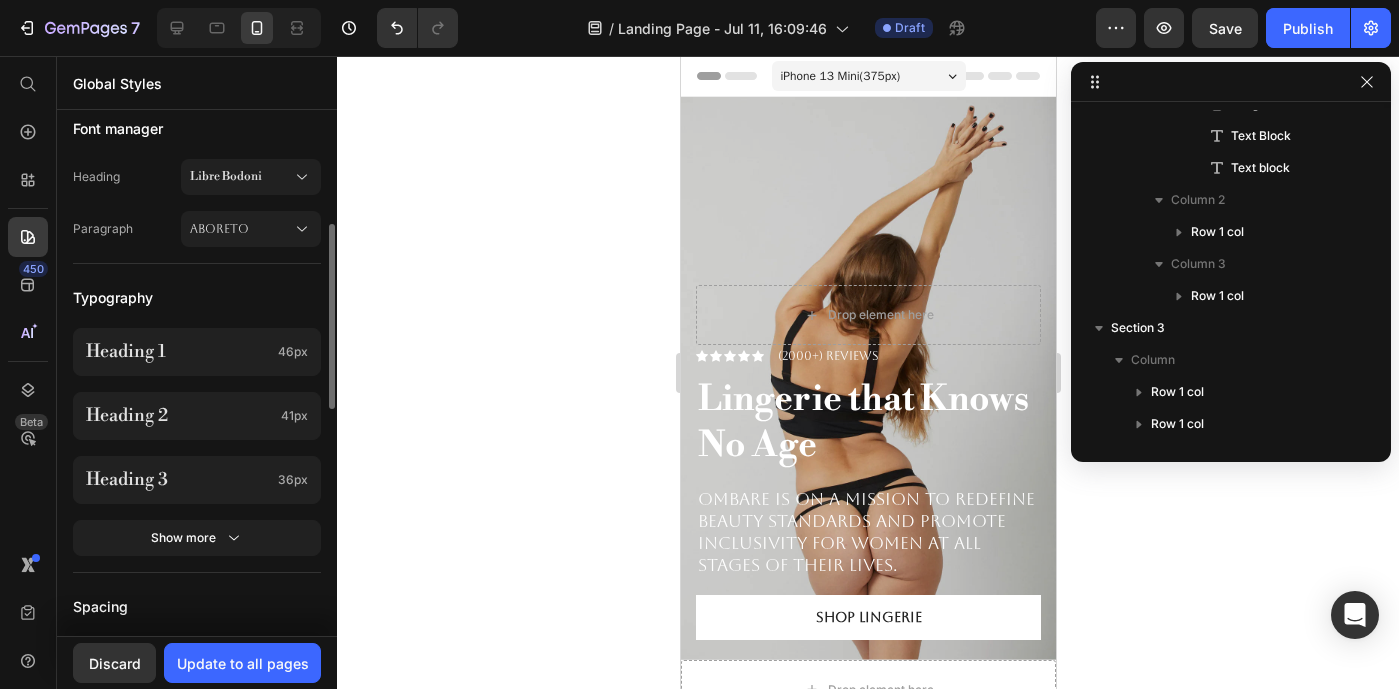 scroll, scrollTop: 343, scrollLeft: 0, axis: vertical 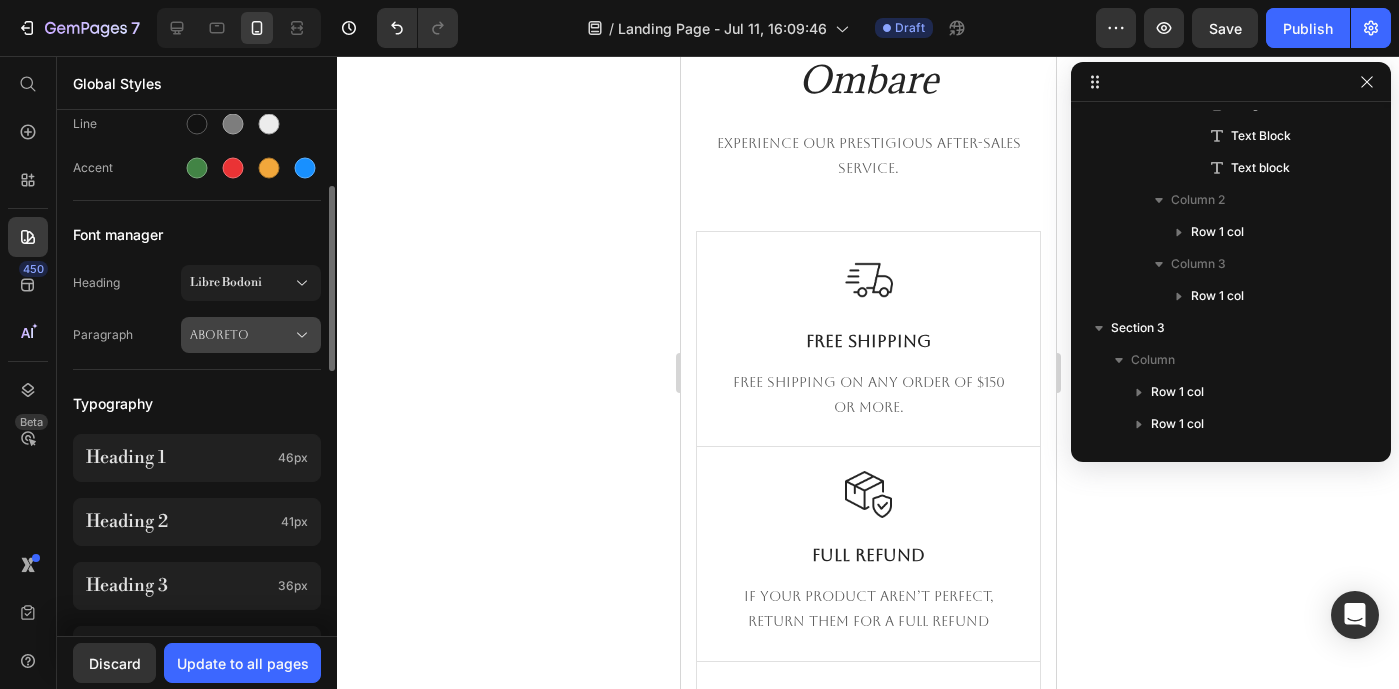 click on "Aboreto" at bounding box center (241, 335) 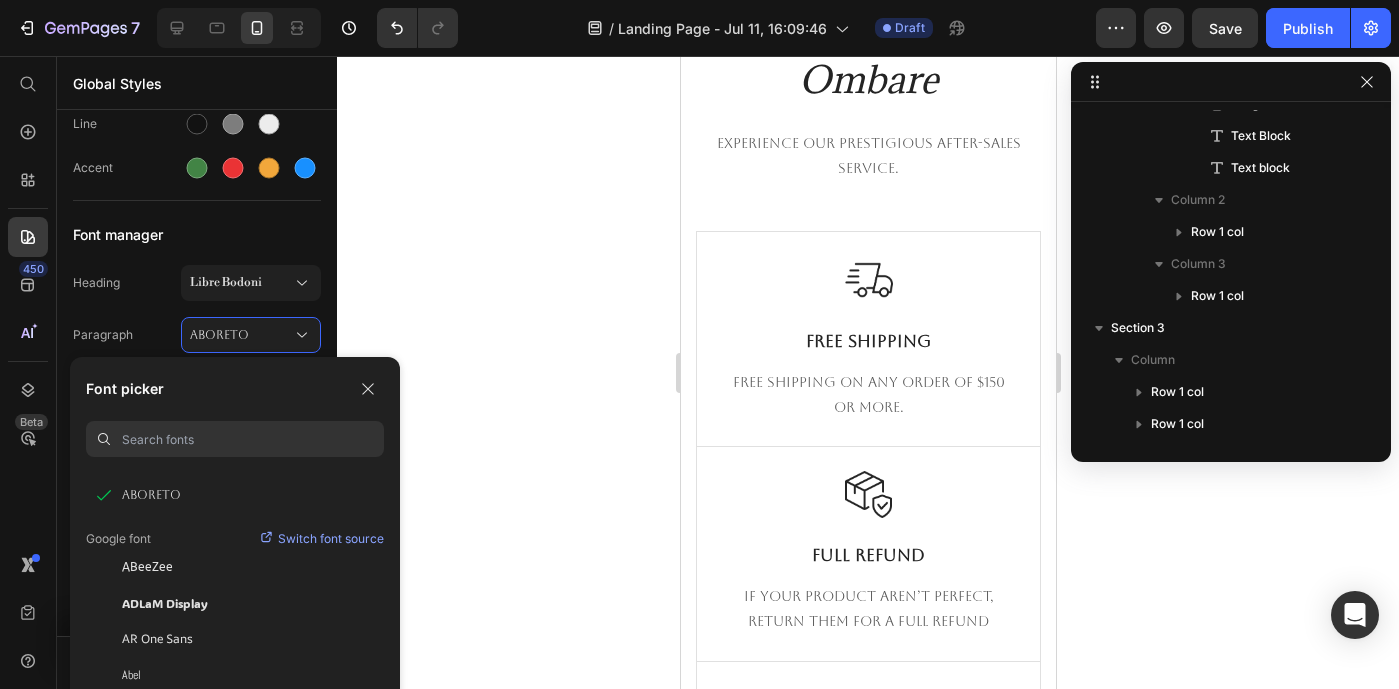 scroll, scrollTop: 174, scrollLeft: 0, axis: vertical 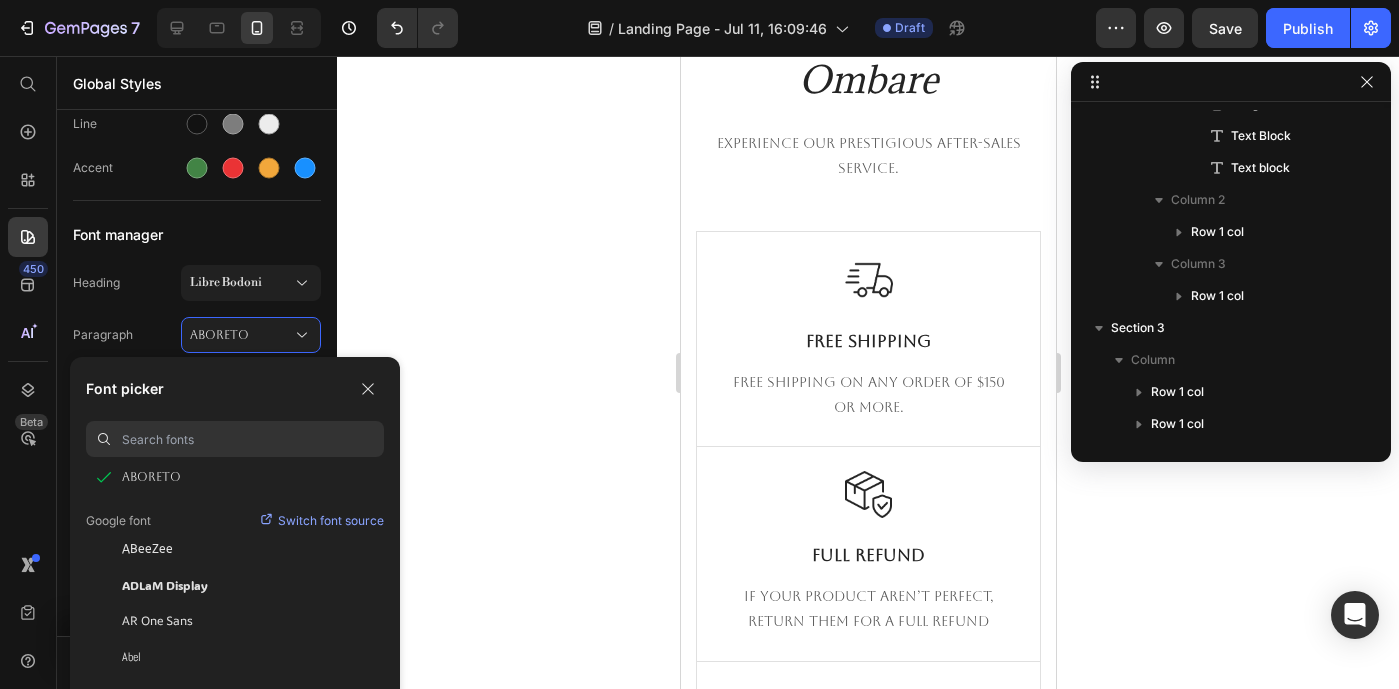 click on "Switch font source" at bounding box center (331, 521) 